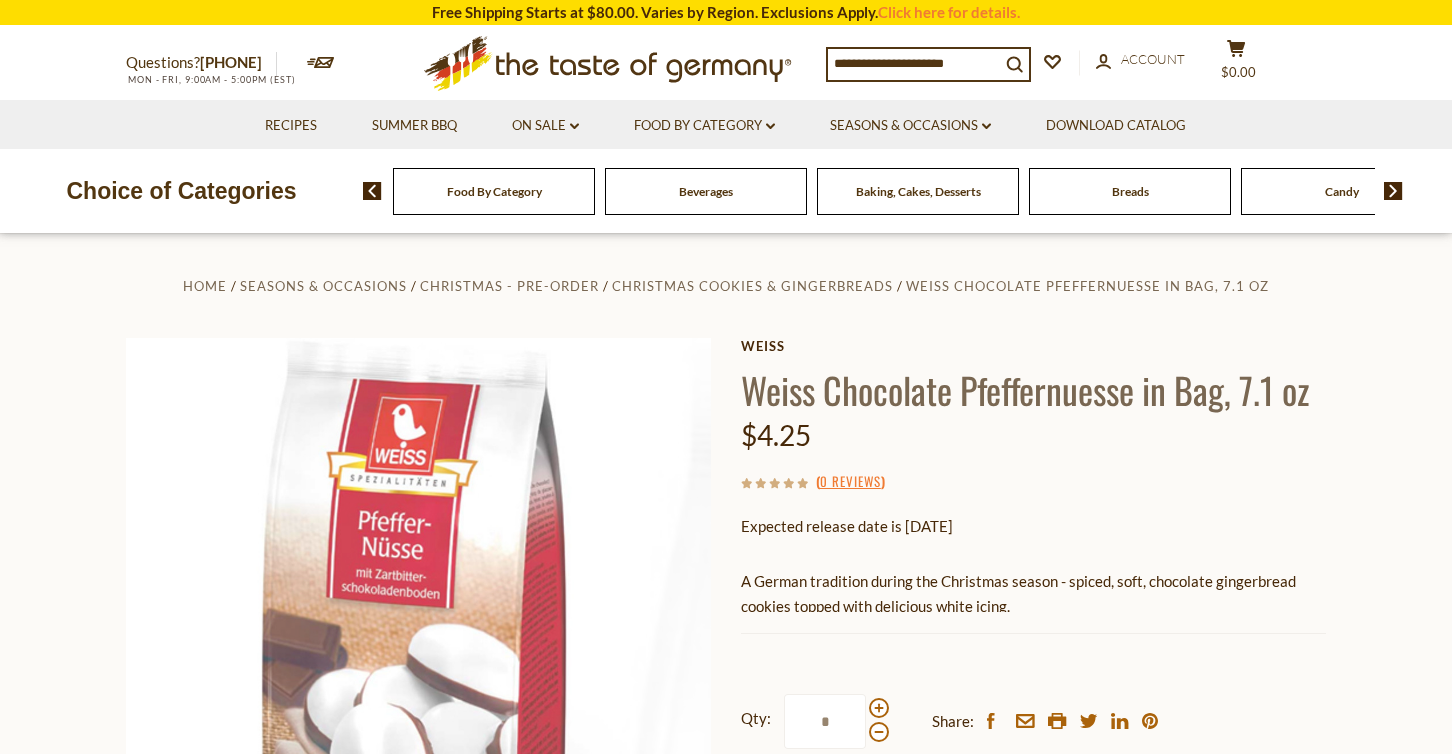 scroll, scrollTop: 0, scrollLeft: 0, axis: both 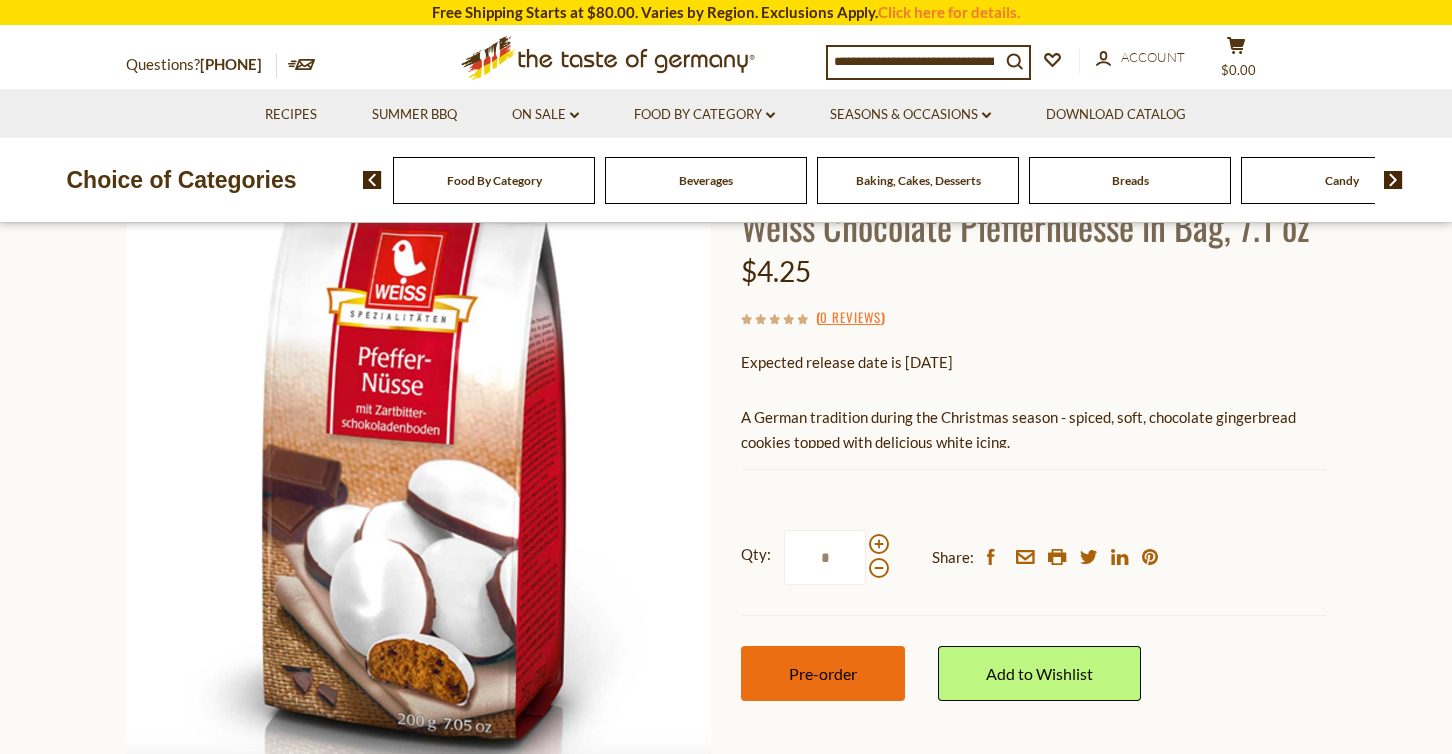 click on "Pre-order" at bounding box center (823, 673) 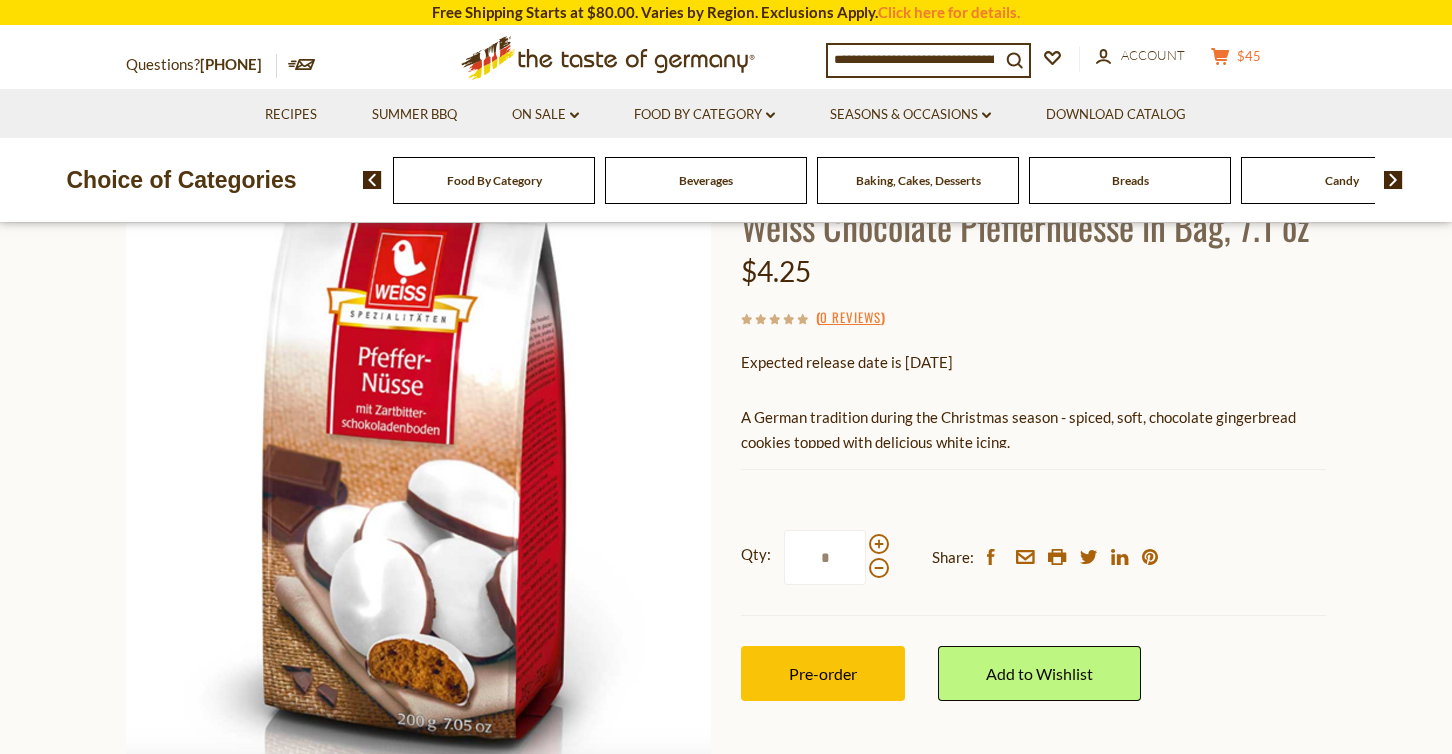 click 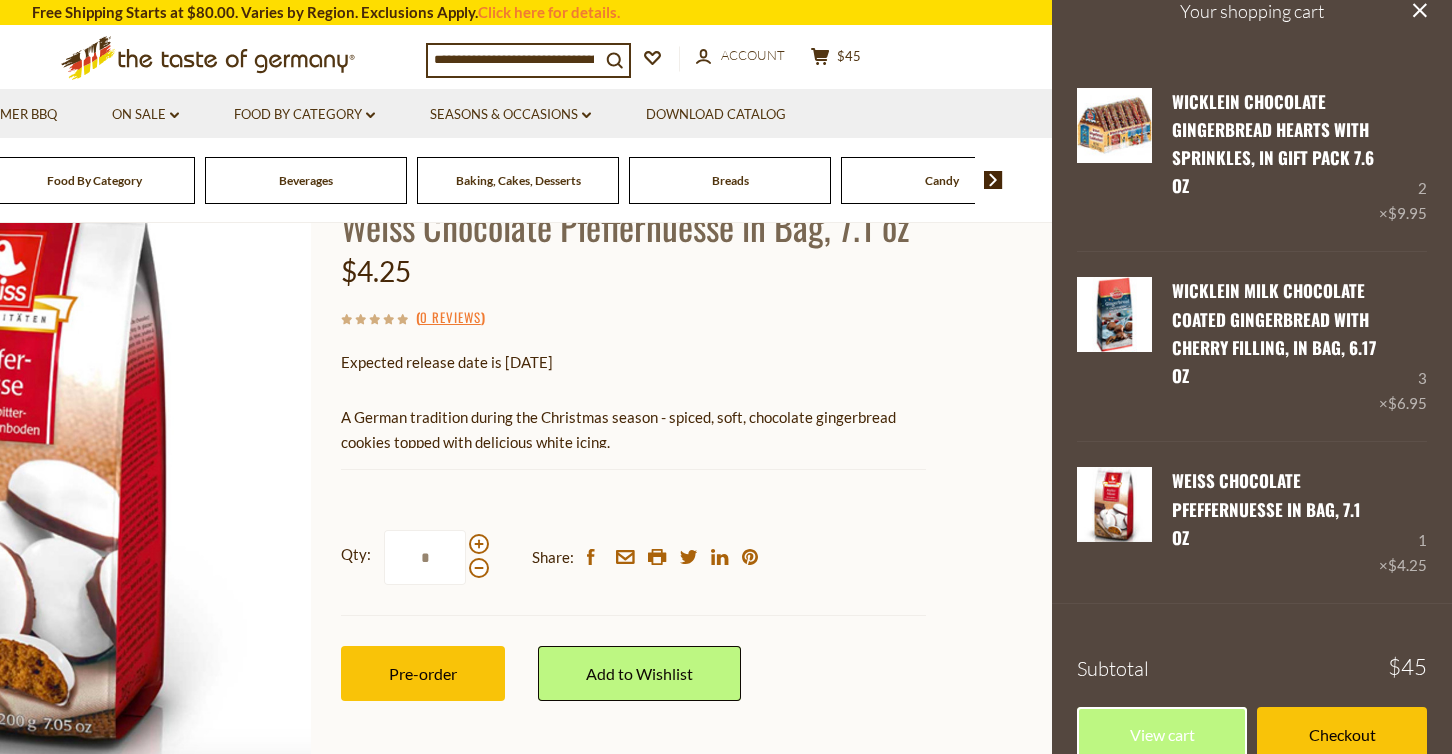 scroll, scrollTop: 39, scrollLeft: 0, axis: vertical 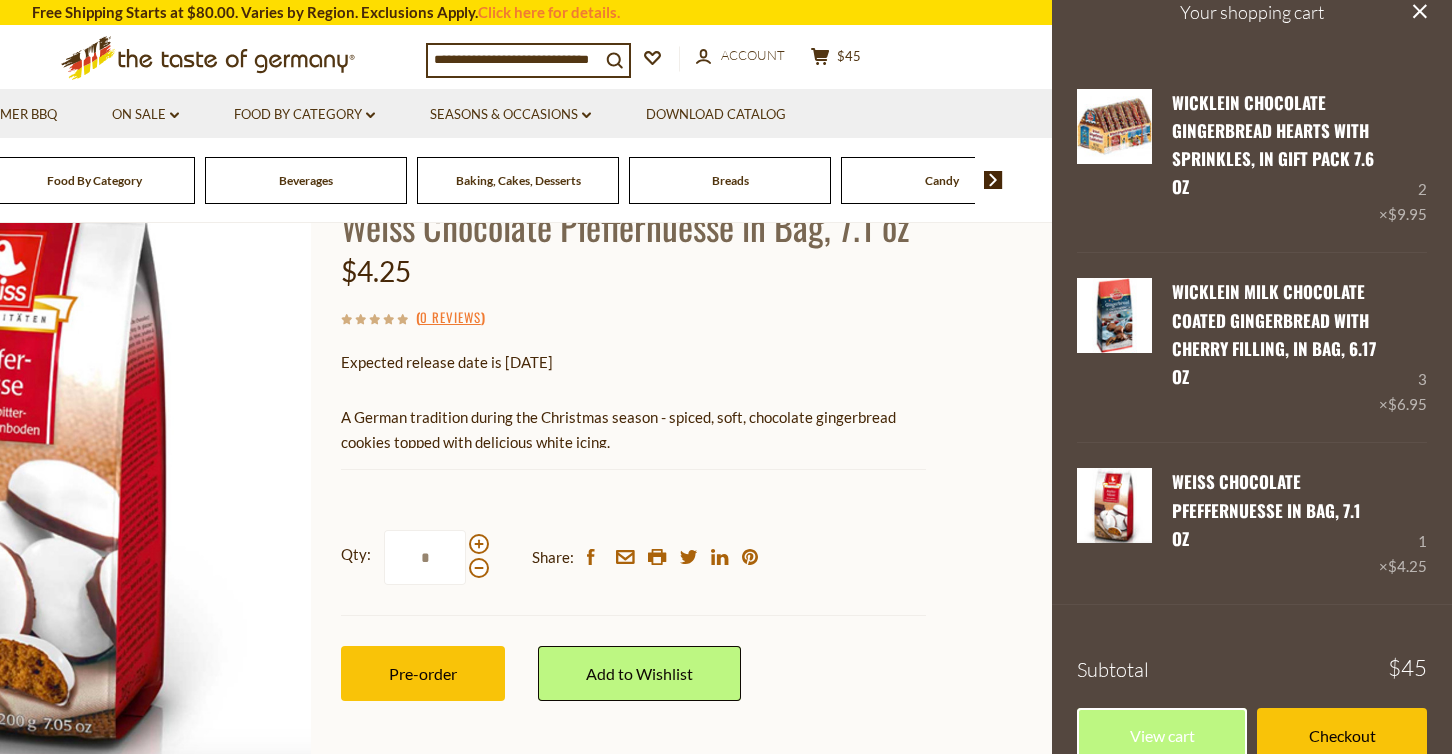 click on "Expected release date is 1st Nov 2025" at bounding box center [633, 362] 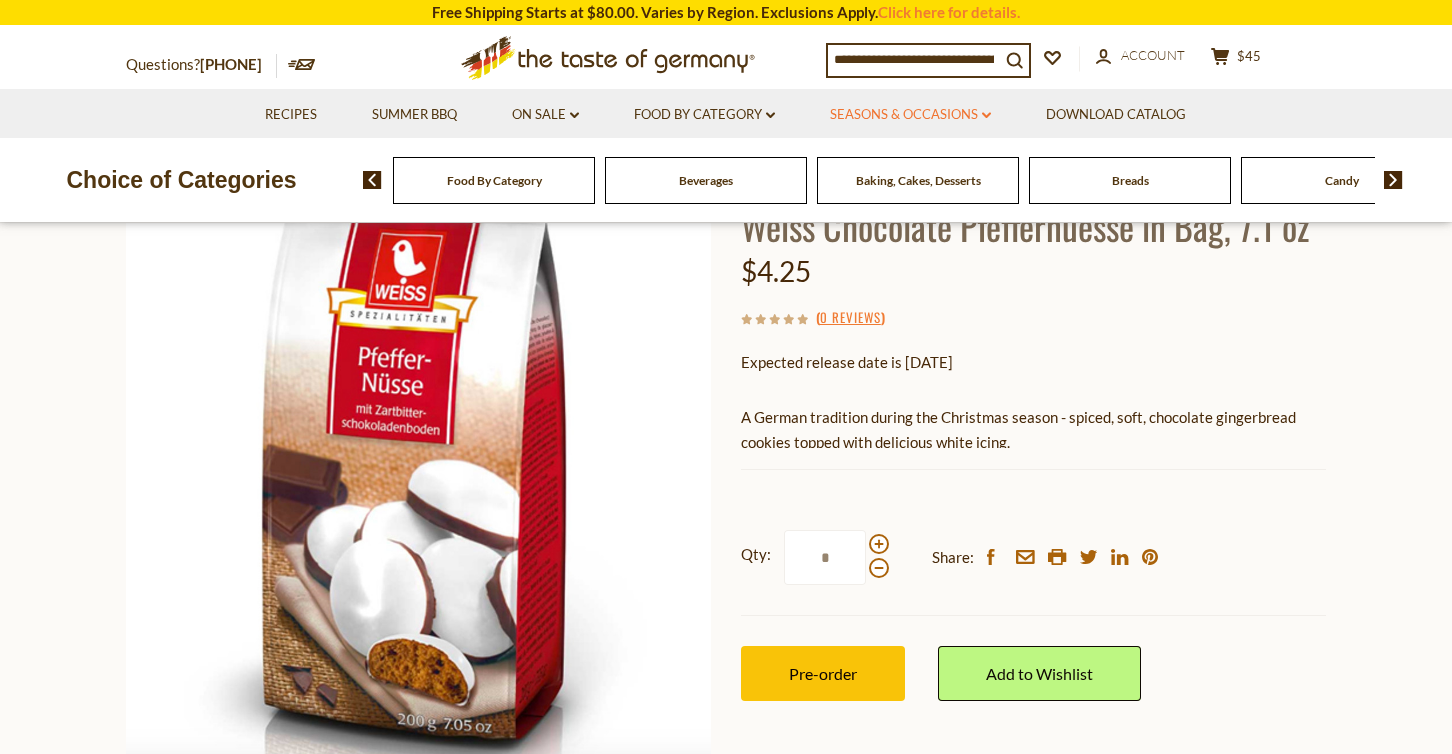 click on "Seasons & Occasions
dropdown_arrow" at bounding box center (910, 115) 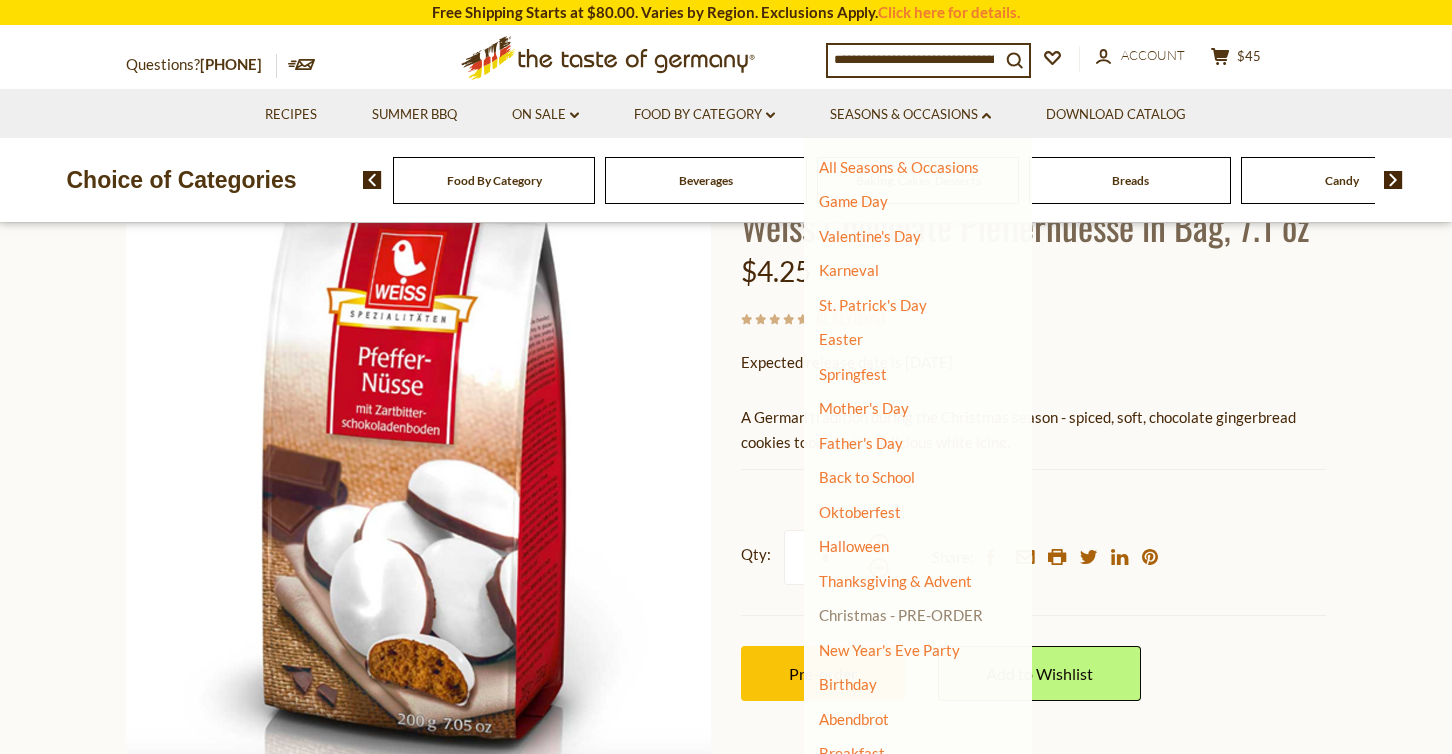 click on "Christmas - PRE-ORDER" at bounding box center [901, 615] 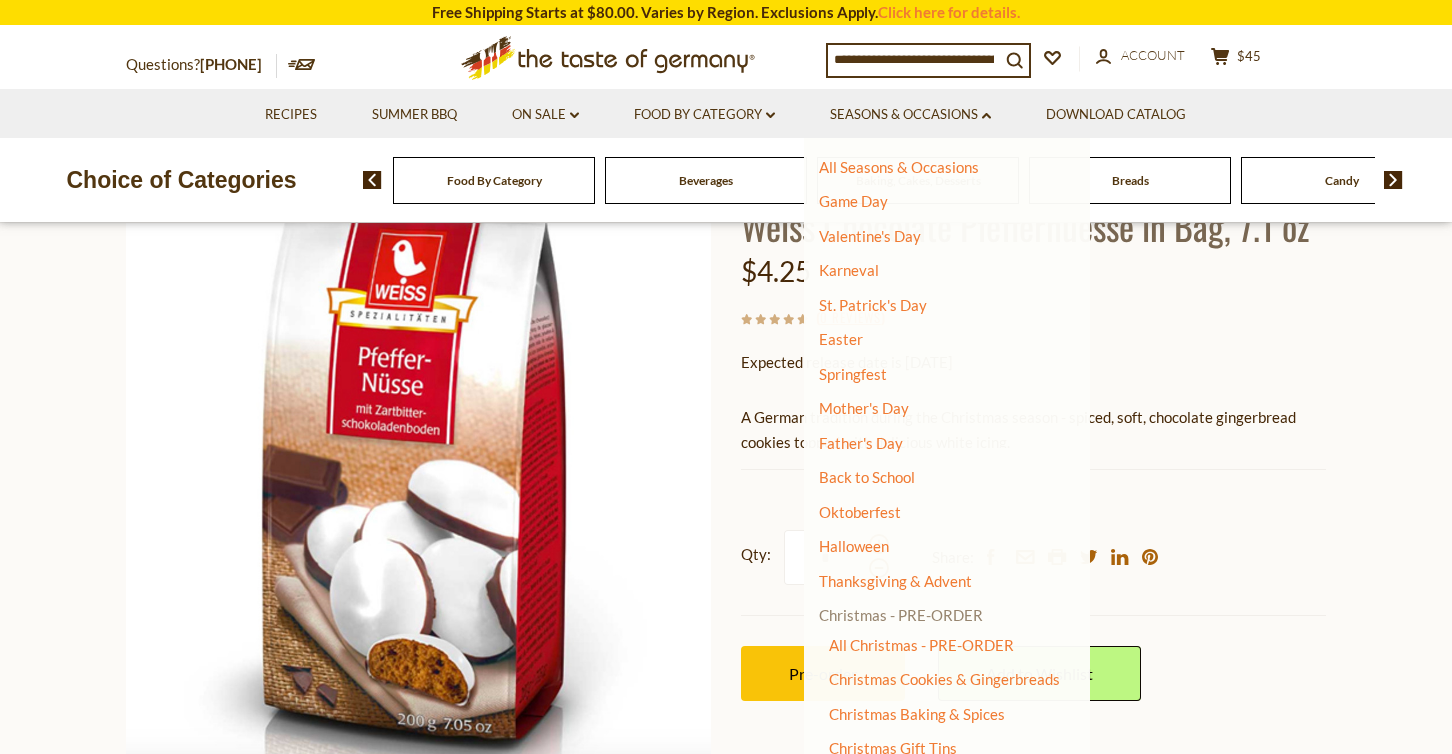 click on "Christmas - PRE-ORDER" at bounding box center [901, 615] 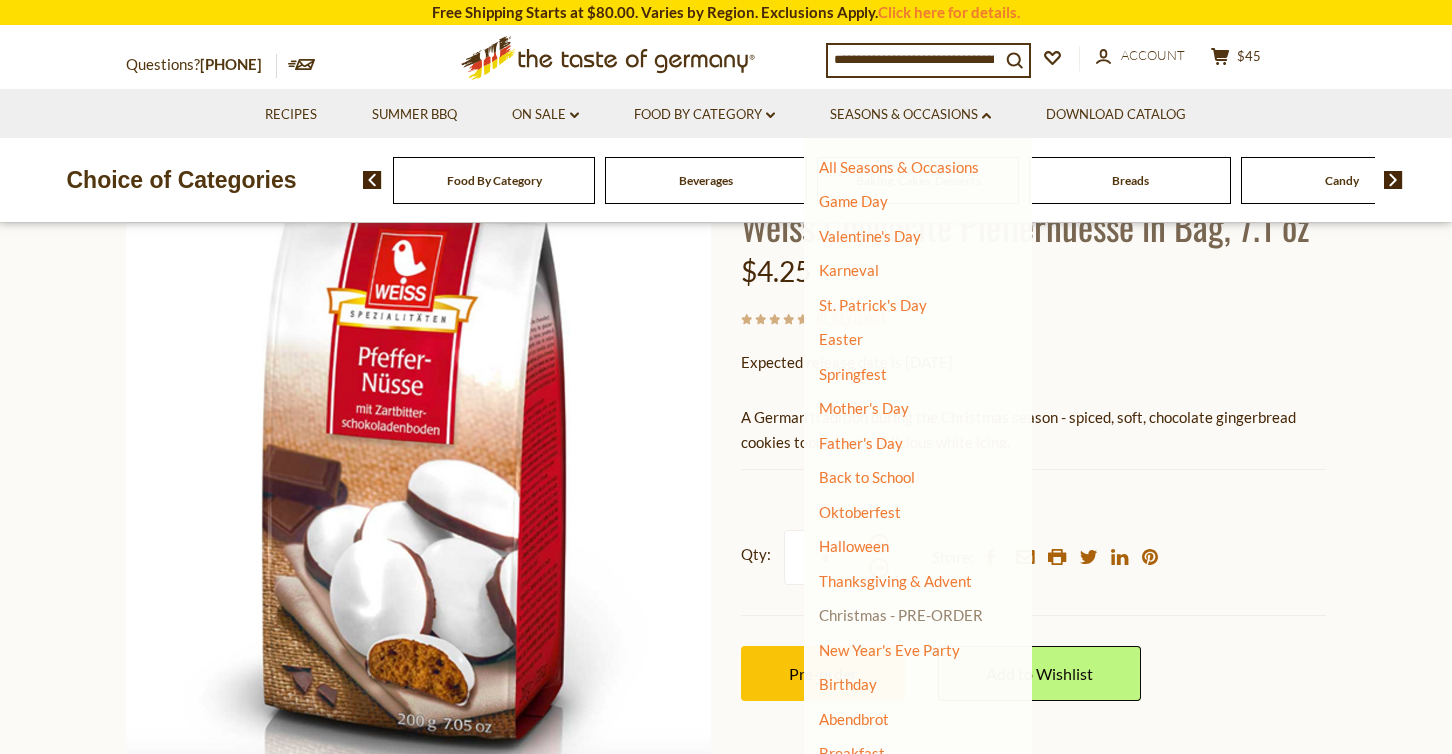 click on "Christmas - PRE-ORDER" at bounding box center (901, 615) 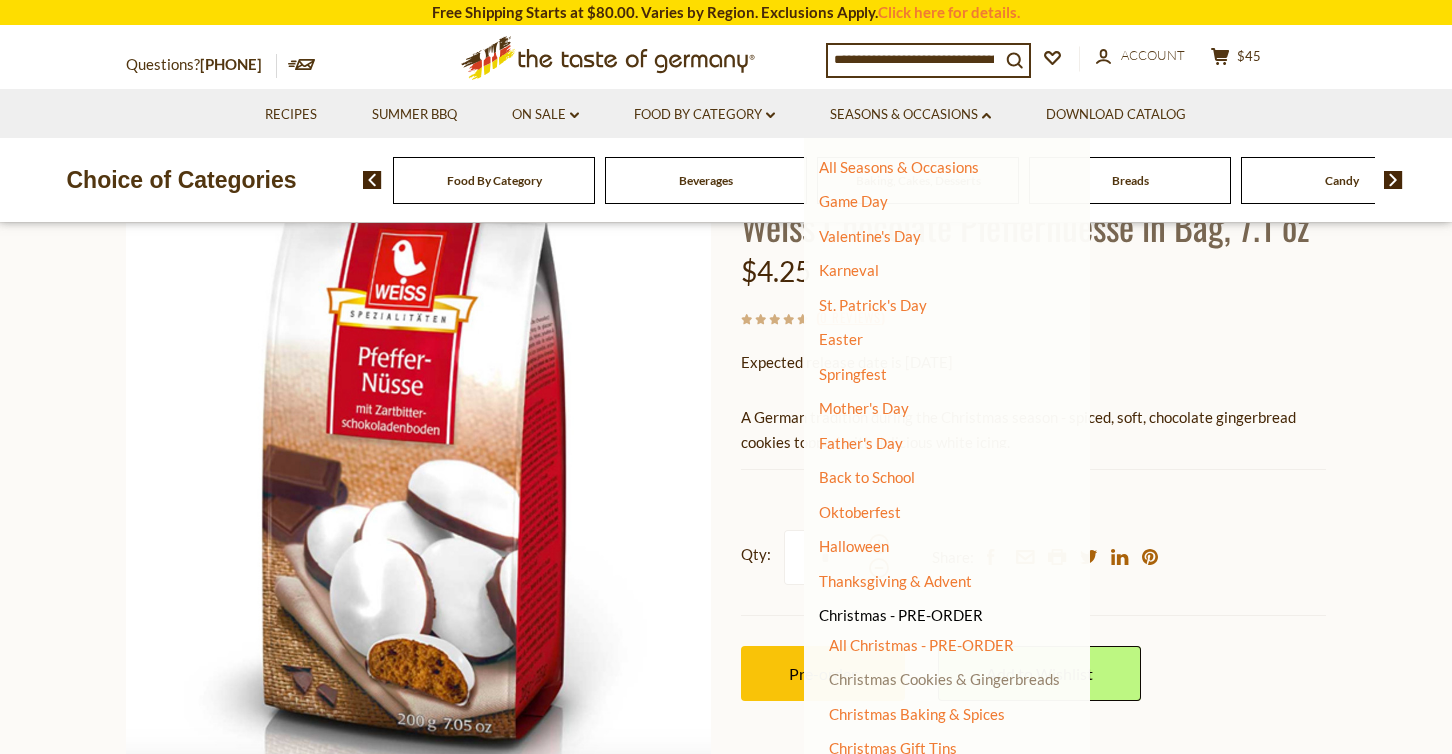 click on "Christmas Cookies & Gingerbreads" at bounding box center (944, 679) 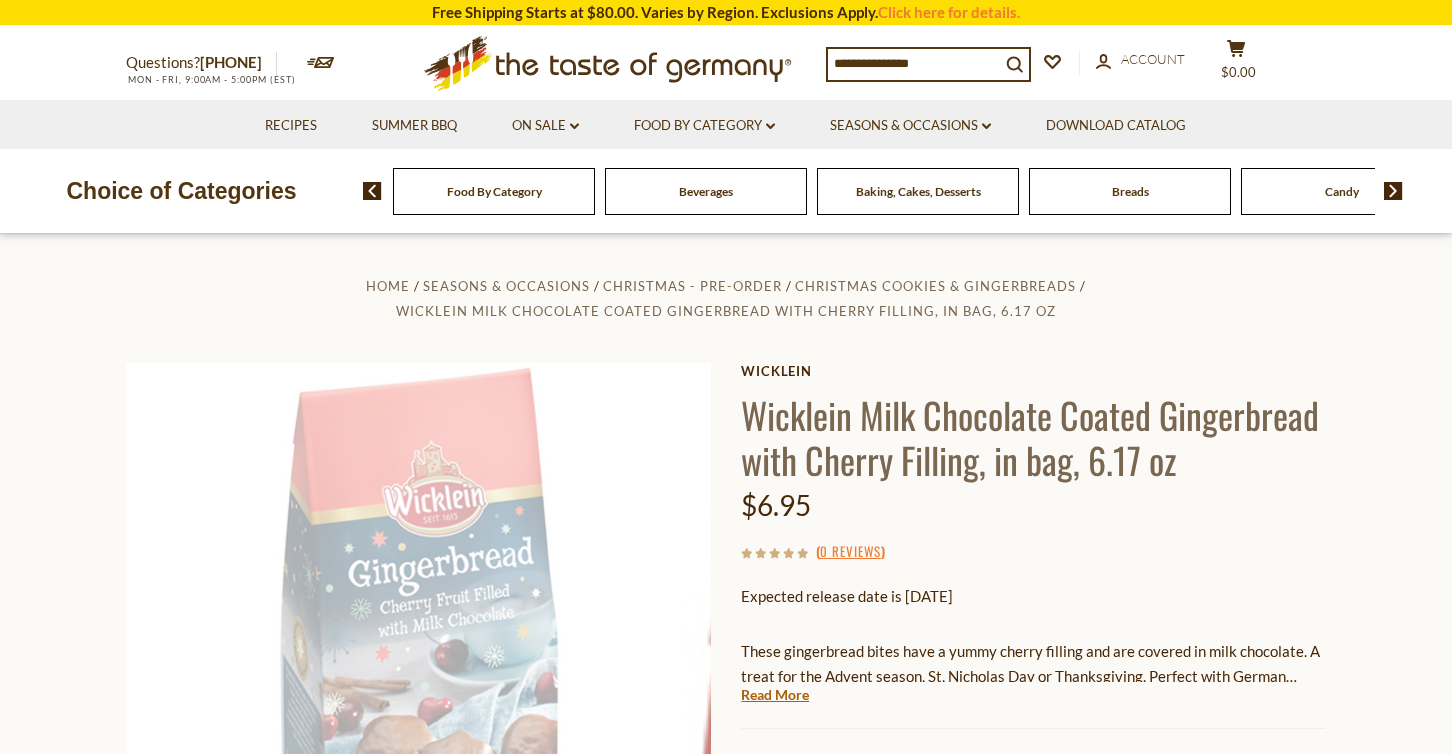 scroll, scrollTop: 0, scrollLeft: 0, axis: both 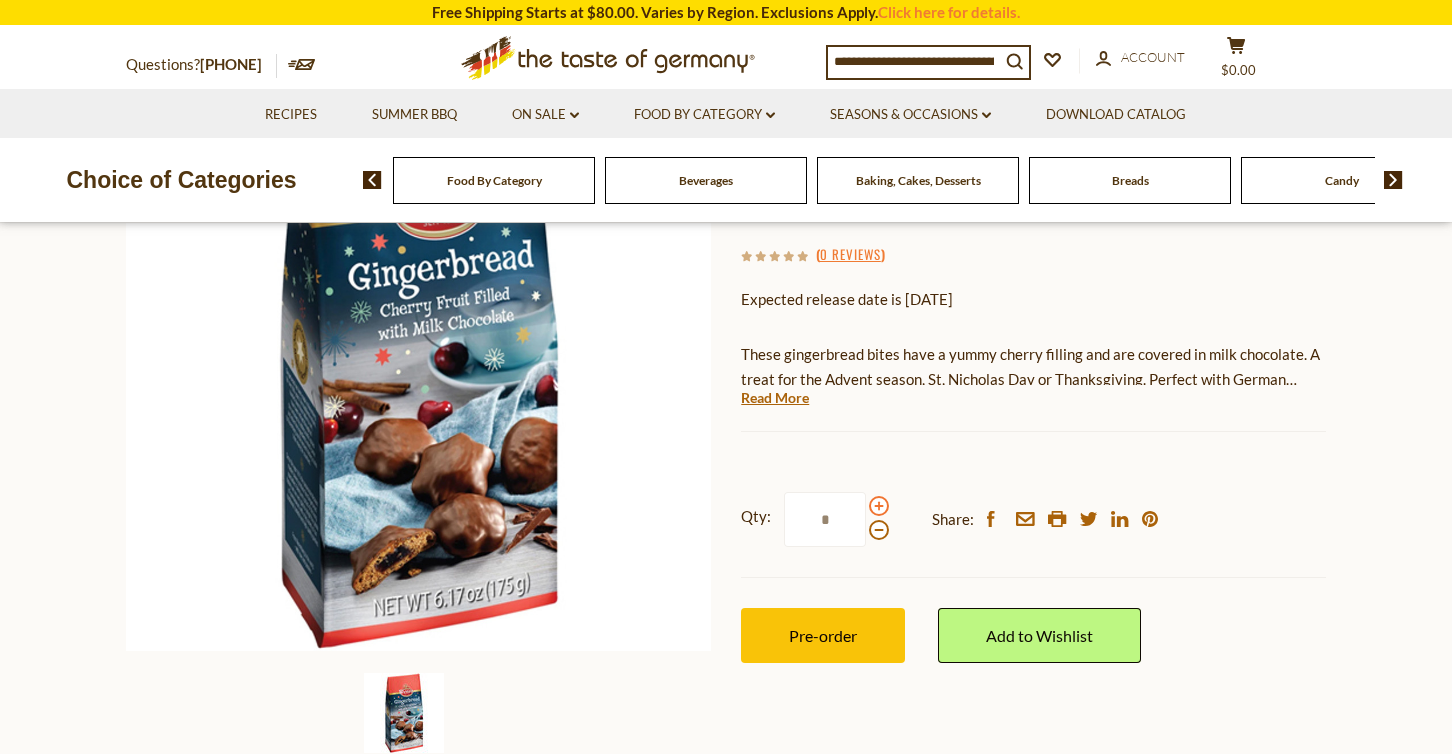 click at bounding box center (879, 506) 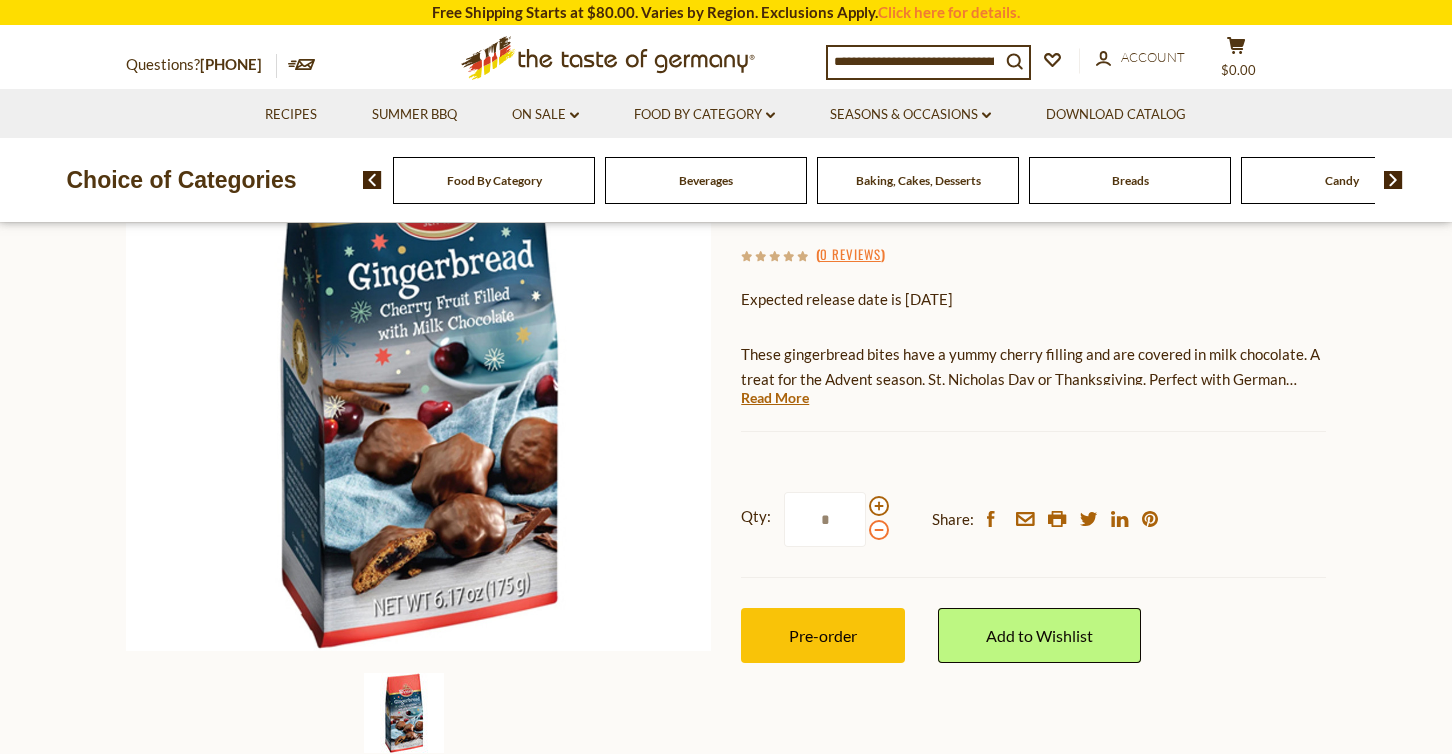 click at bounding box center [879, 530] 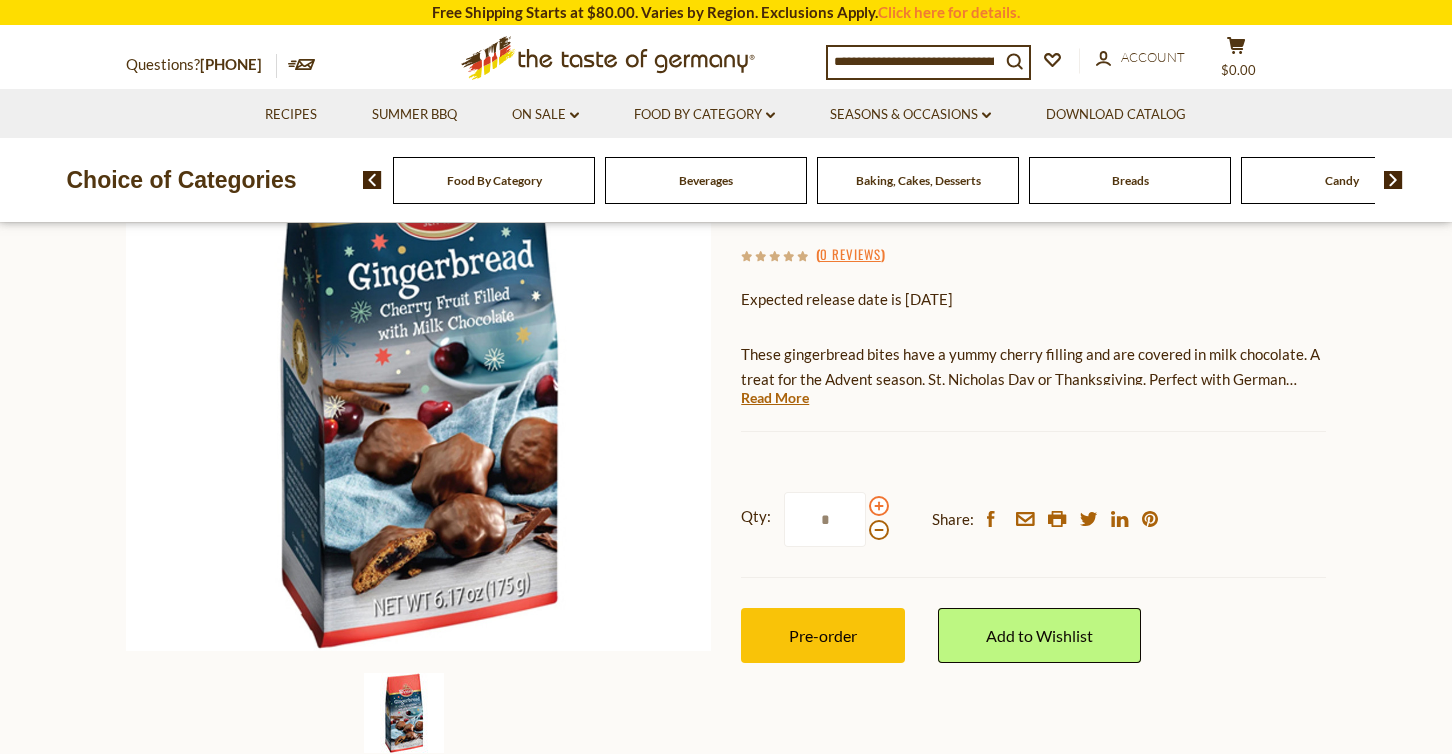 click at bounding box center [879, 506] 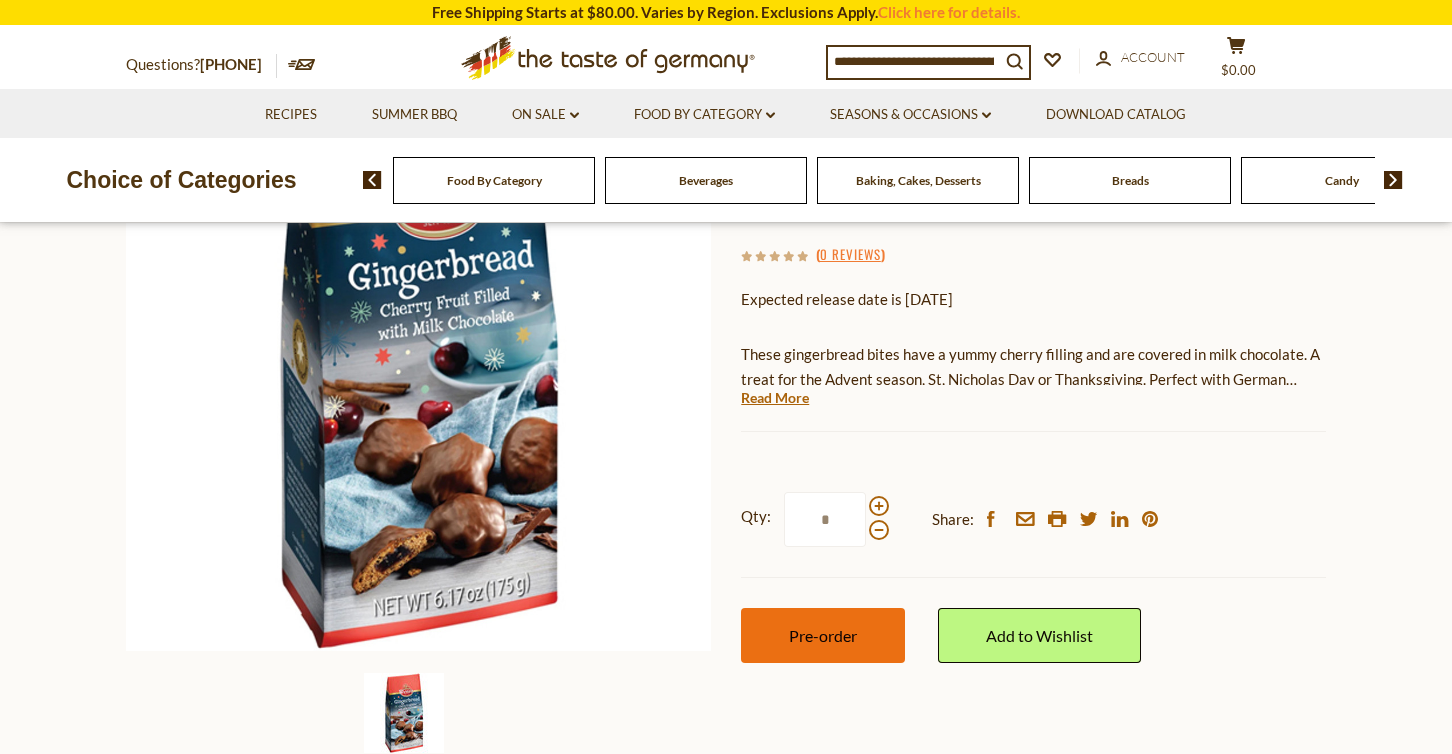 click on "Pre-order" at bounding box center [823, 635] 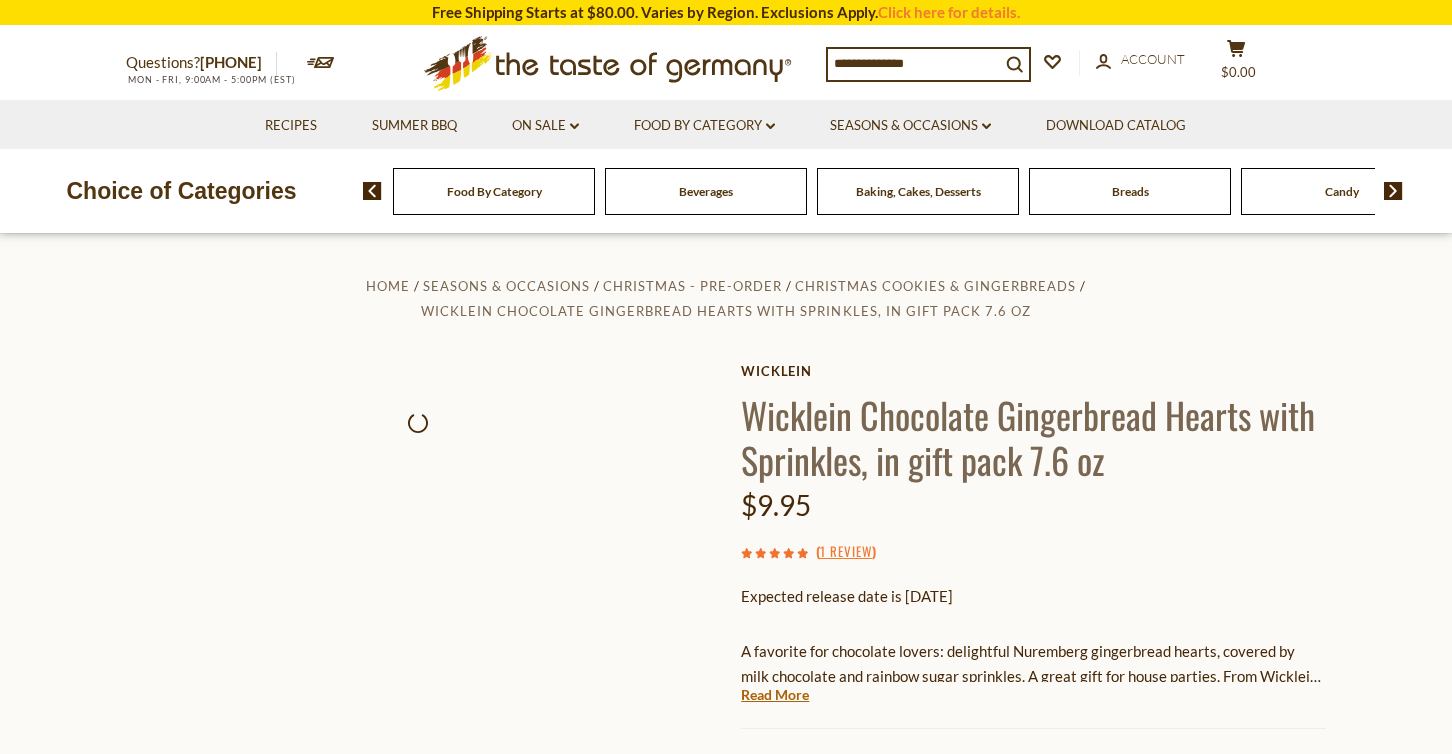 scroll, scrollTop: 0, scrollLeft: 0, axis: both 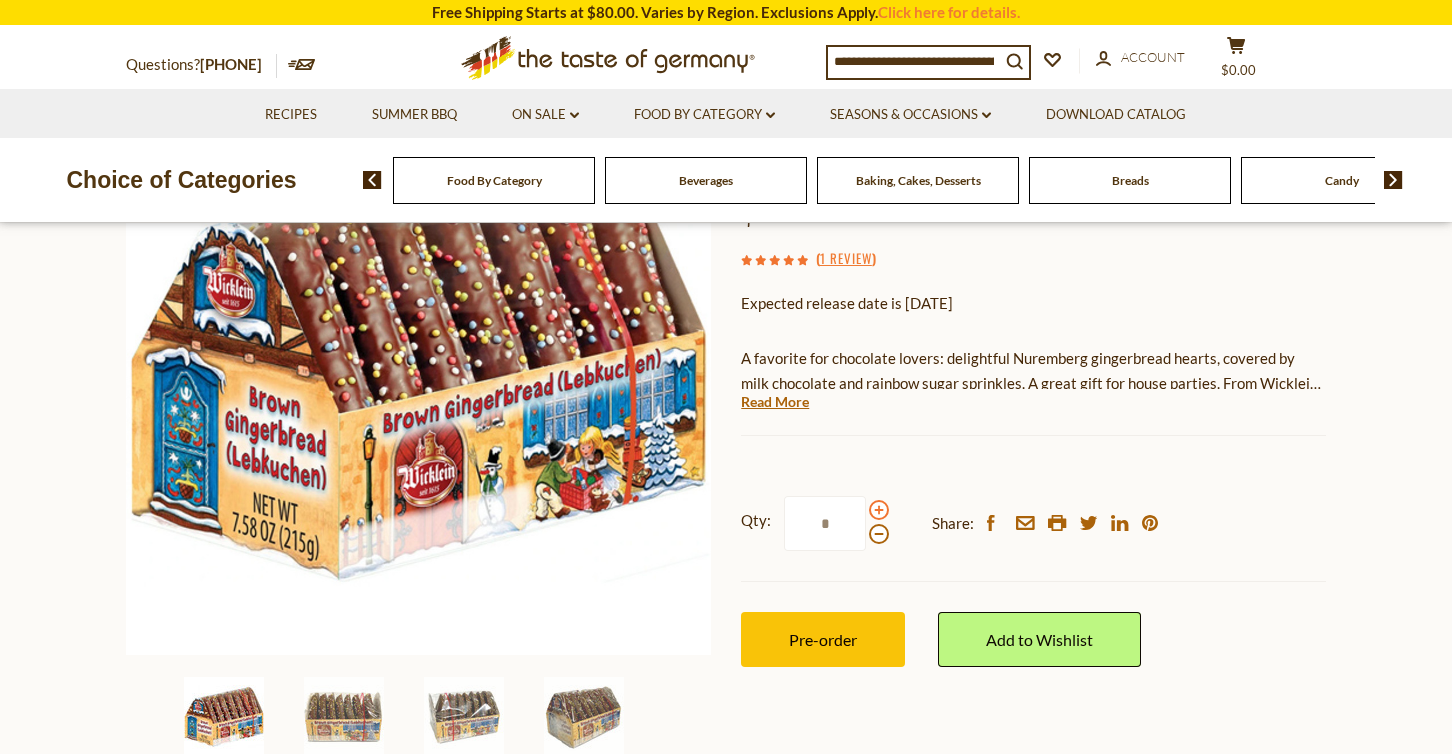 click at bounding box center (879, 510) 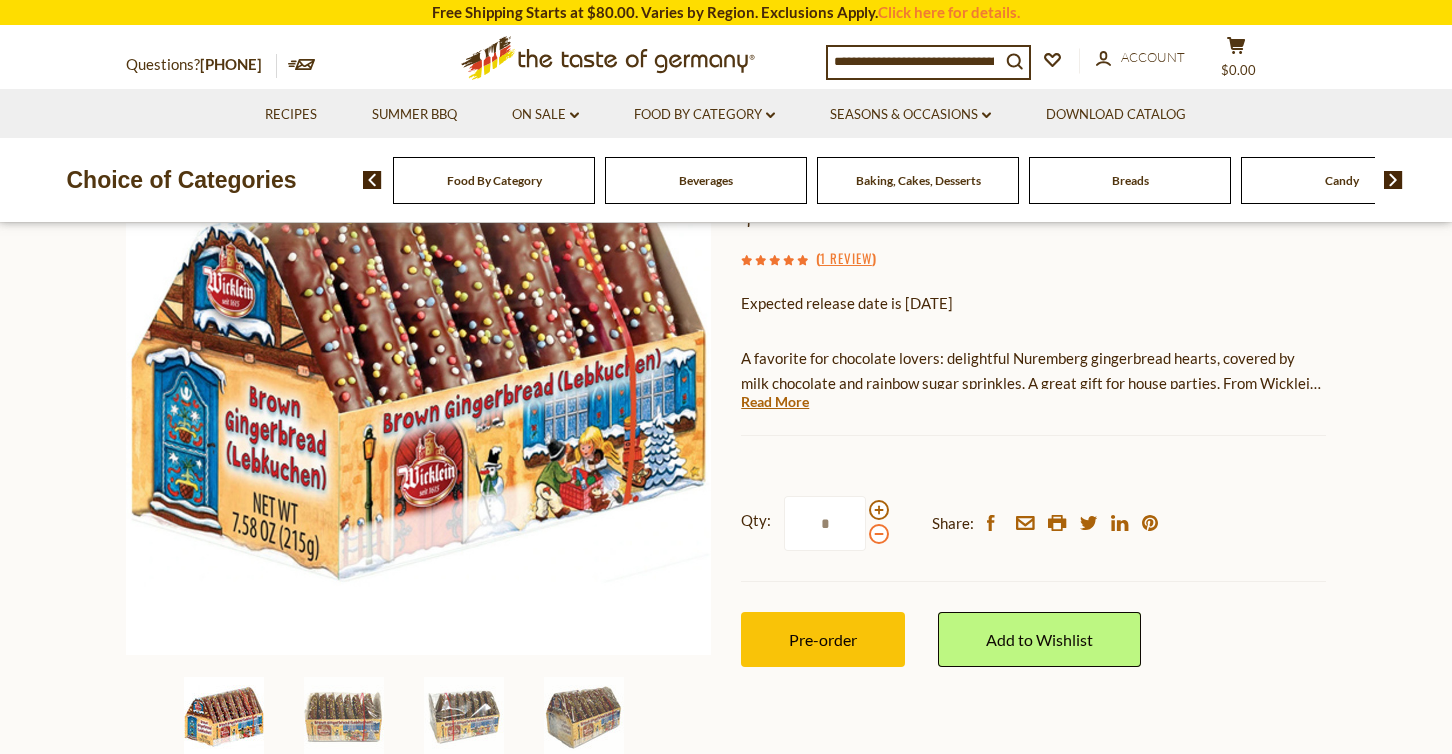 click at bounding box center [879, 534] 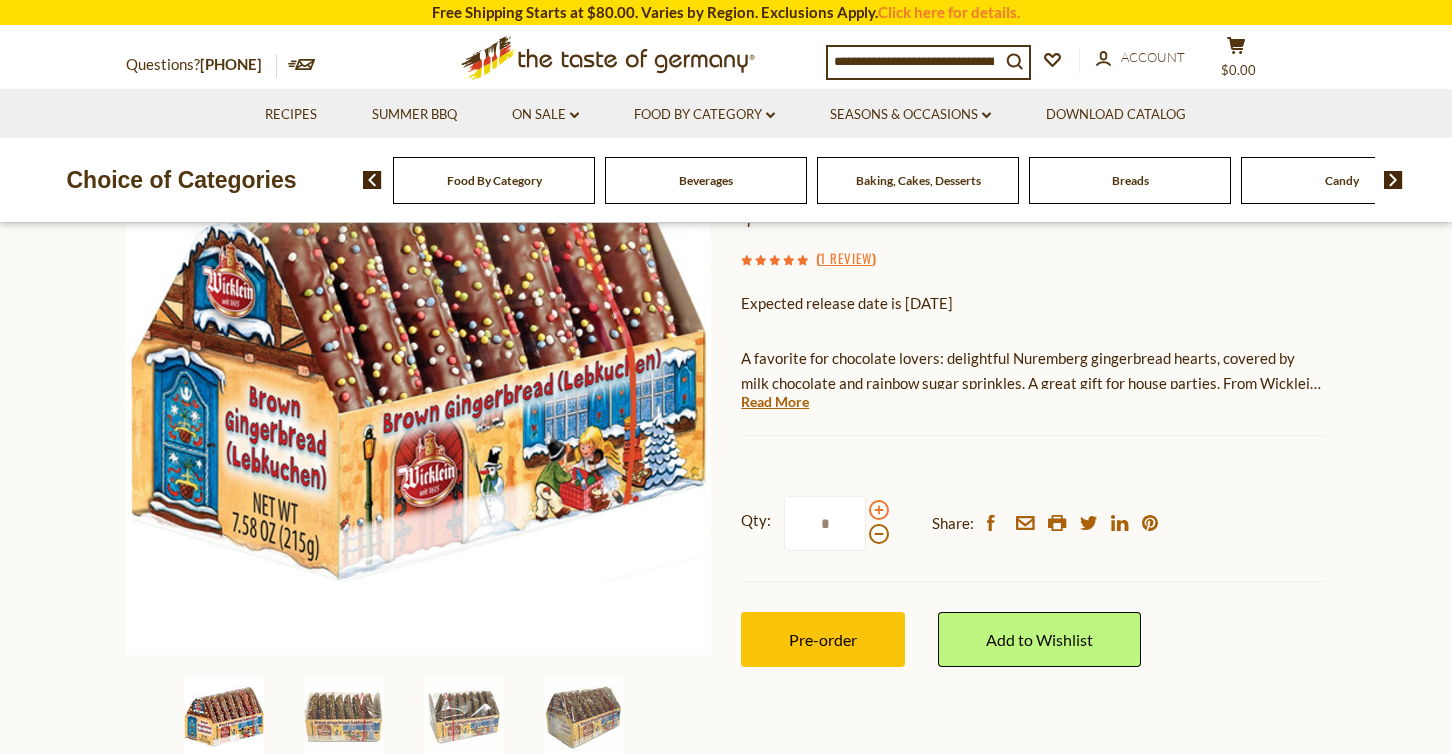 click at bounding box center [879, 510] 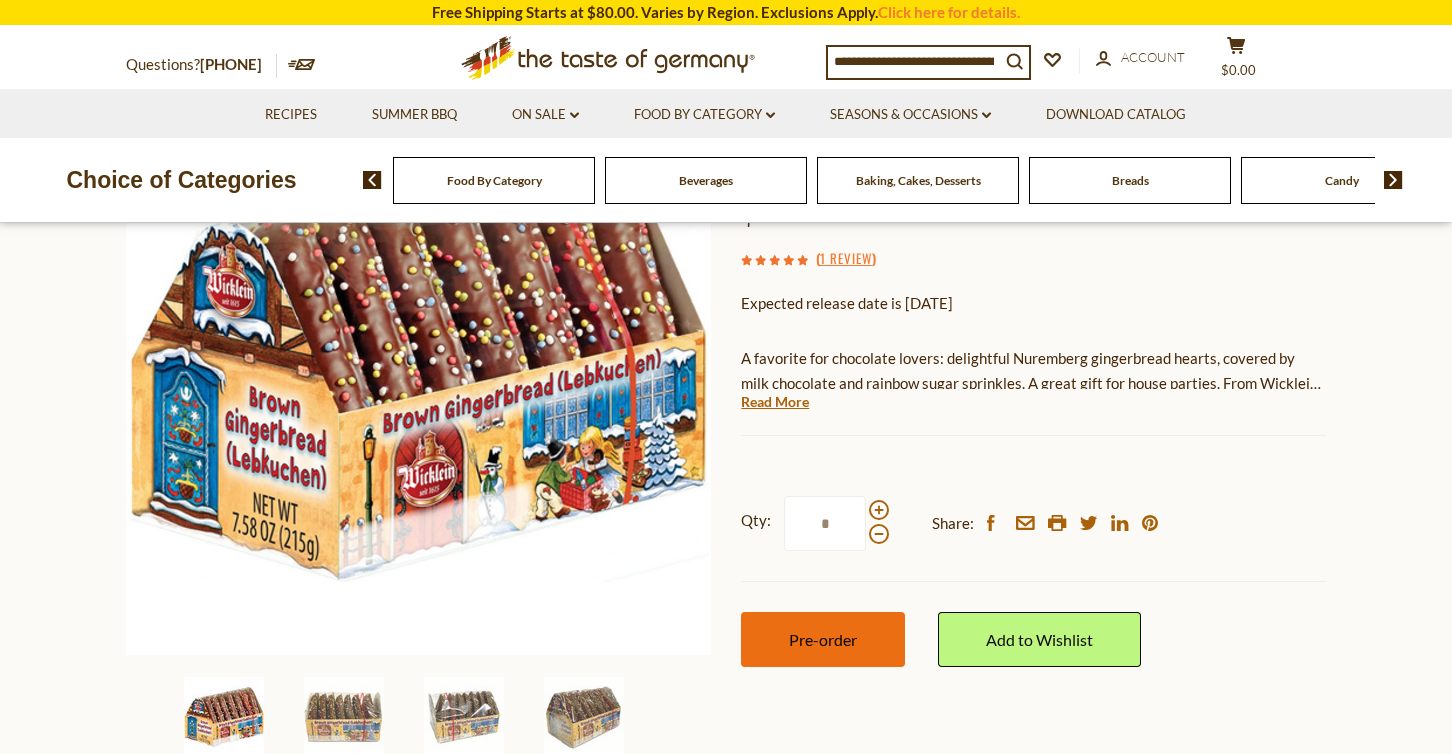 click on "Pre-order" at bounding box center [823, 639] 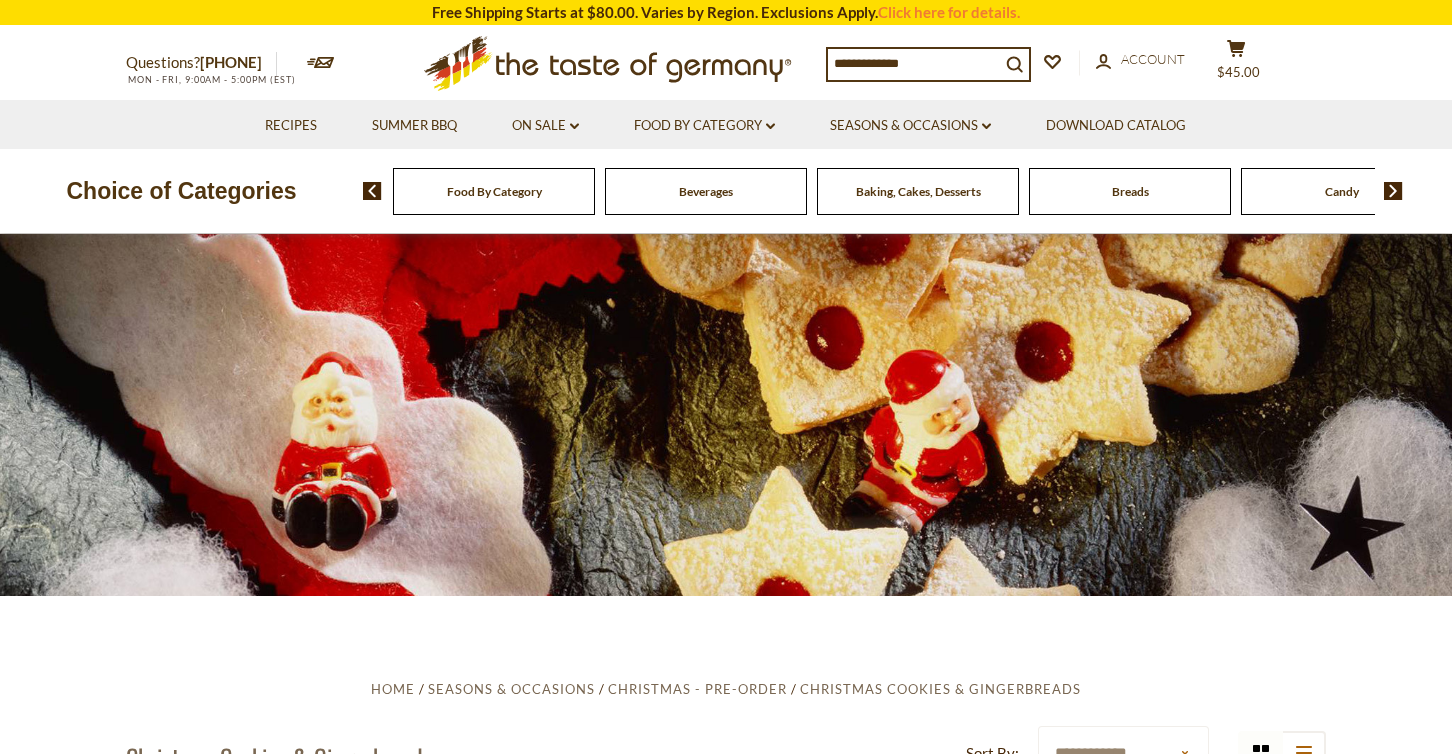 scroll, scrollTop: 0, scrollLeft: 0, axis: both 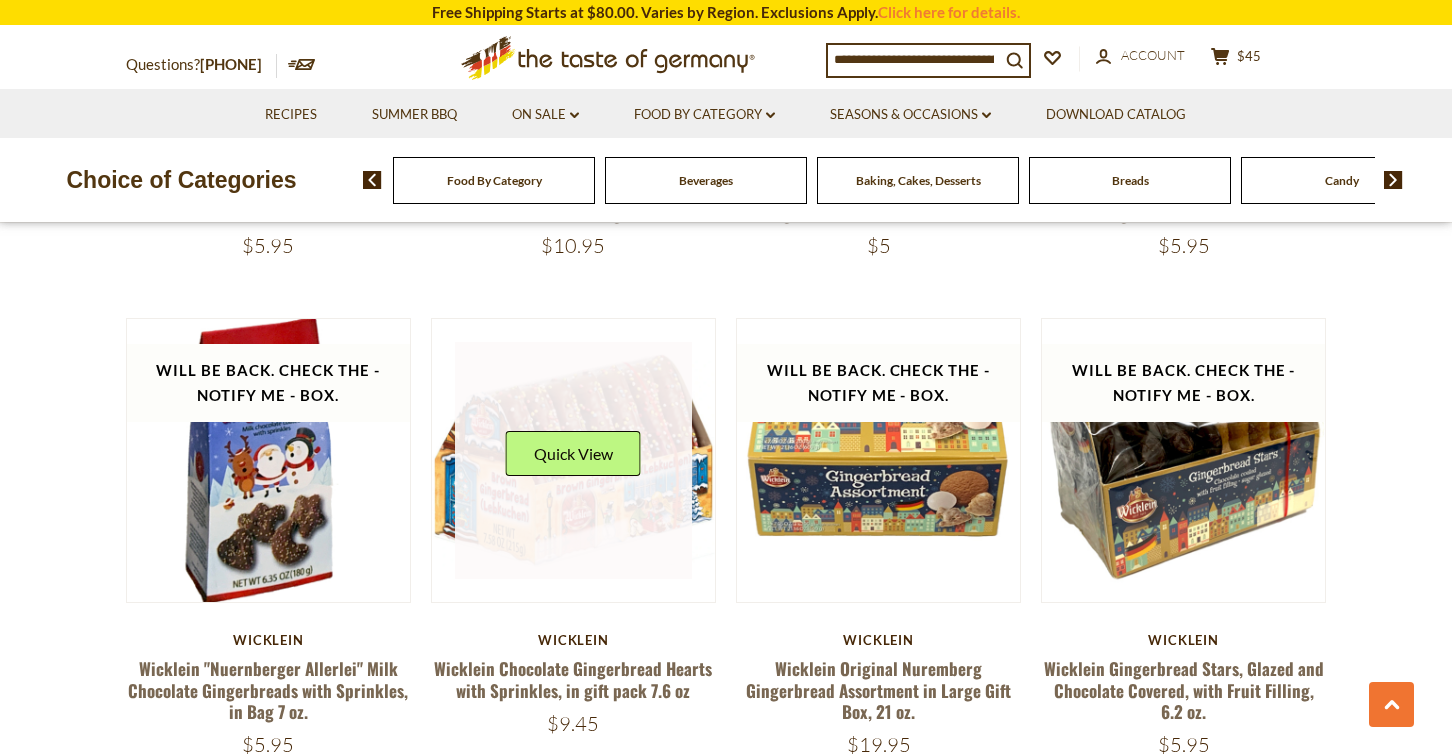 click at bounding box center [574, 461] 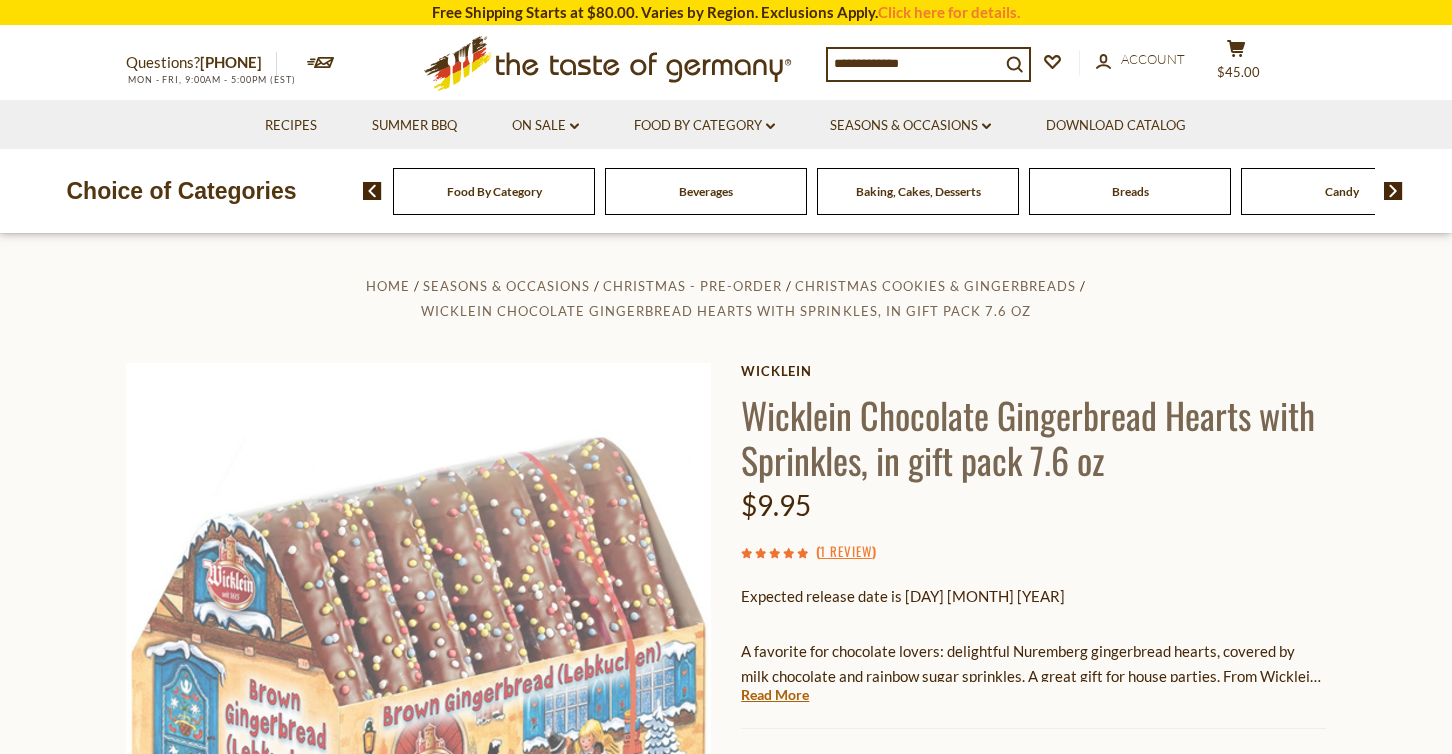 scroll, scrollTop: 0, scrollLeft: 0, axis: both 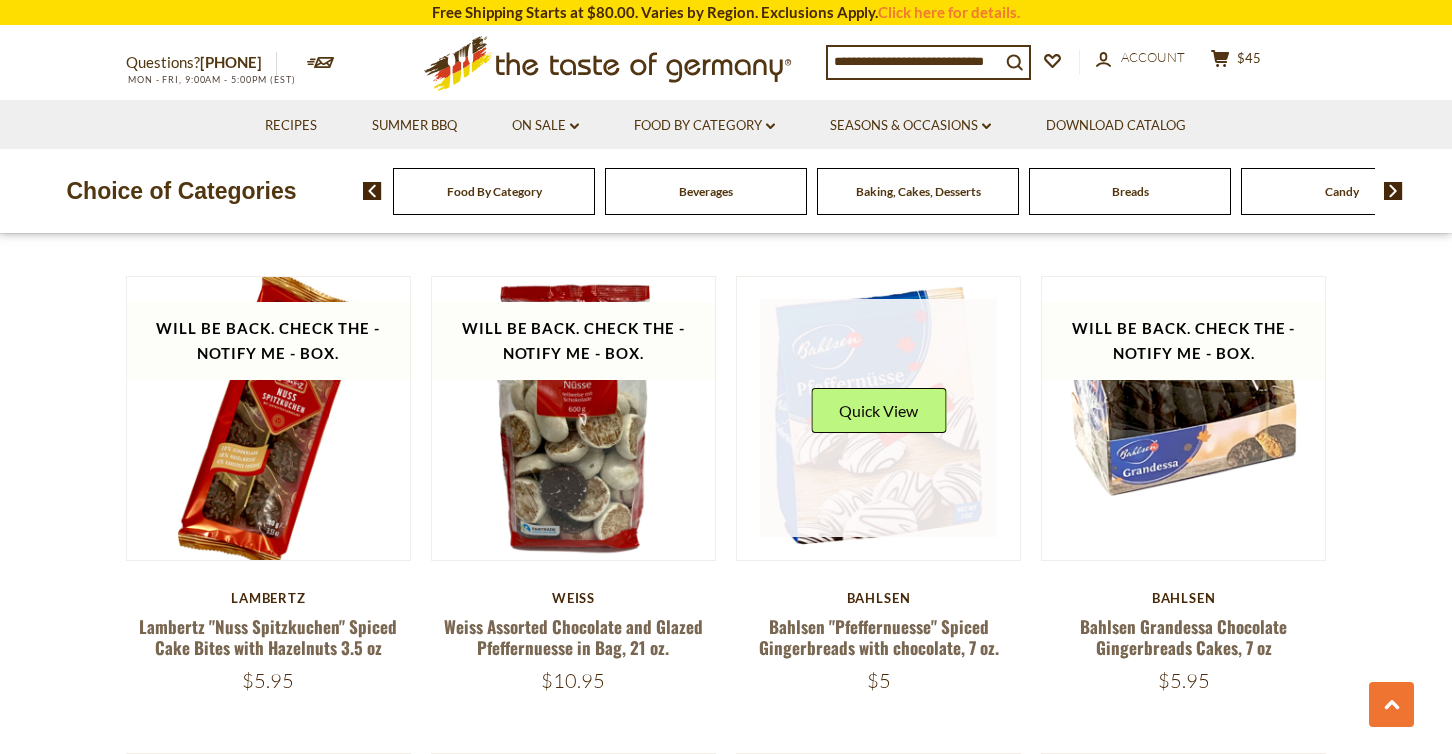 click at bounding box center [879, 418] 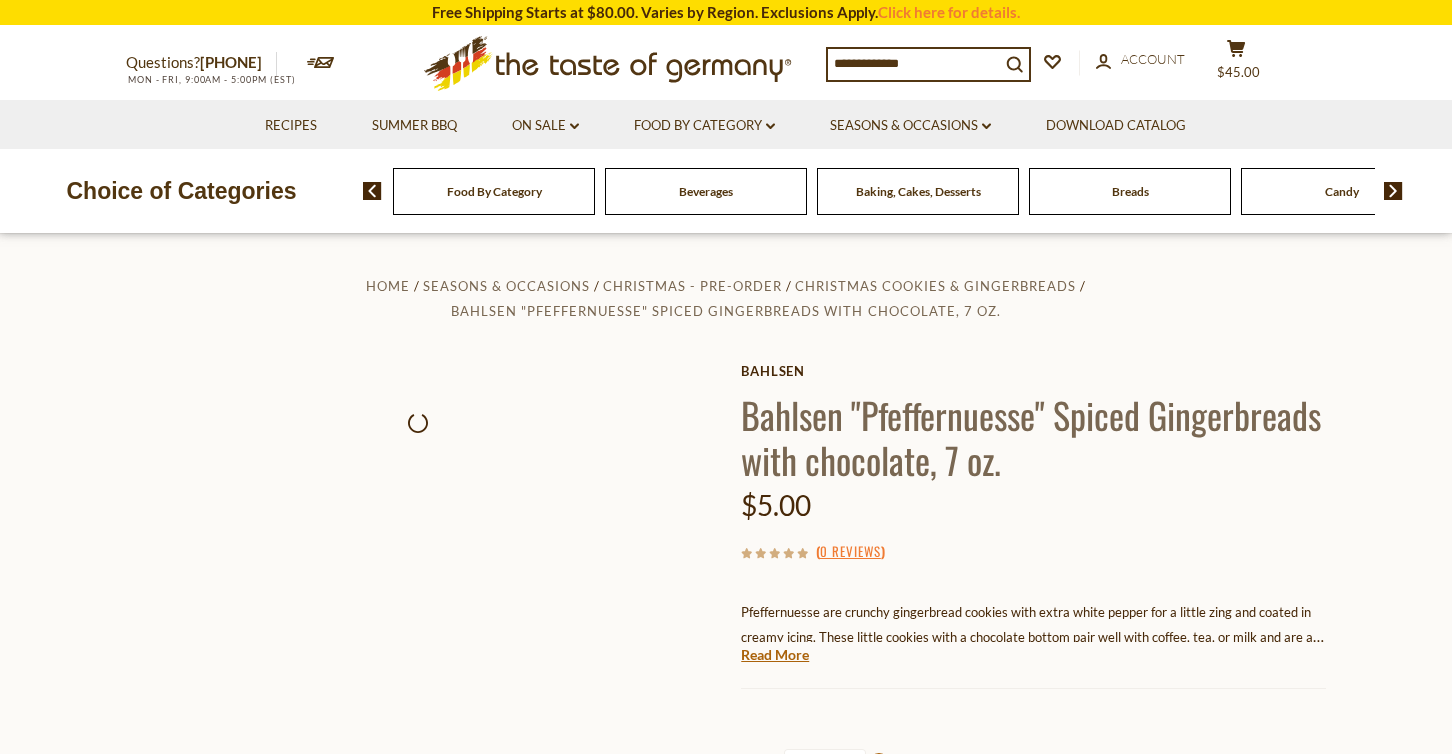 scroll, scrollTop: 0, scrollLeft: 0, axis: both 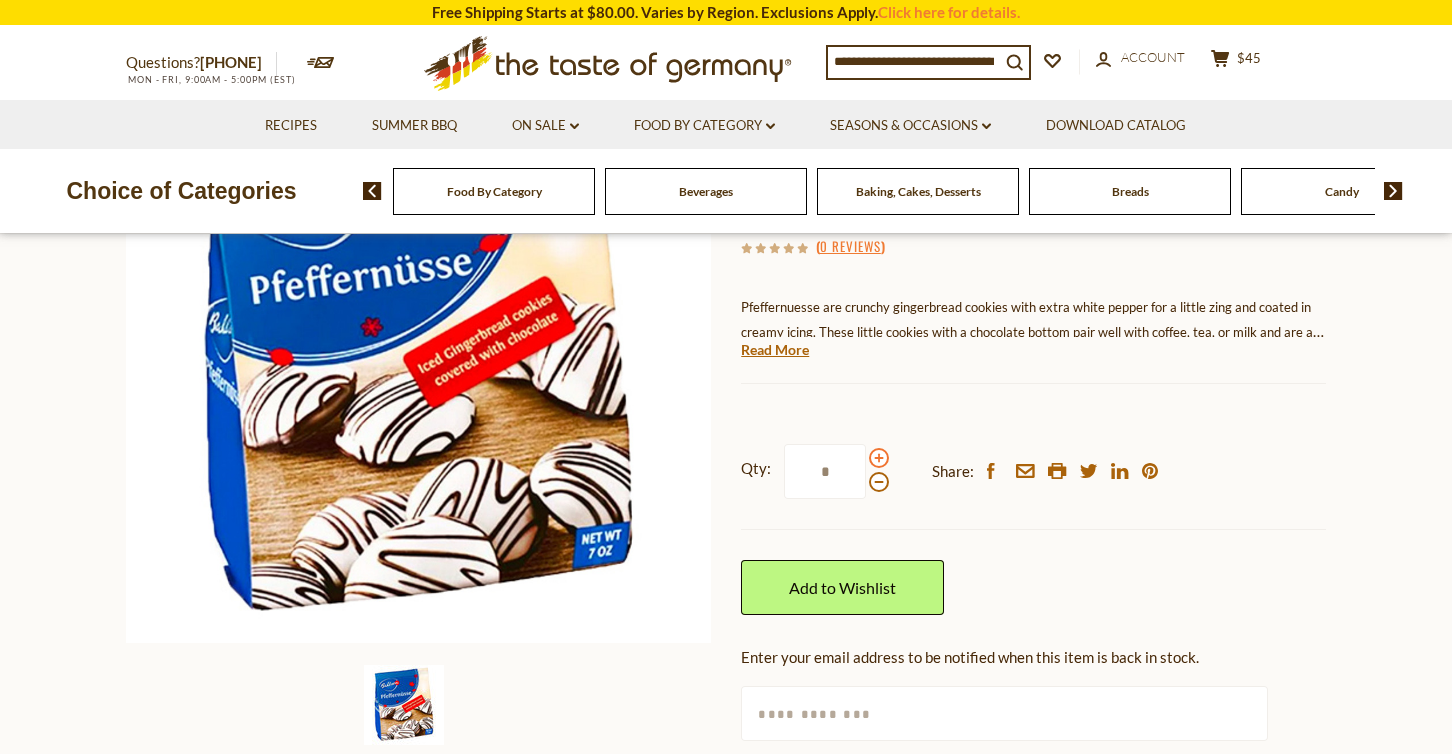click at bounding box center [879, 458] 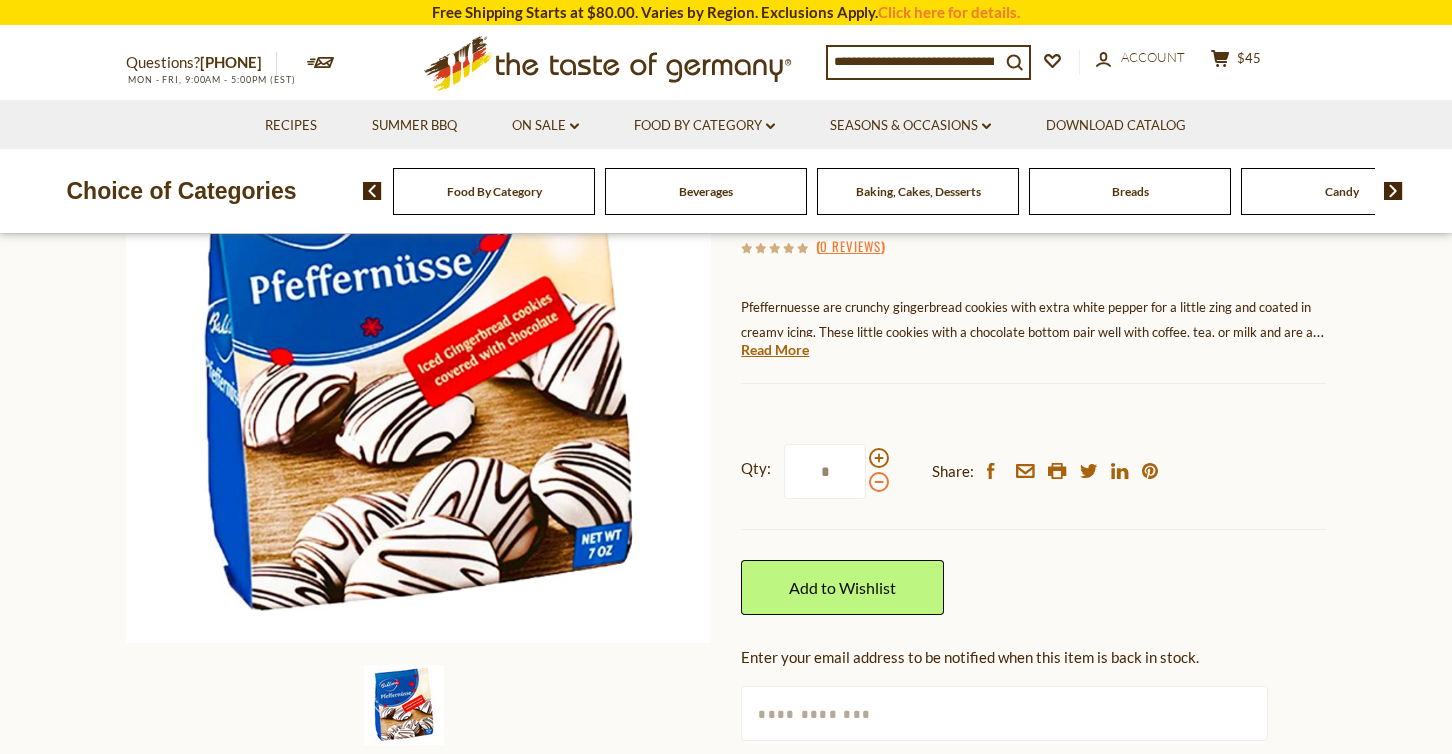 click at bounding box center (879, 482) 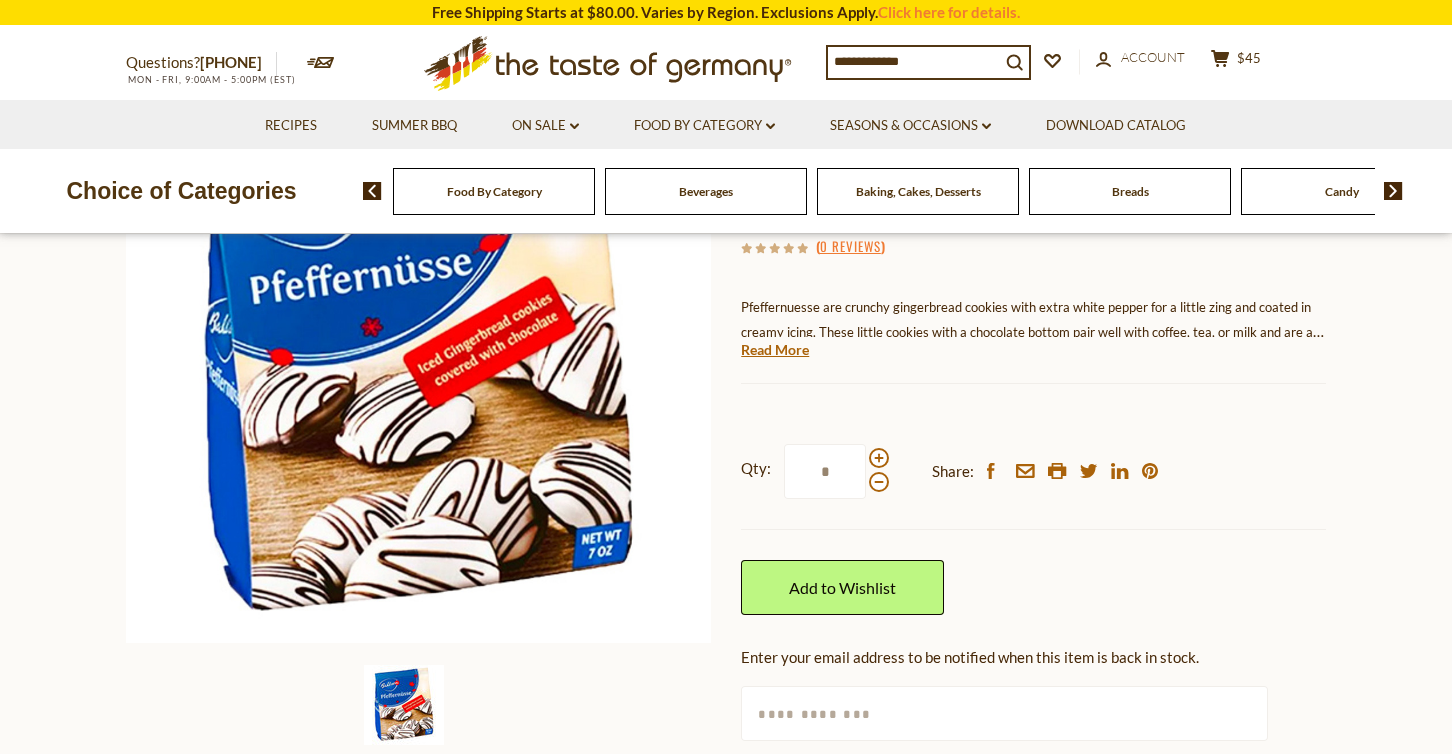 click on "Qty:
*
Share:
facebook
email
printer
twitter
linkedin
pinterest" at bounding box center [1033, 472] 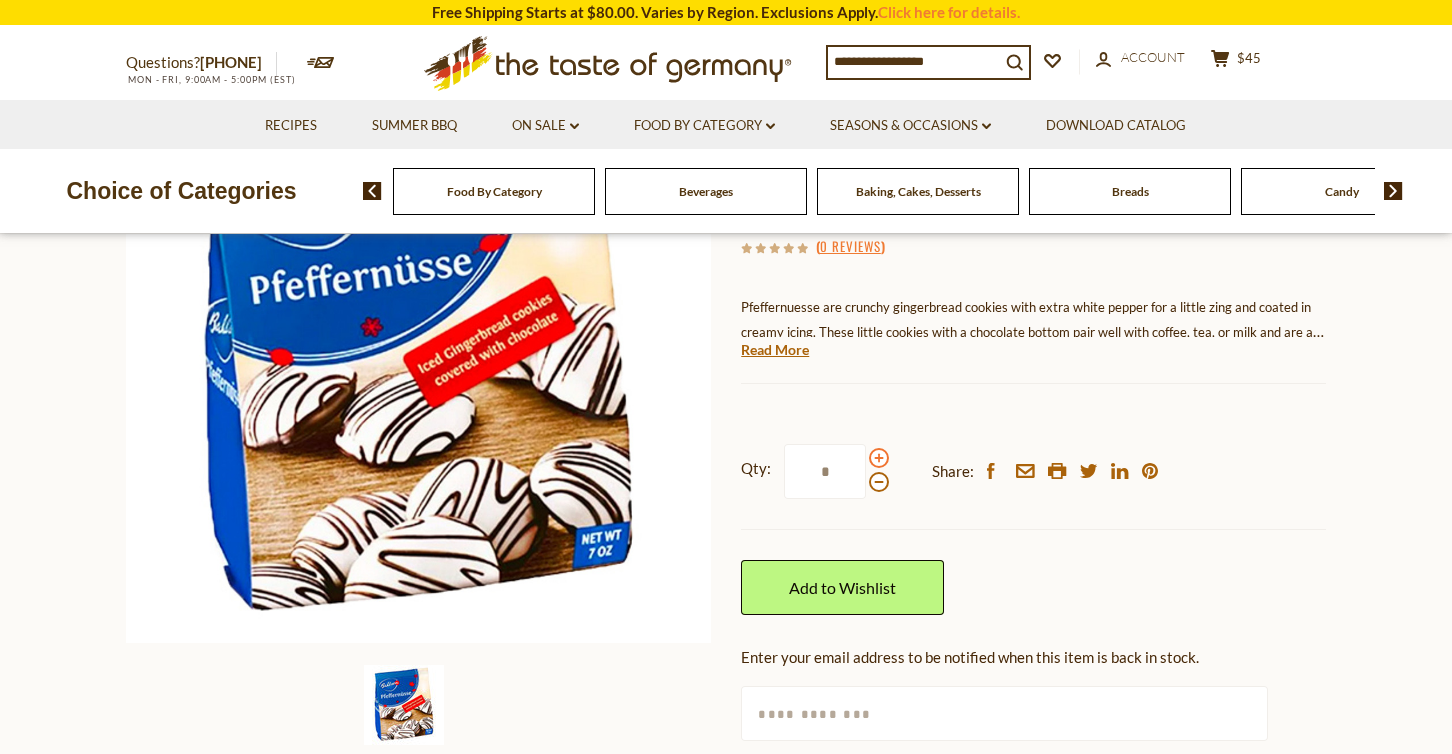 click at bounding box center [879, 458] 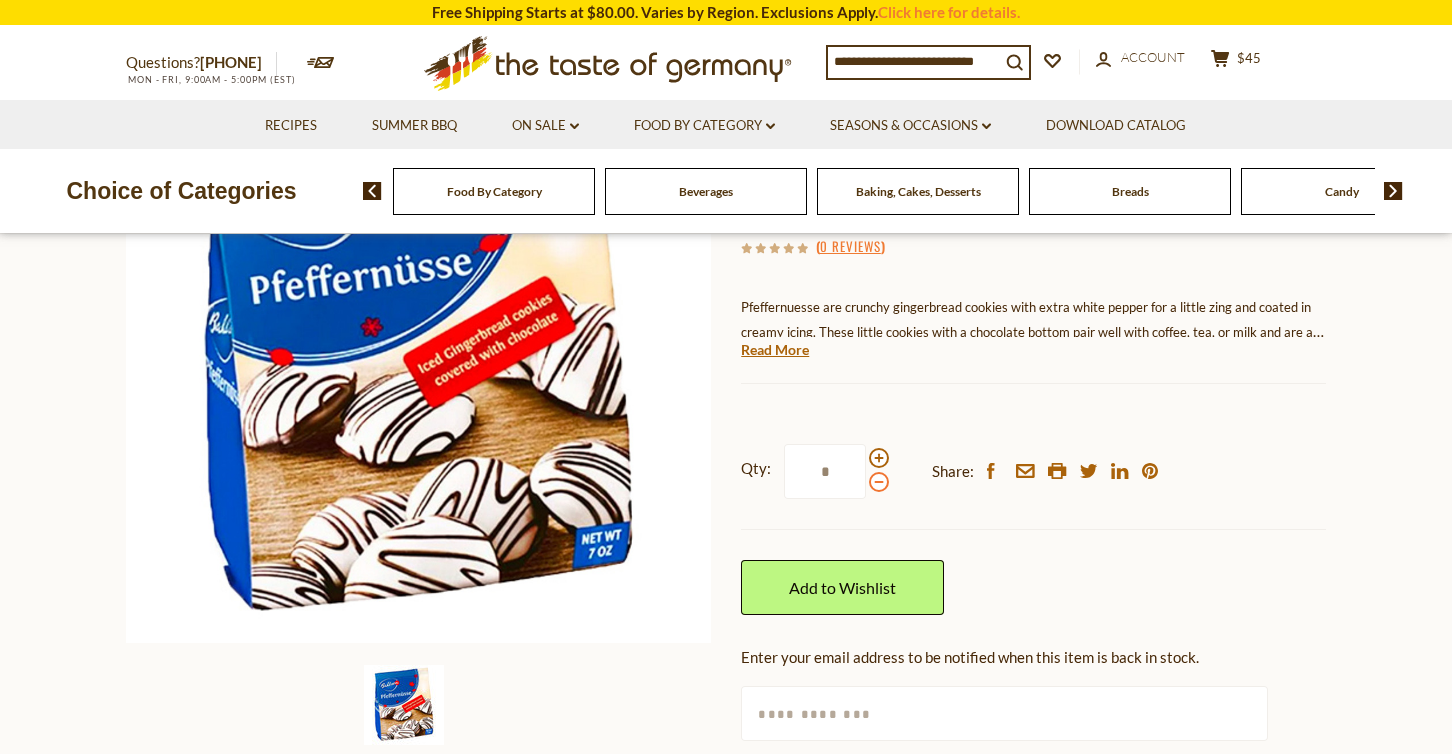 click at bounding box center (879, 482) 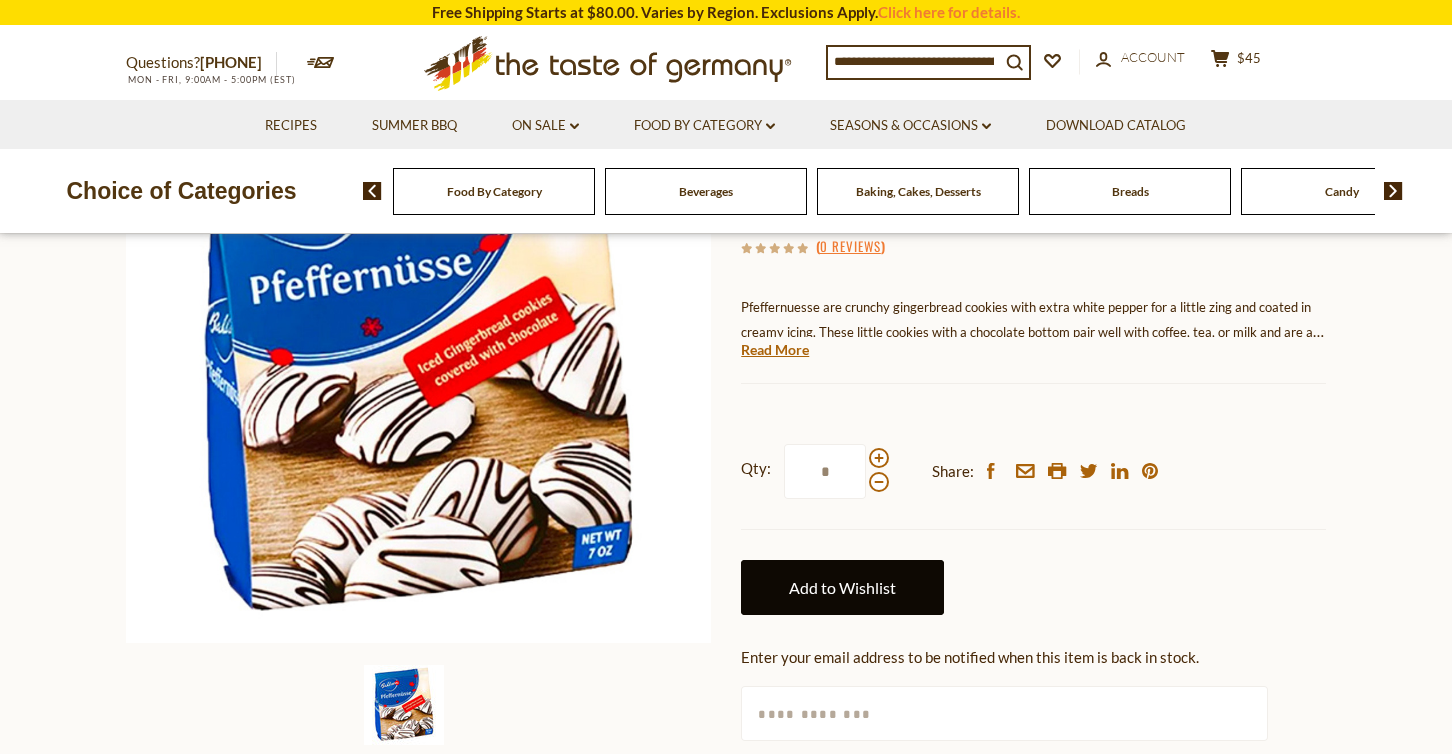 click on "Add to Wishlist" at bounding box center (842, 587) 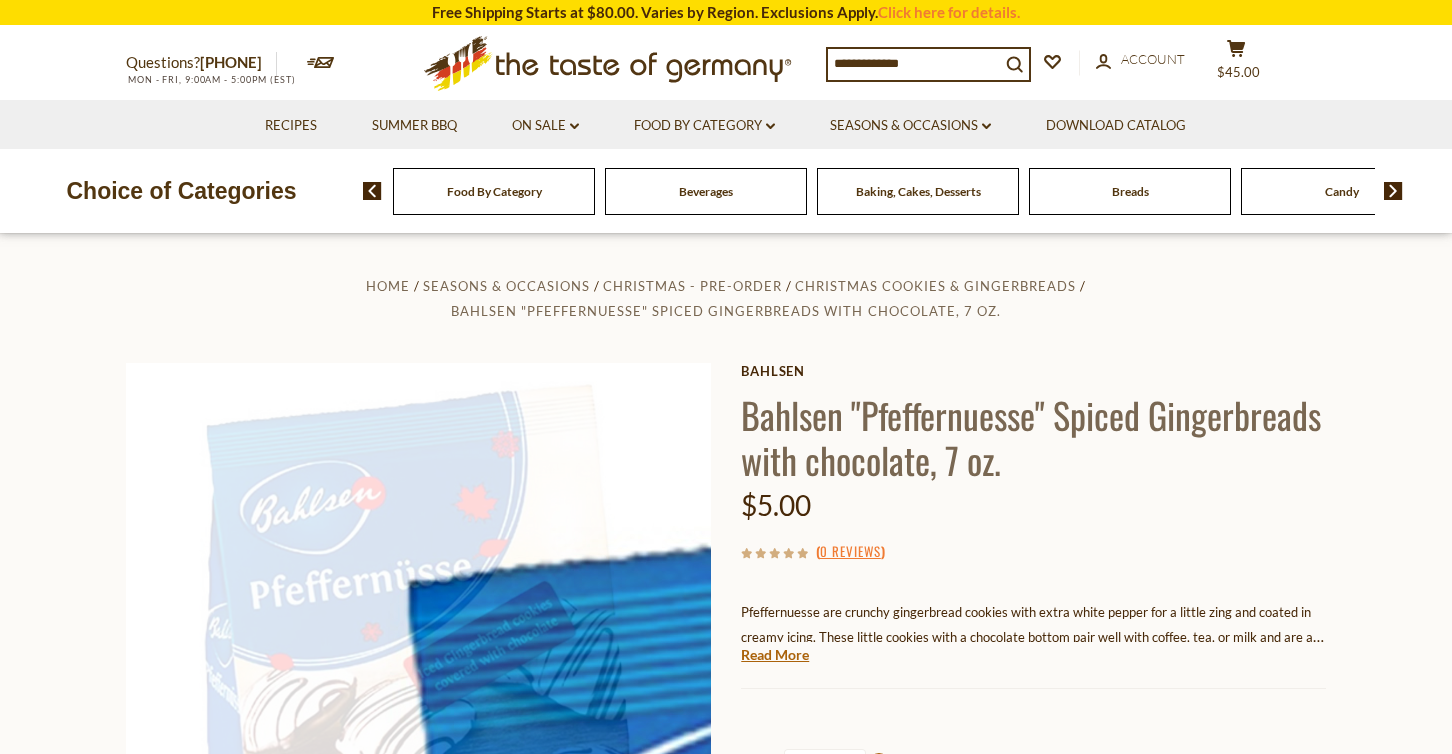 scroll, scrollTop: 305, scrollLeft: 0, axis: vertical 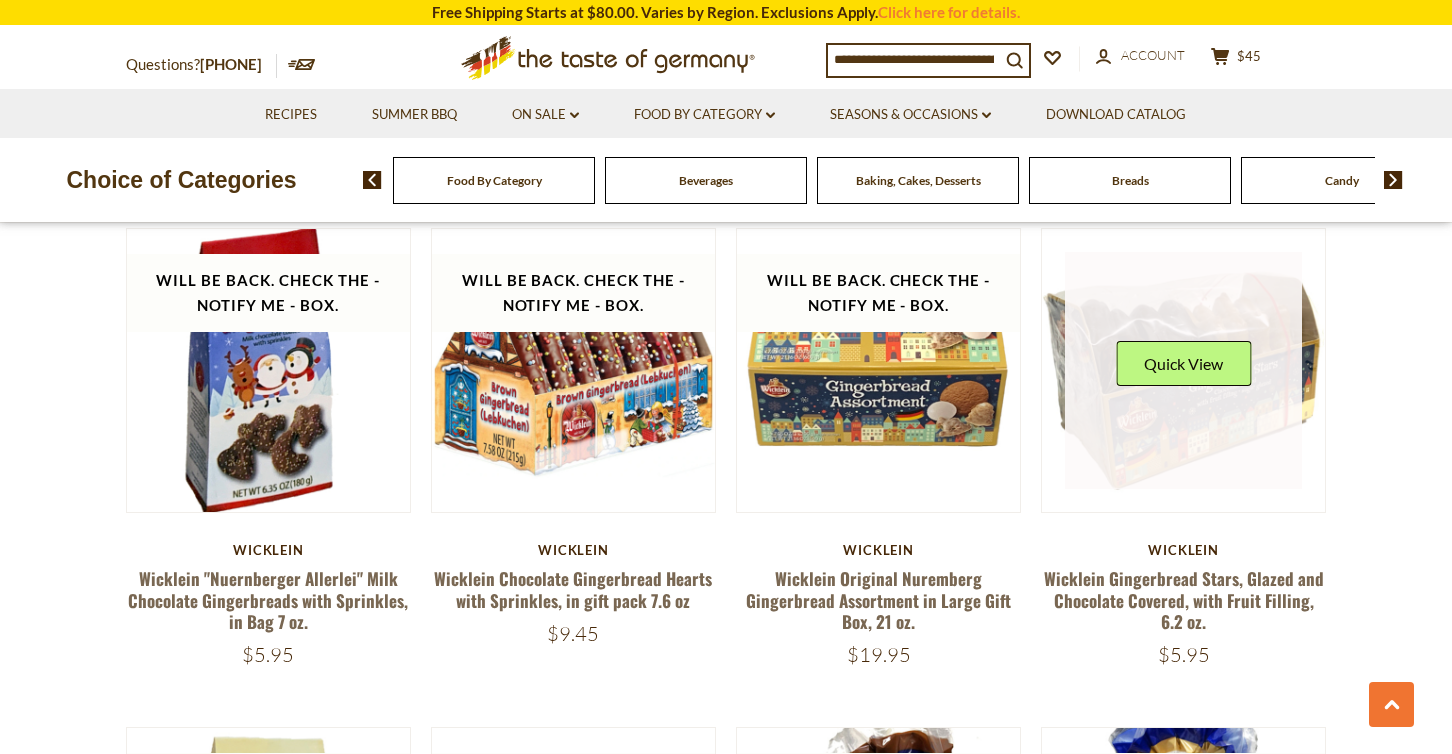 click at bounding box center (1184, 371) 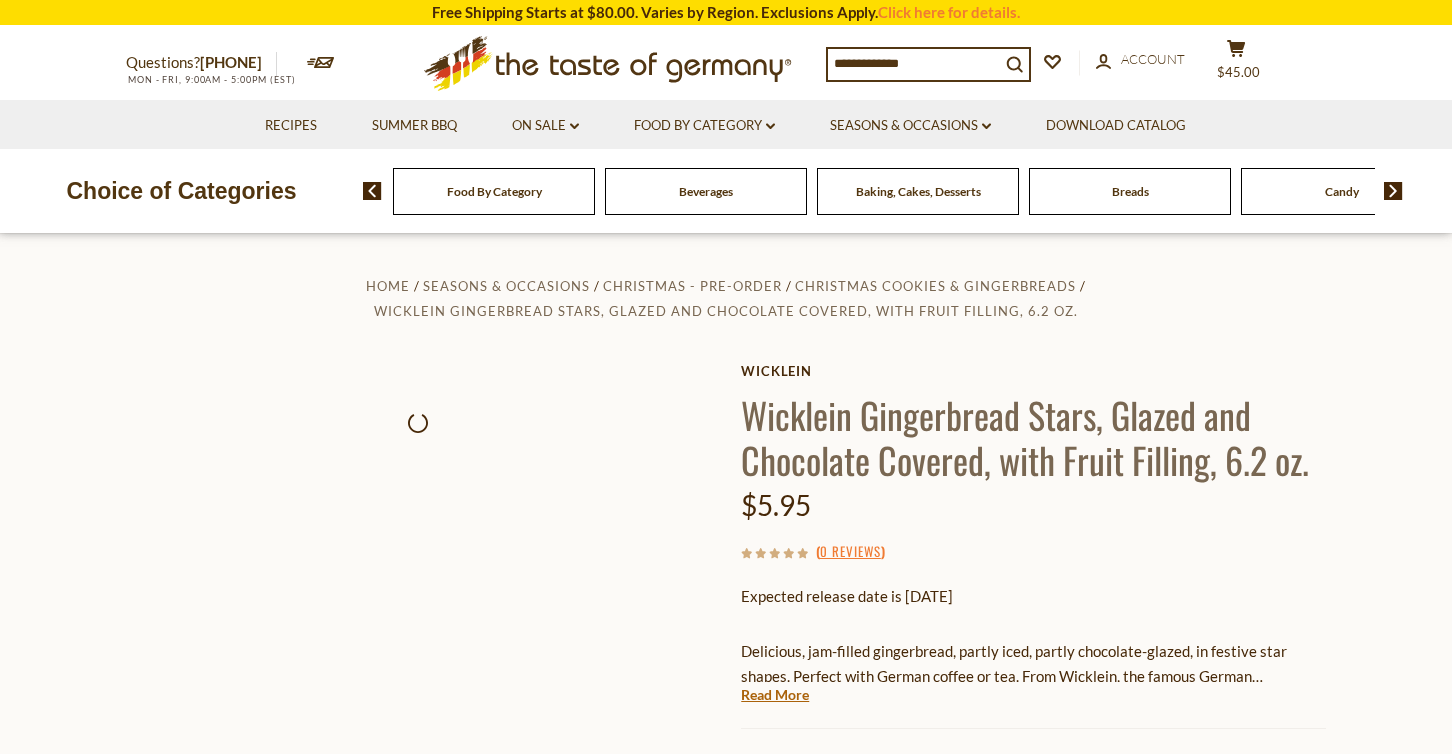 scroll, scrollTop: 180, scrollLeft: 0, axis: vertical 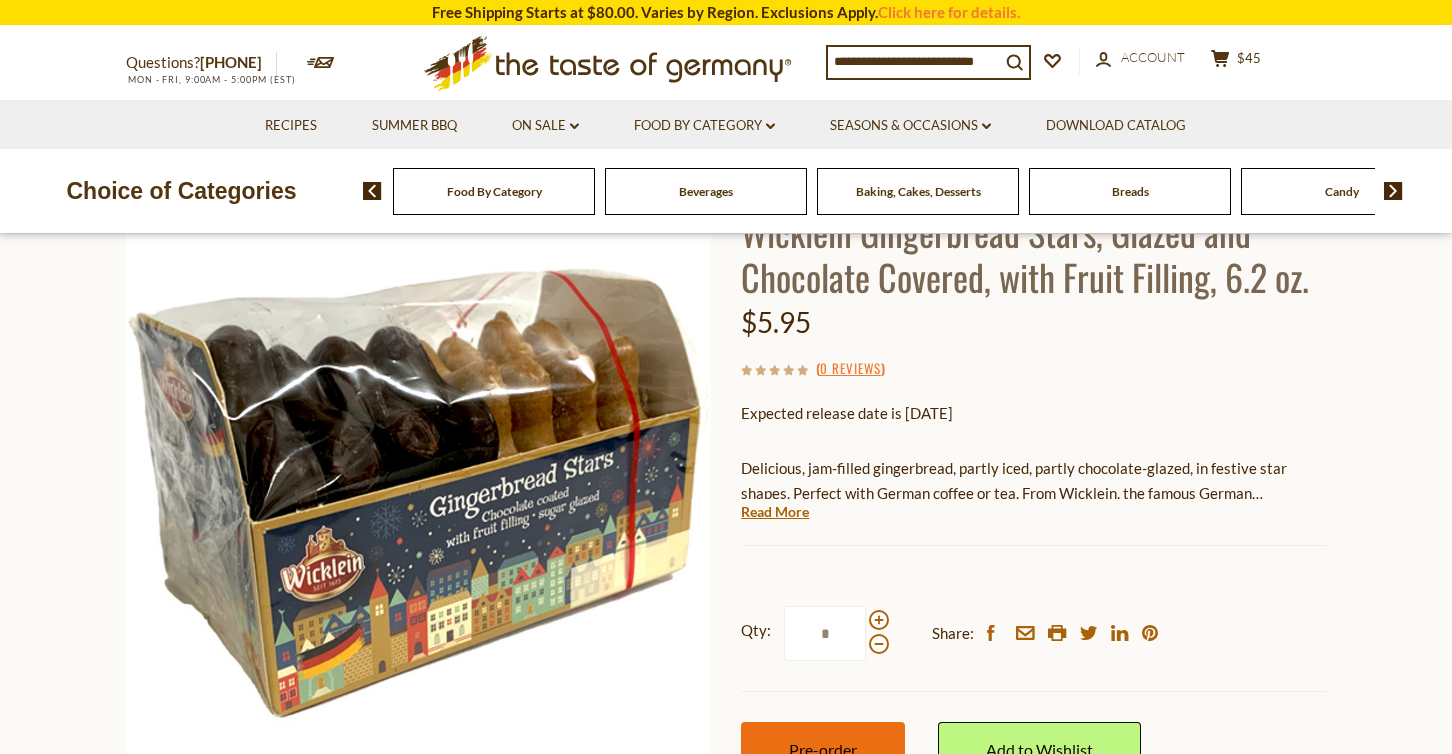 click on "Pre-order" at bounding box center (823, 749) 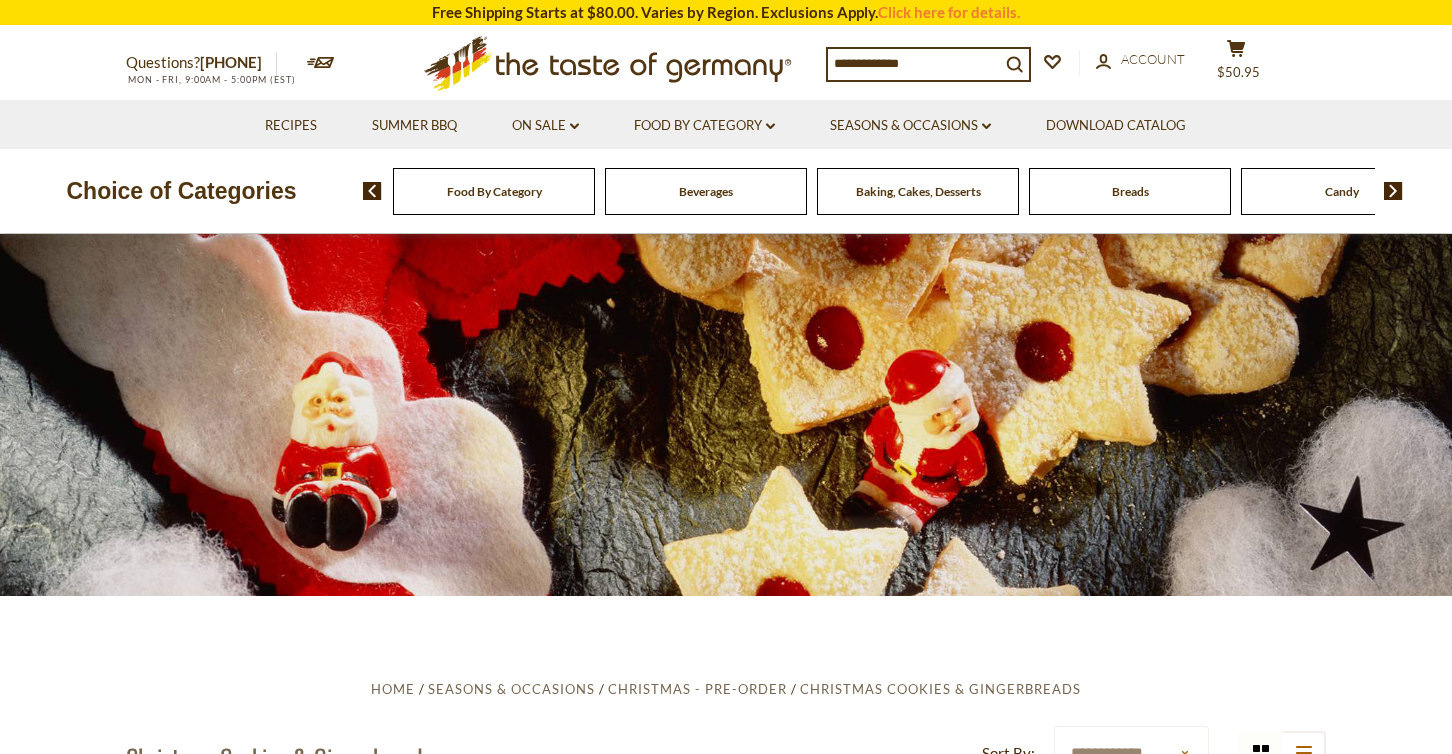 scroll, scrollTop: 1566, scrollLeft: 0, axis: vertical 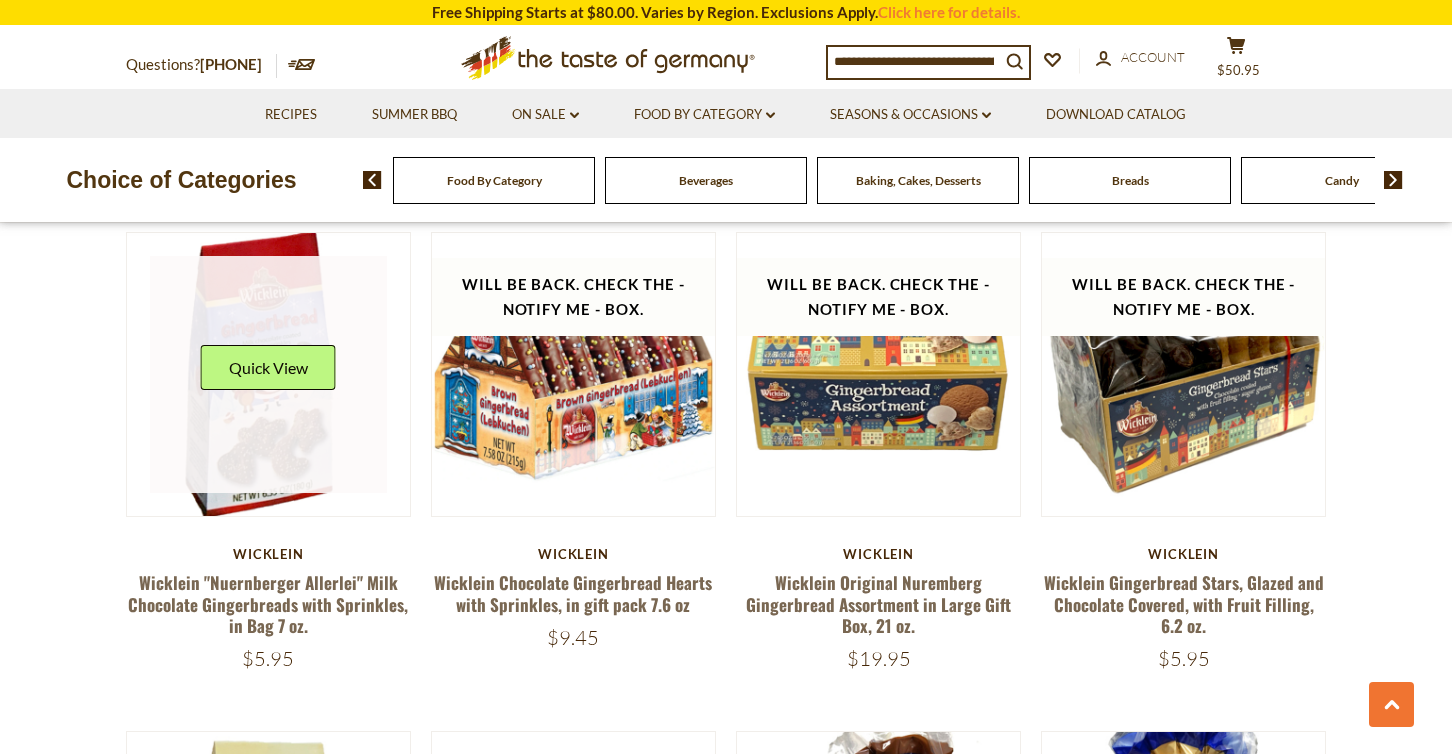 click at bounding box center [269, 375] 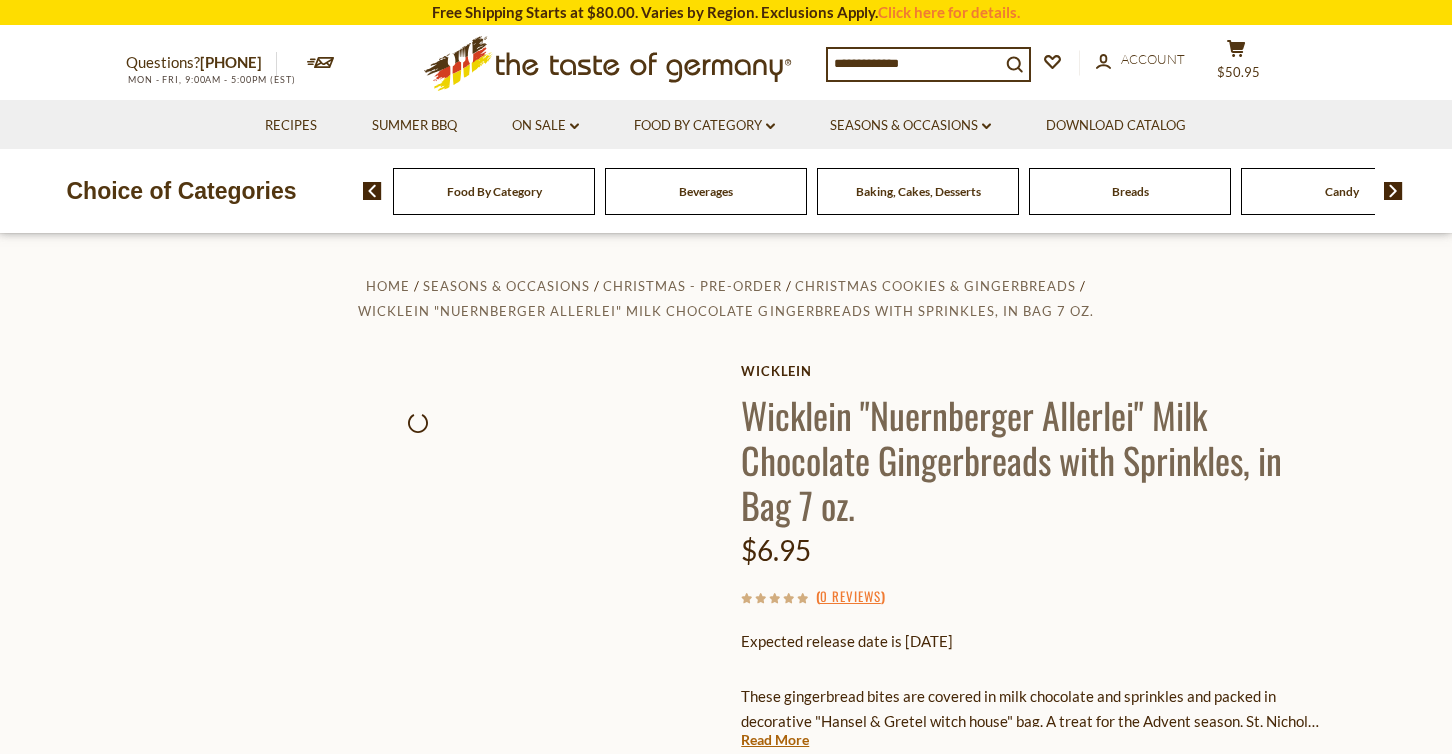 scroll, scrollTop: 0, scrollLeft: 0, axis: both 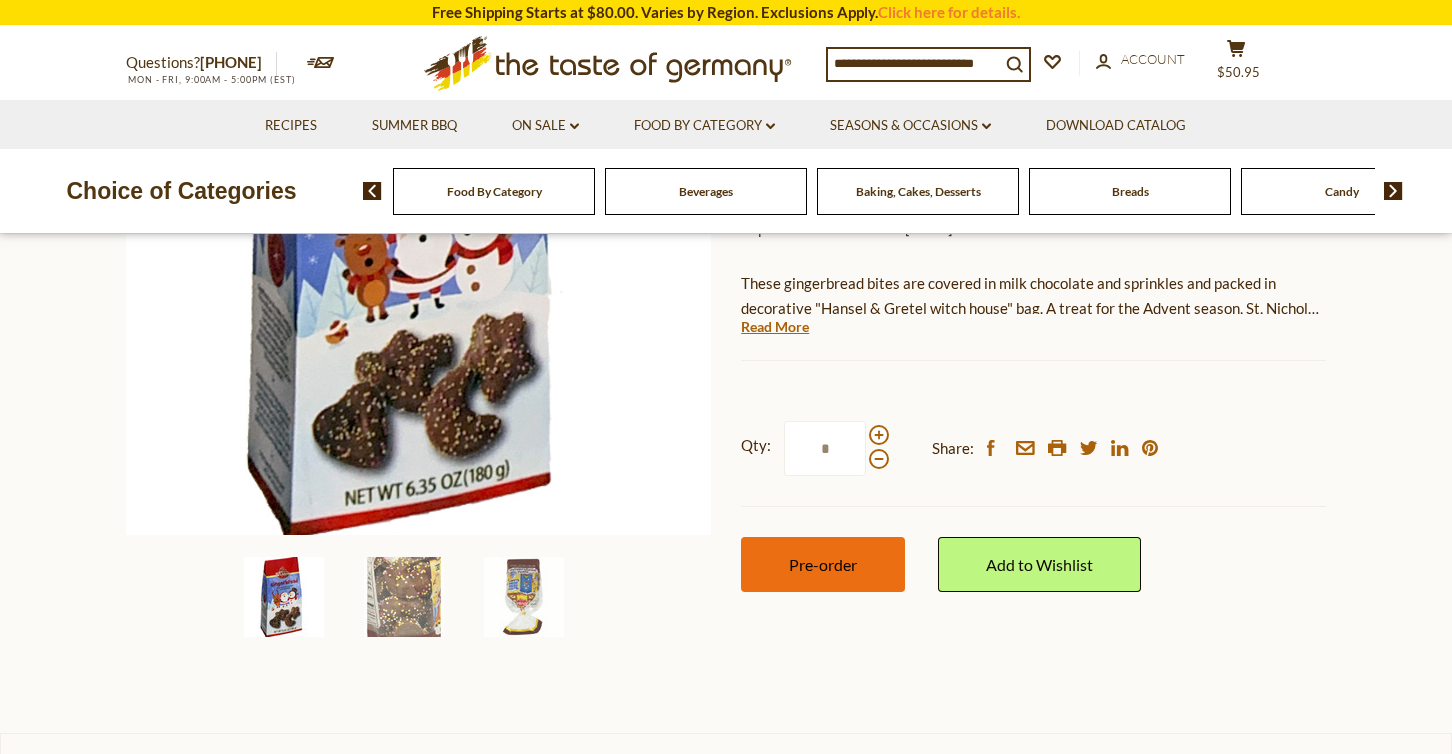 click on "Pre-order" at bounding box center (823, 564) 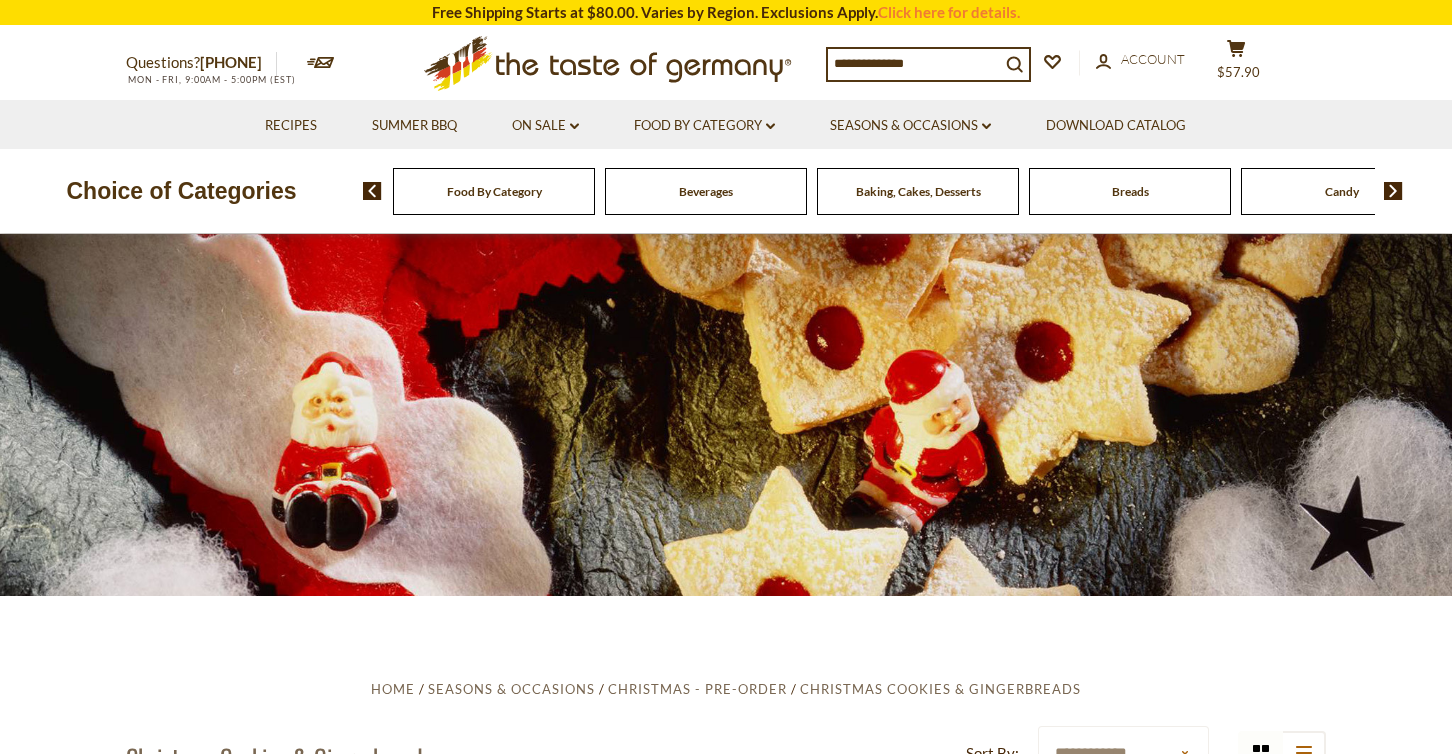 scroll, scrollTop: 1562, scrollLeft: 0, axis: vertical 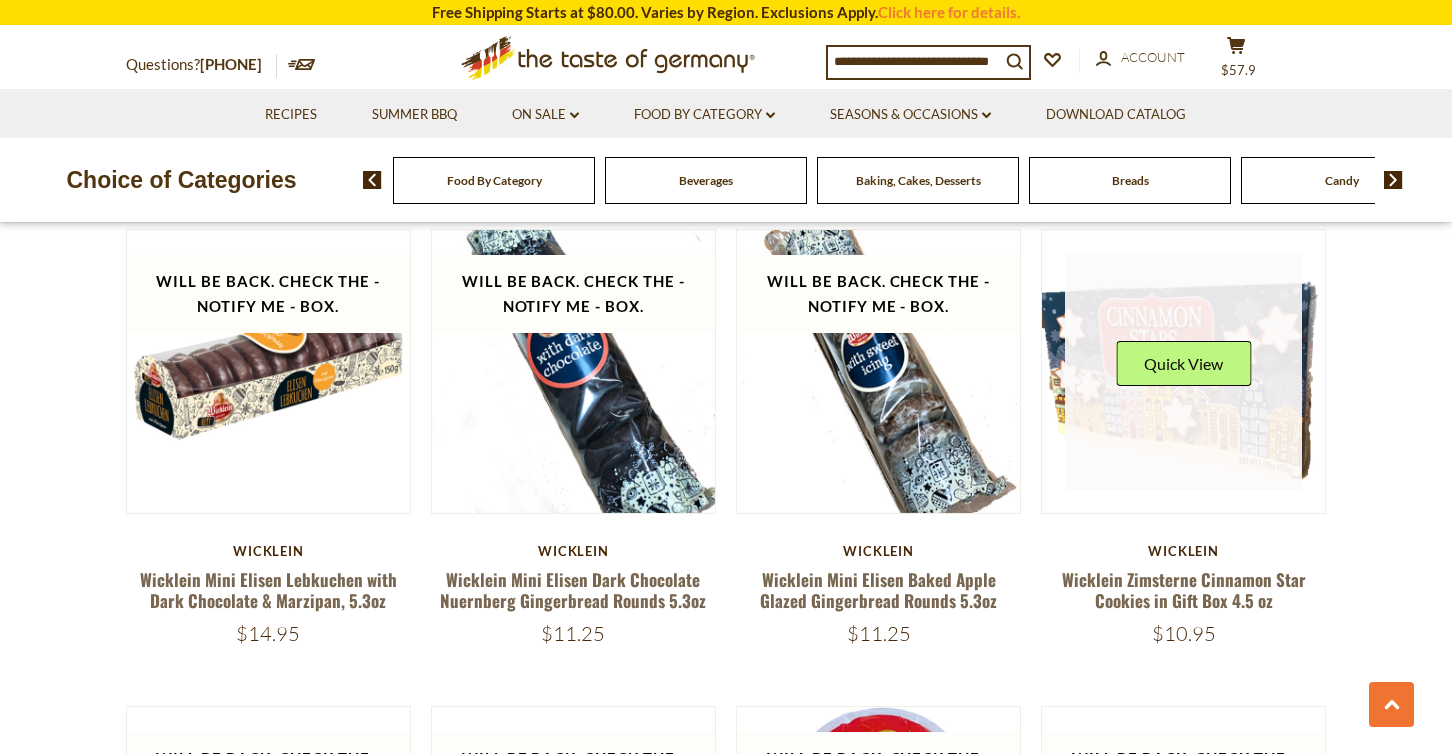 click at bounding box center (1184, 371) 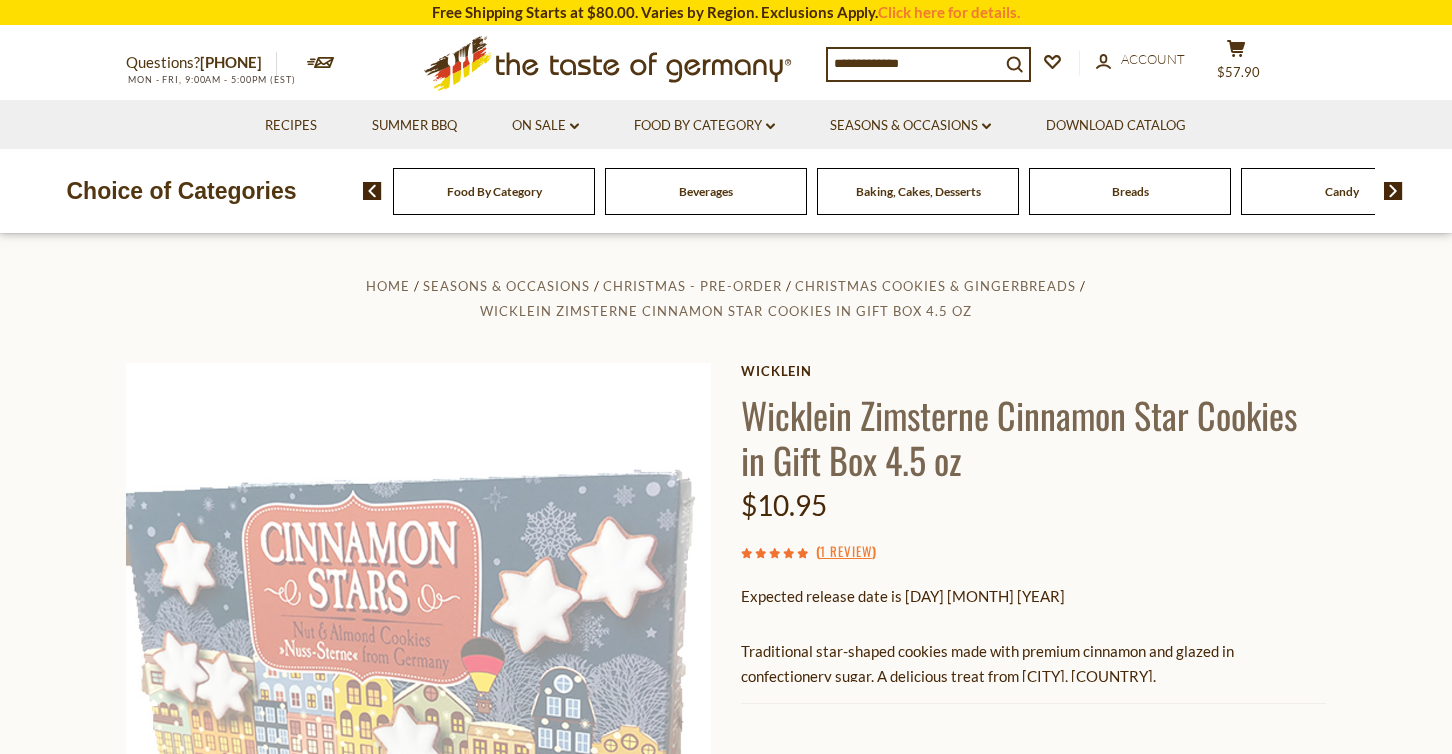 scroll, scrollTop: 51, scrollLeft: 0, axis: vertical 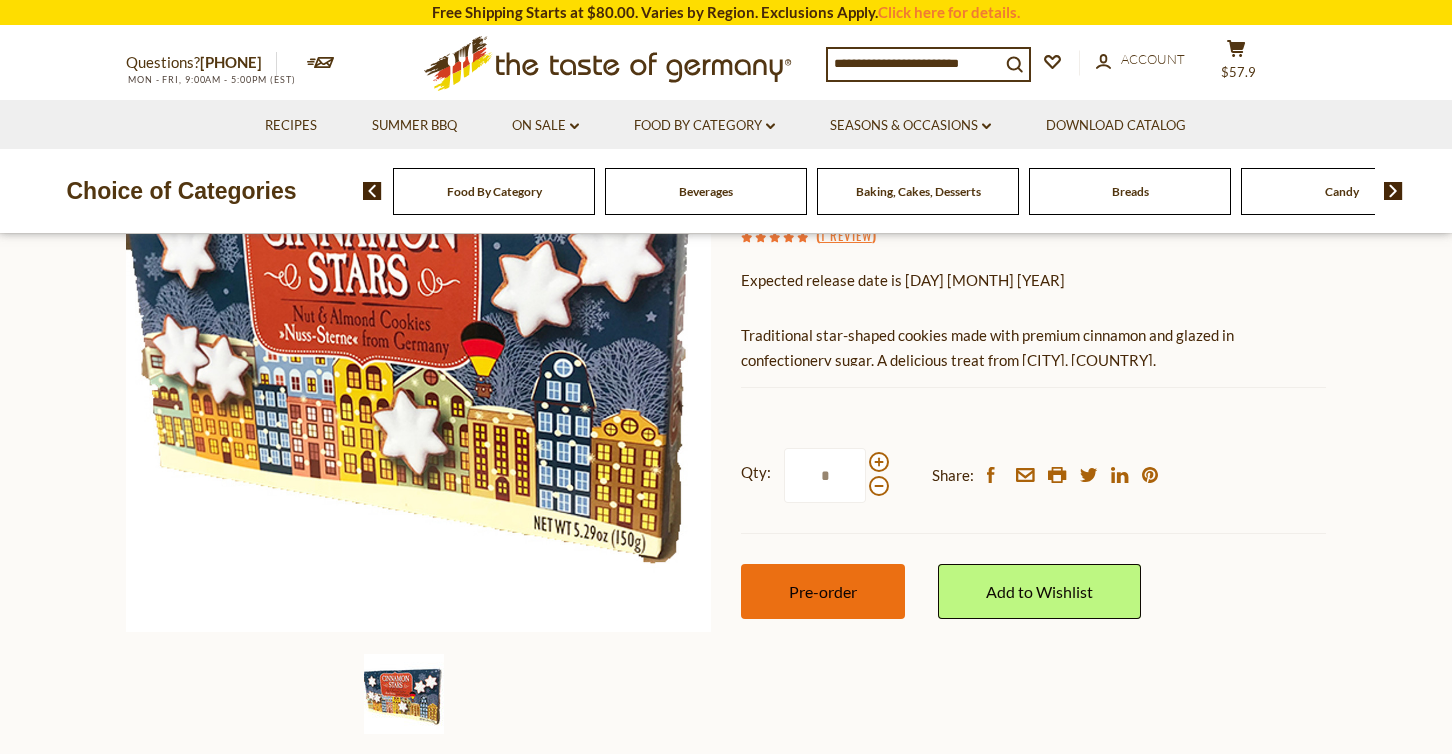 click on "Pre-order" at bounding box center (823, 591) 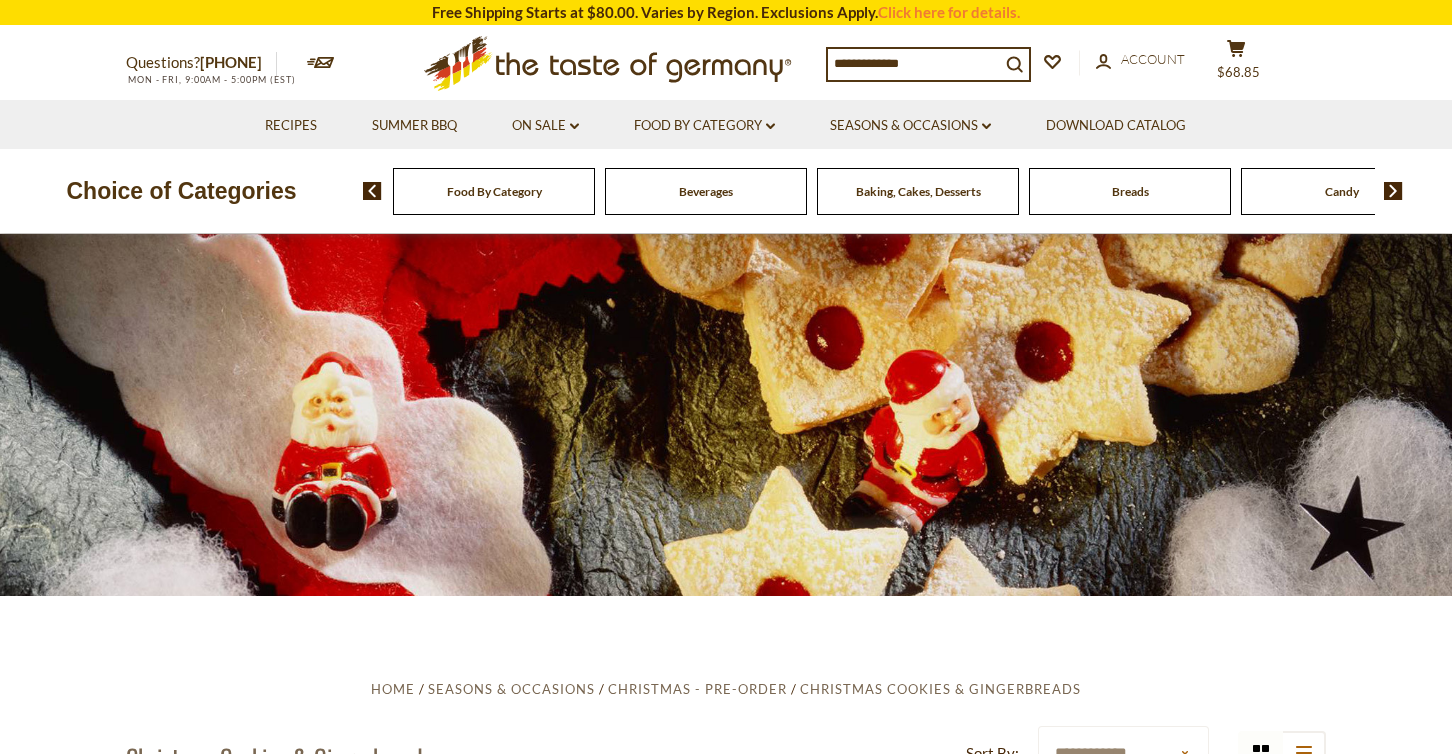 scroll, scrollTop: 2563, scrollLeft: 0, axis: vertical 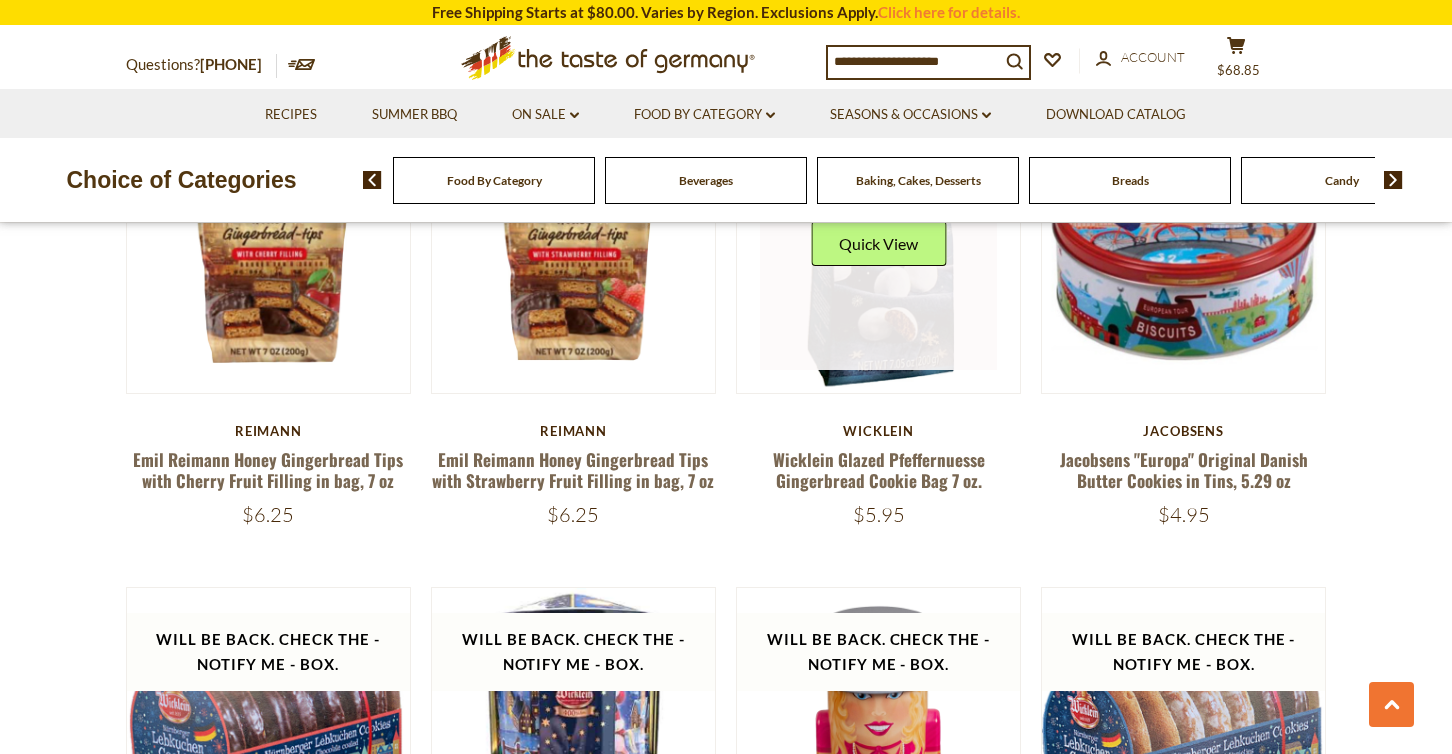 click at bounding box center [879, 252] 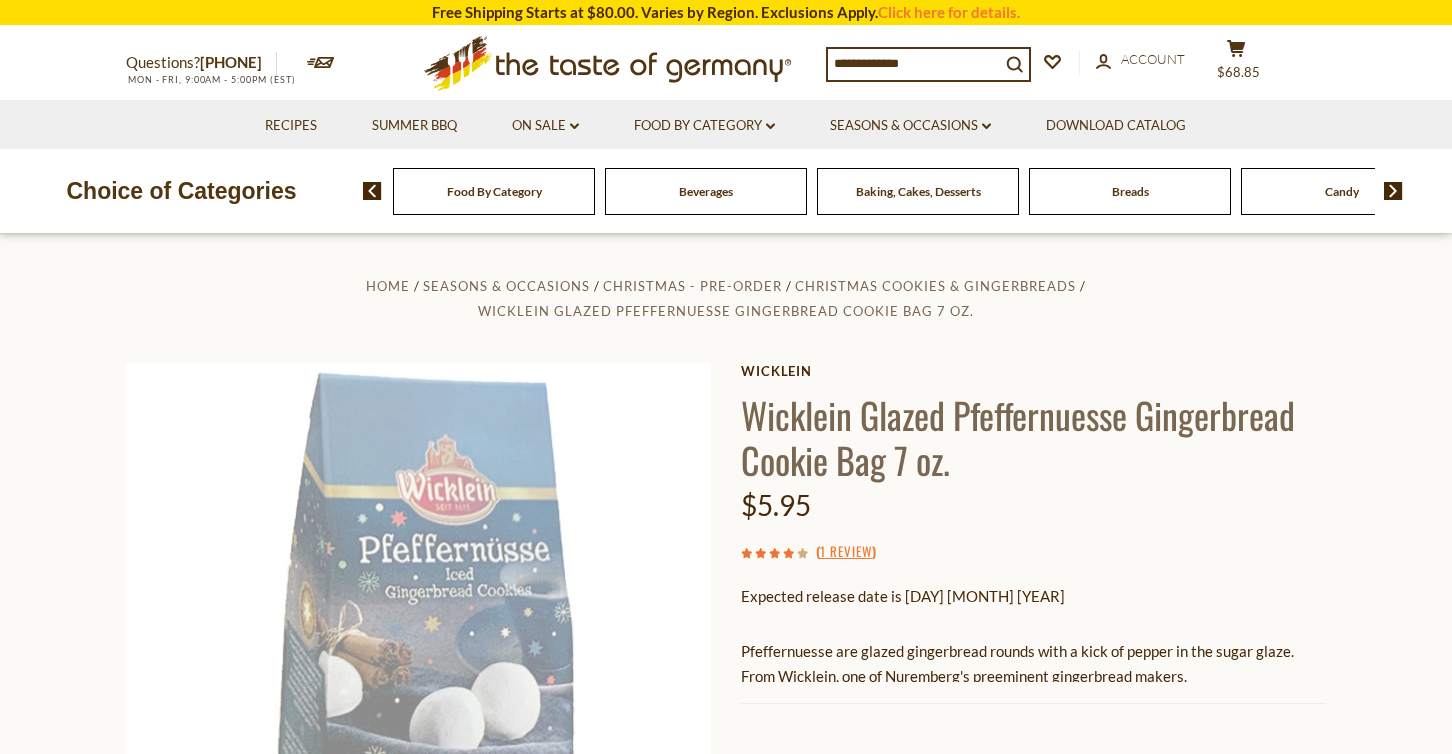 scroll, scrollTop: 0, scrollLeft: 0, axis: both 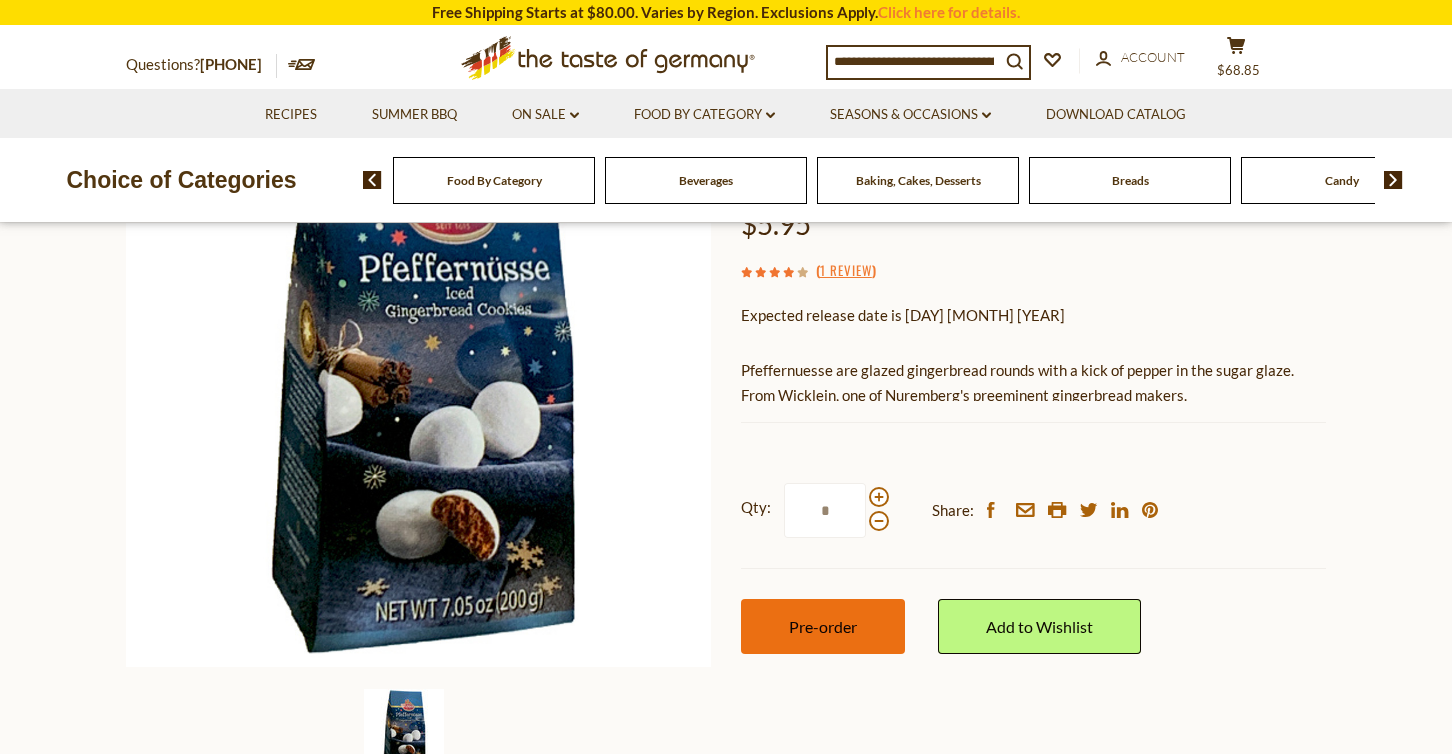 click on "Pre-order" at bounding box center [823, 626] 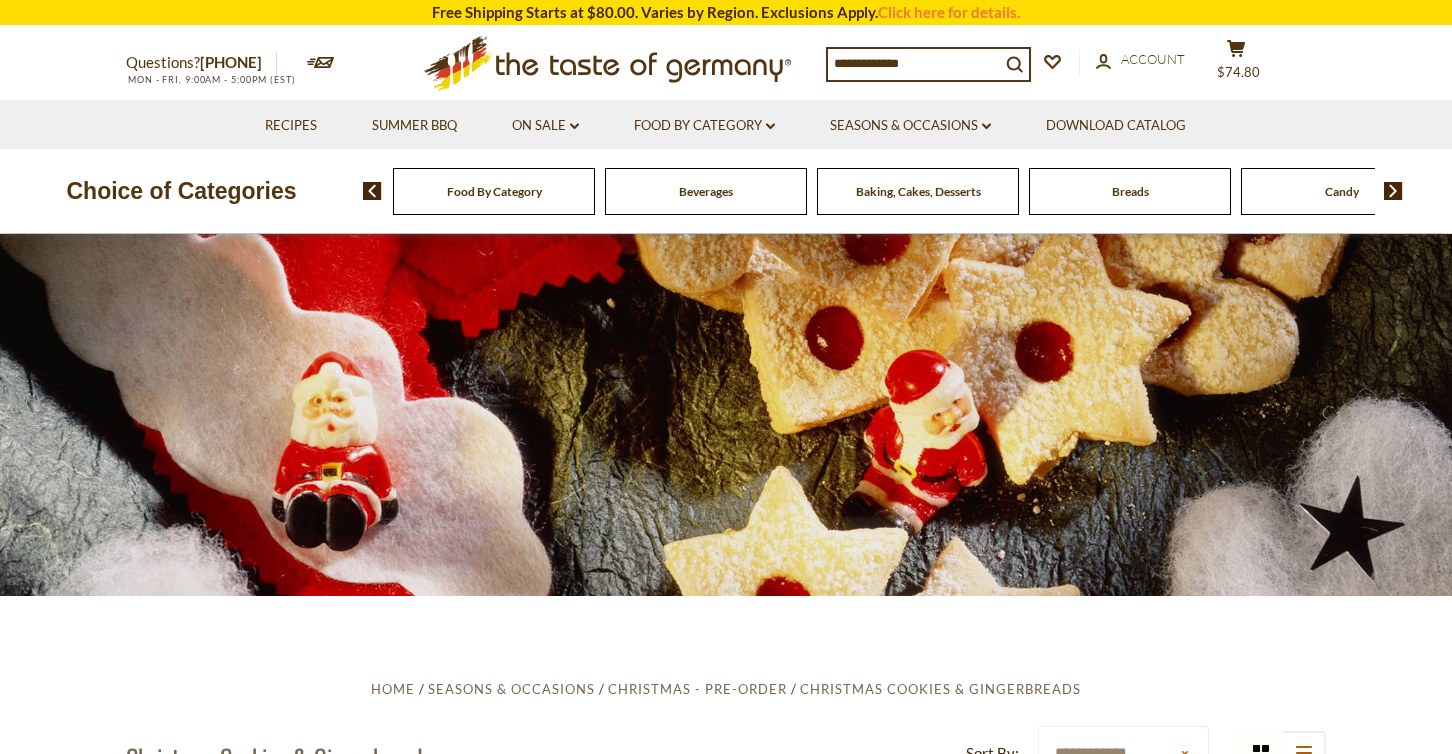 scroll, scrollTop: 3659, scrollLeft: 0, axis: vertical 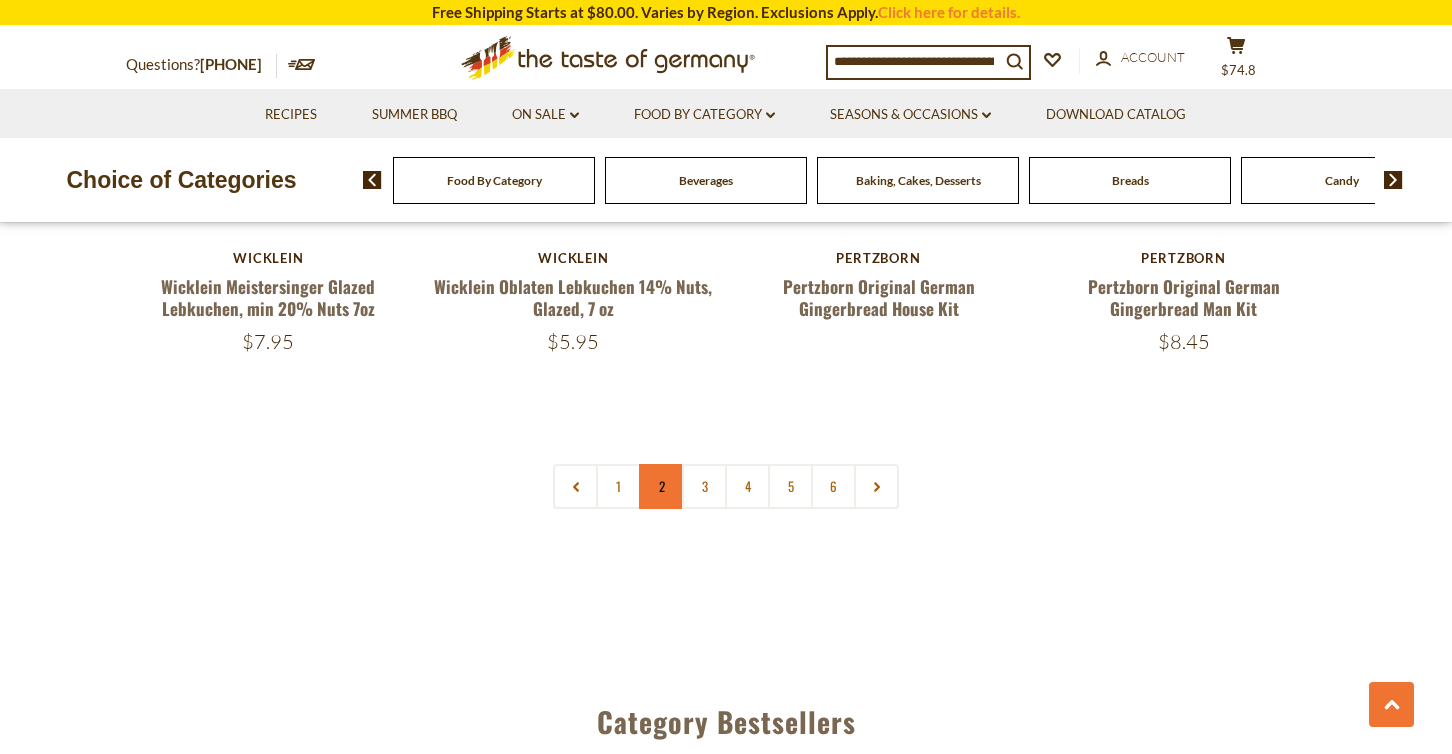 click on "2" at bounding box center (661, 486) 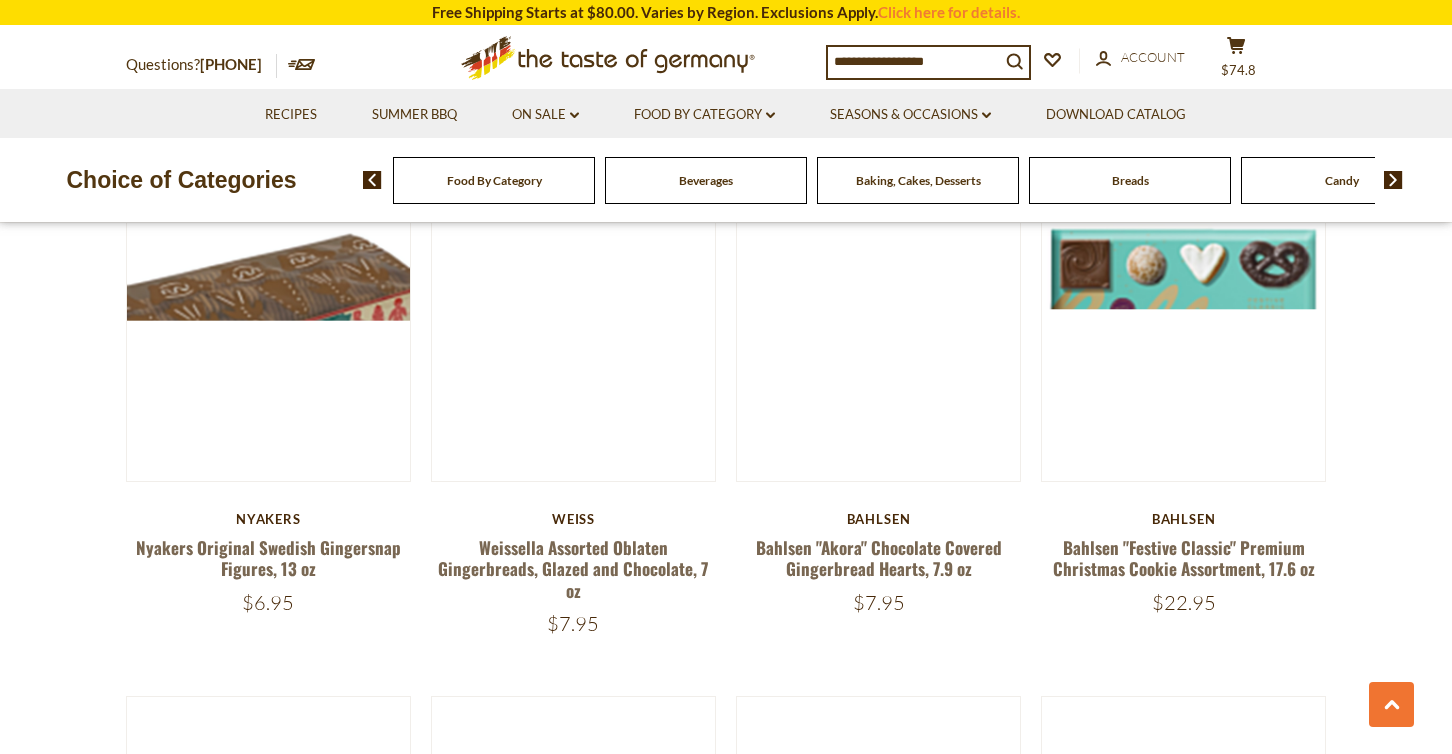 scroll, scrollTop: 3586, scrollLeft: 0, axis: vertical 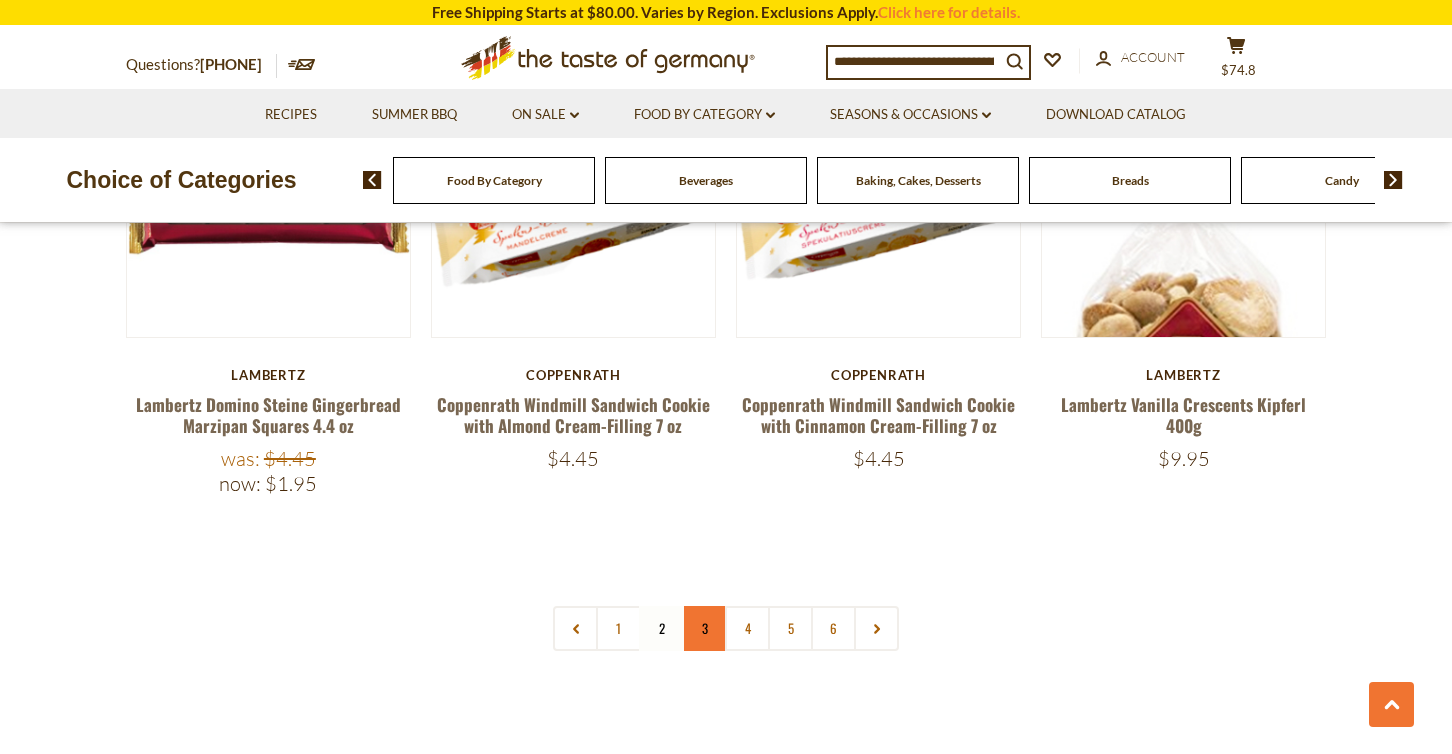 click on "3" at bounding box center [704, 628] 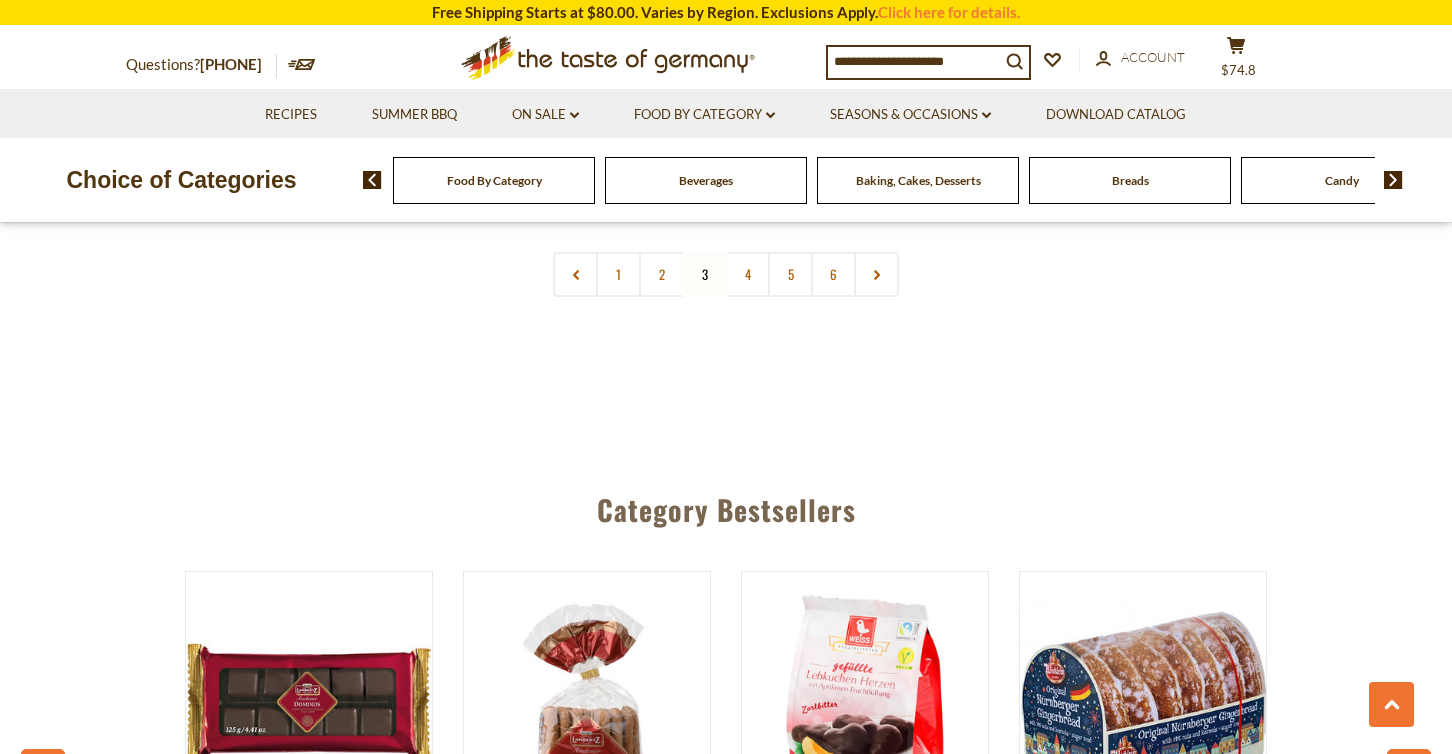 scroll, scrollTop: 5029, scrollLeft: 0, axis: vertical 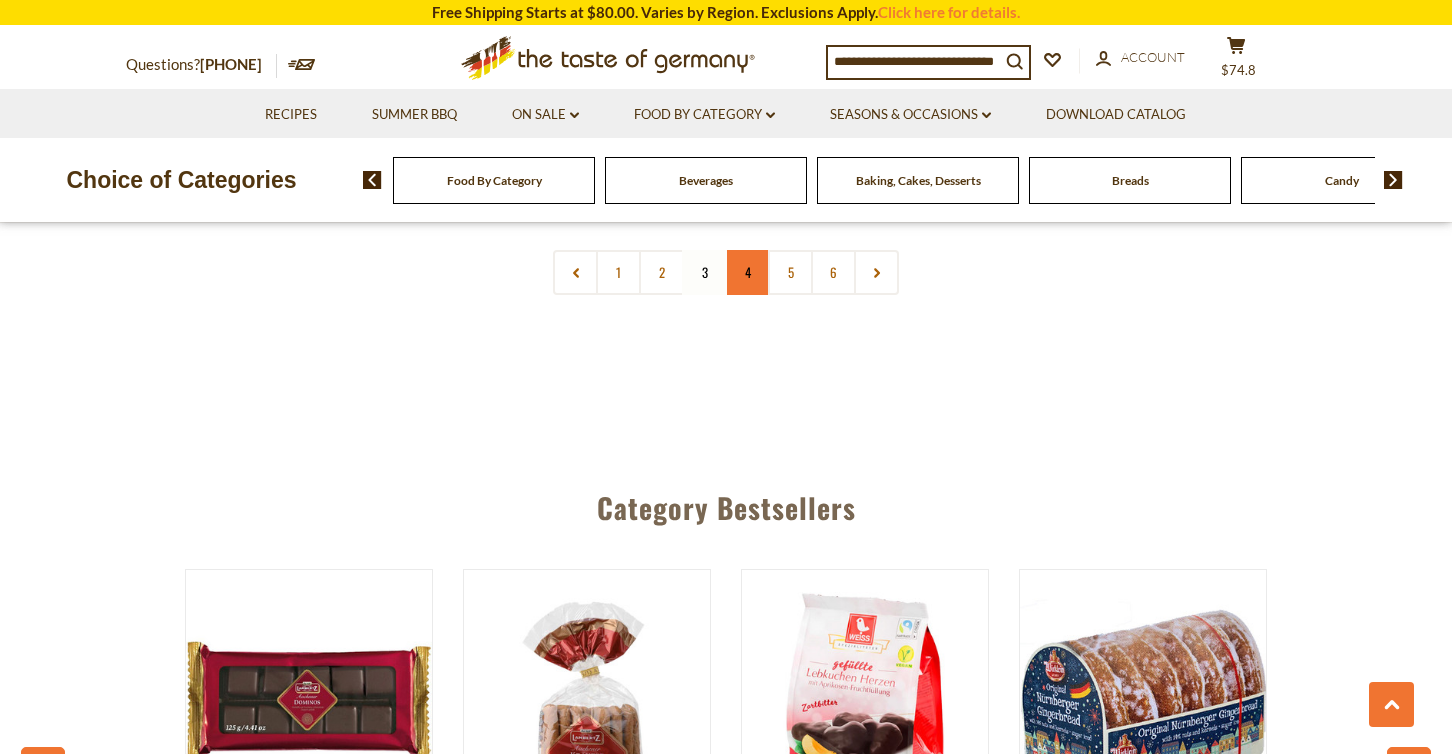 click on "4" at bounding box center (747, 272) 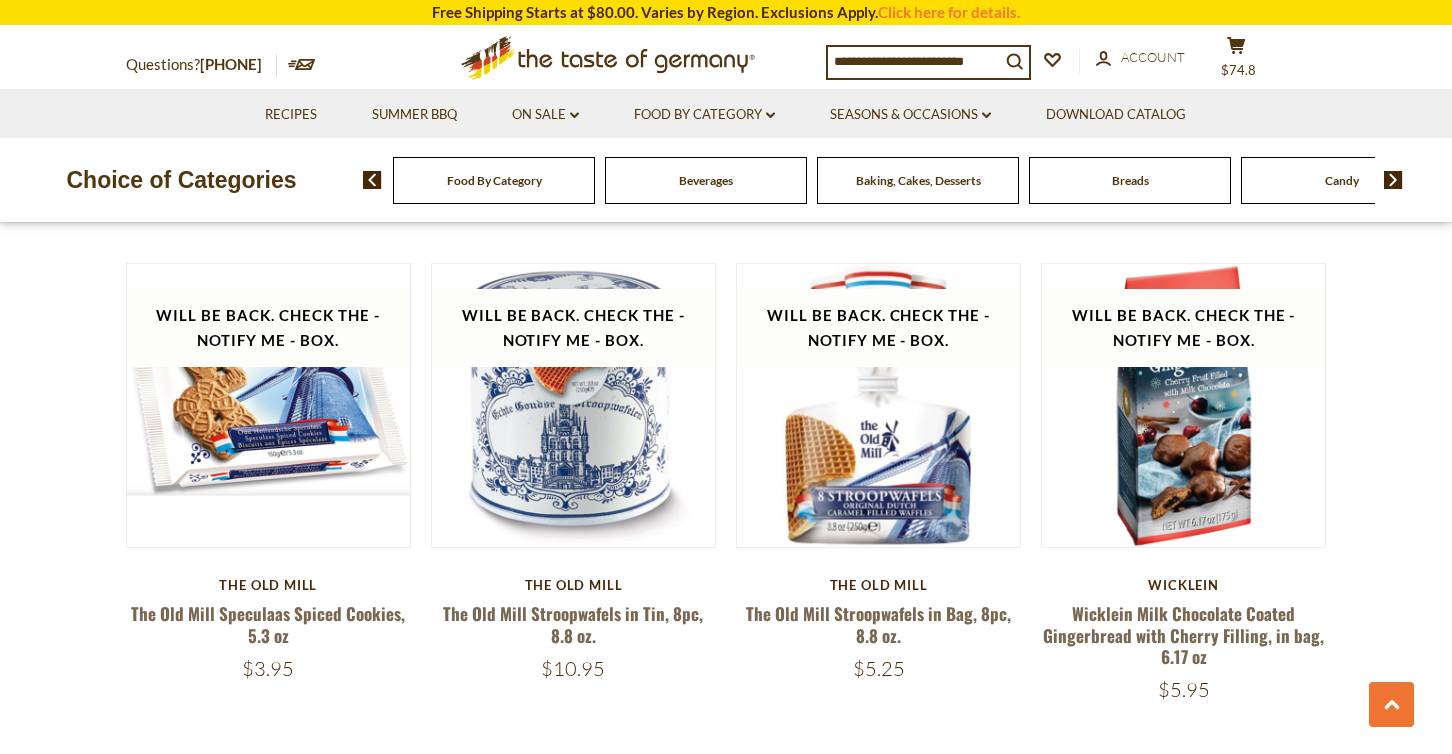 scroll, scrollTop: 4526, scrollLeft: 0, axis: vertical 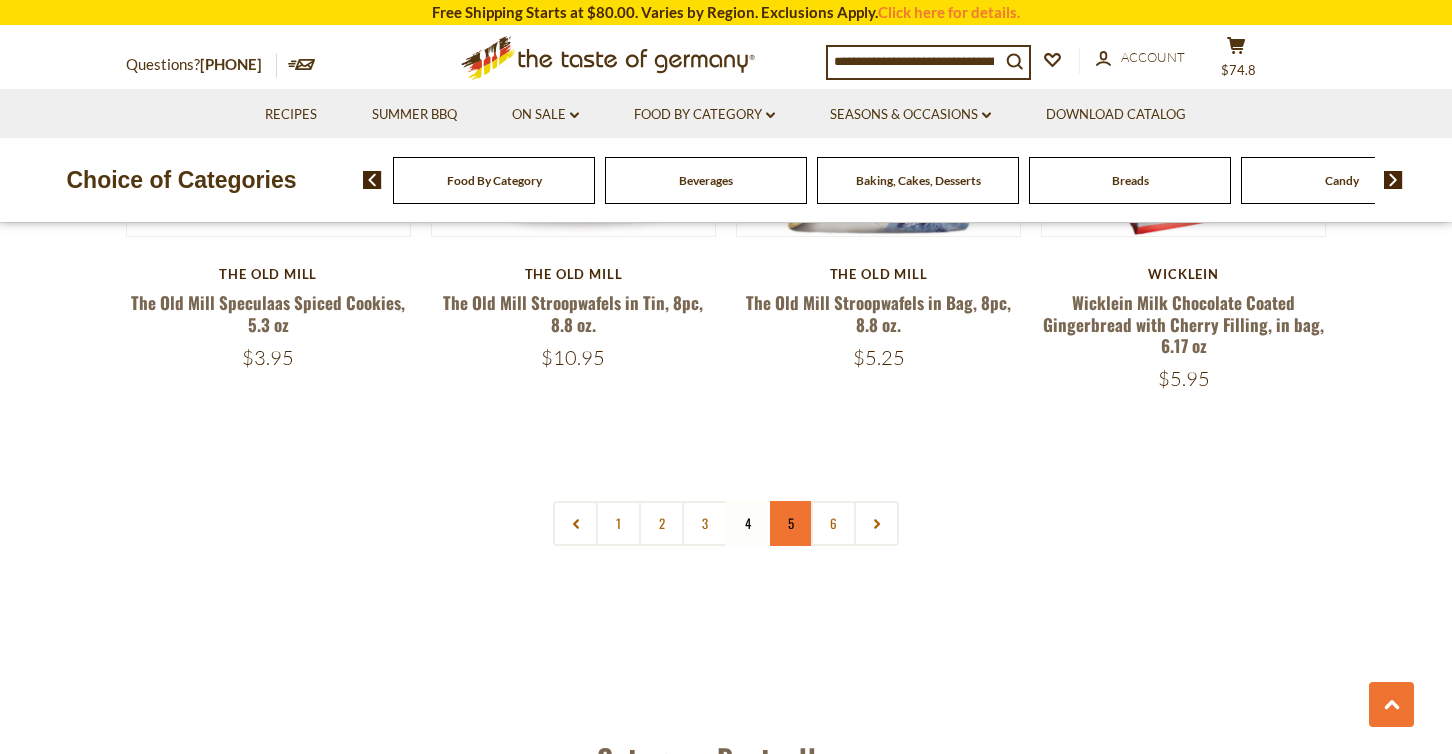 click on "5" at bounding box center (790, 523) 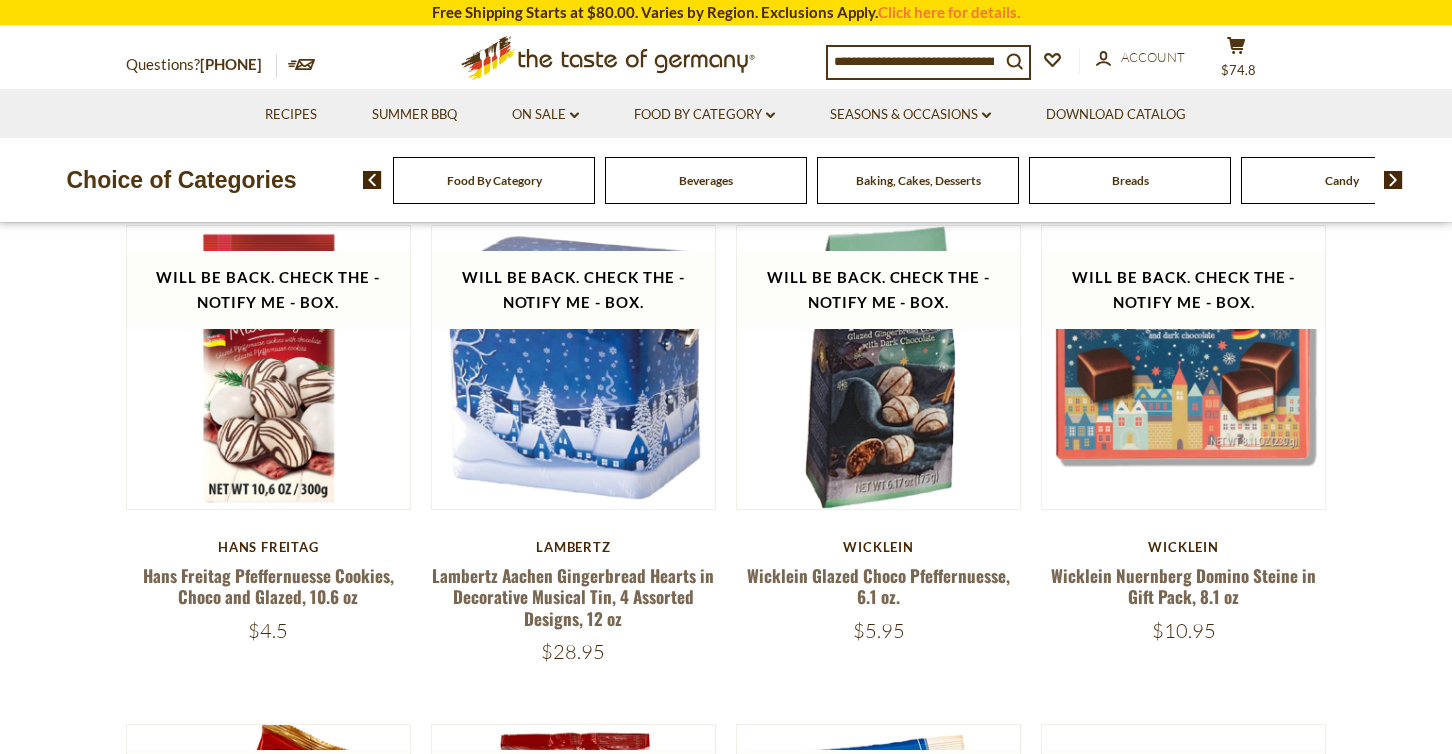 scroll, scrollTop: 592, scrollLeft: 0, axis: vertical 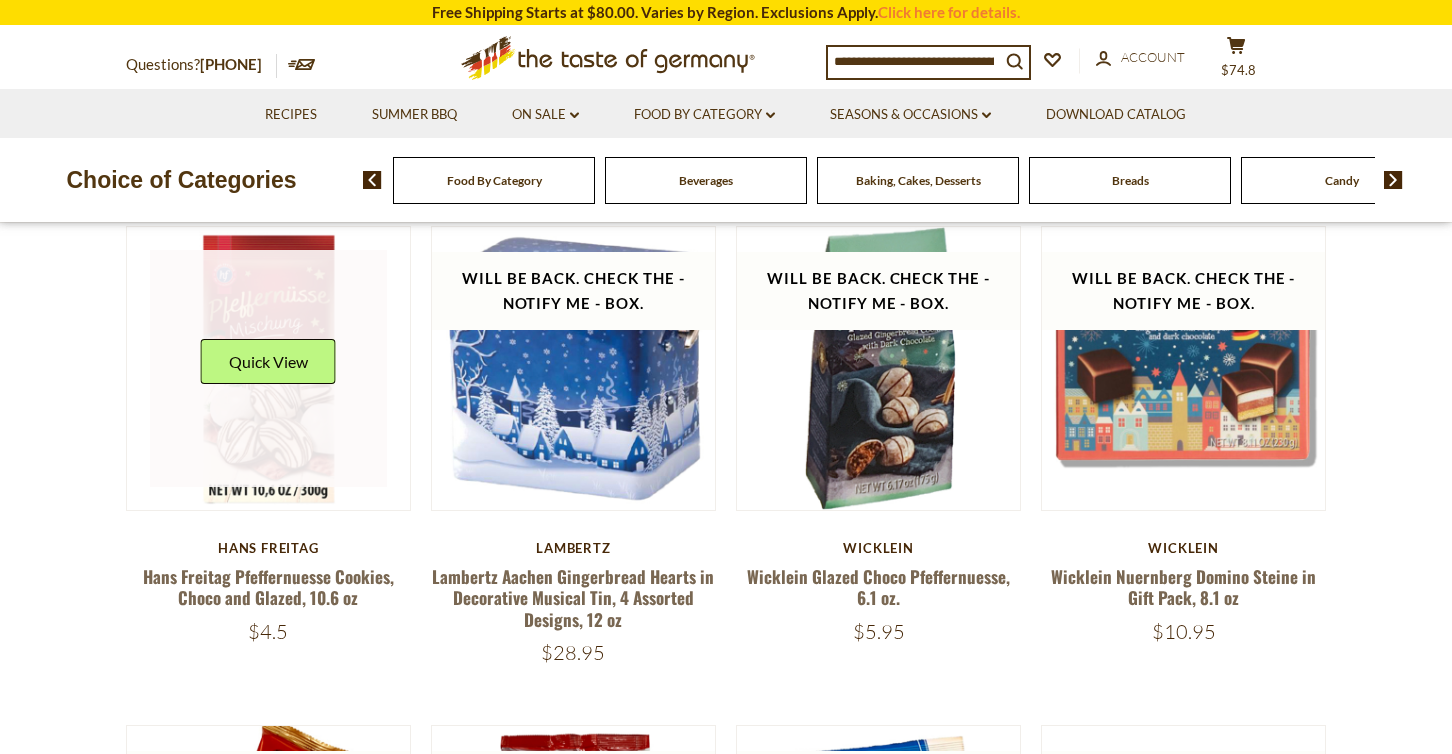 click at bounding box center [269, 369] 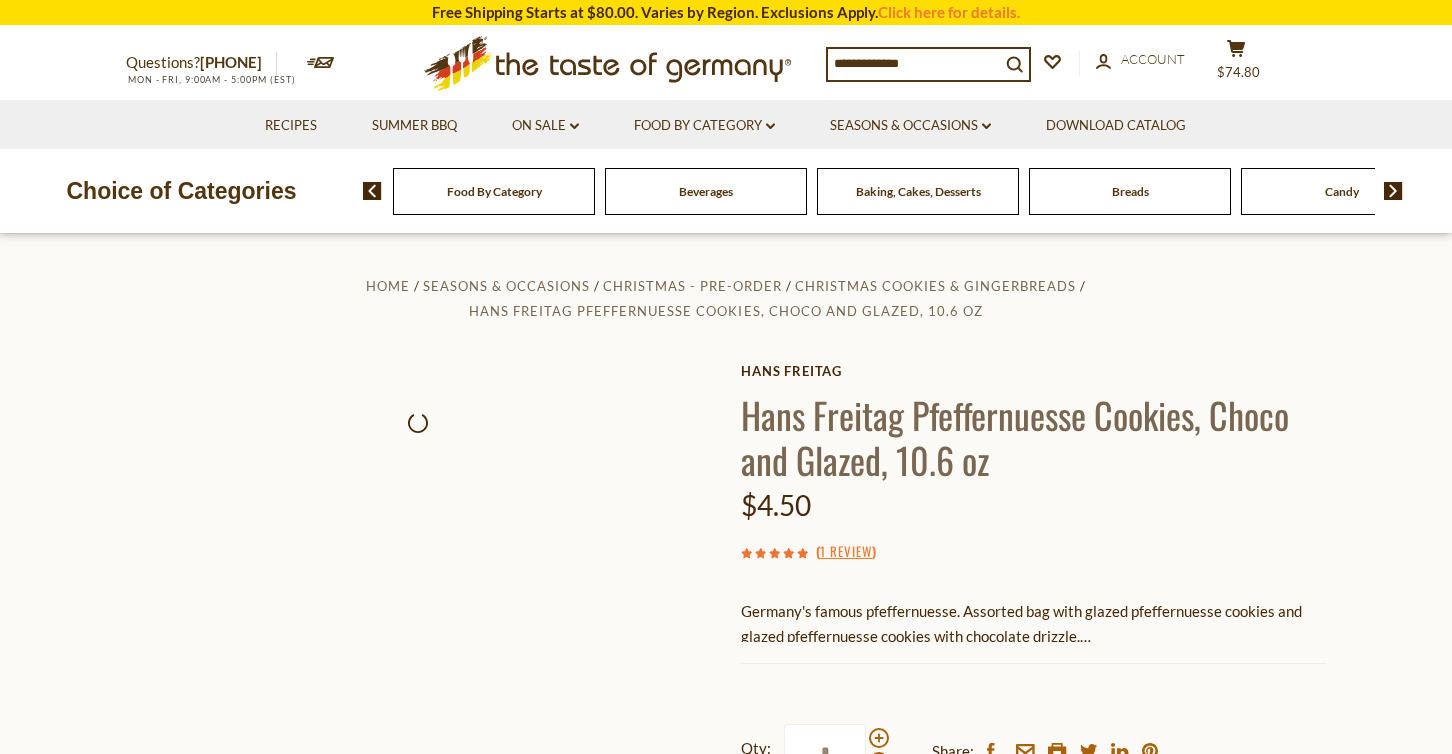 scroll, scrollTop: 0, scrollLeft: 0, axis: both 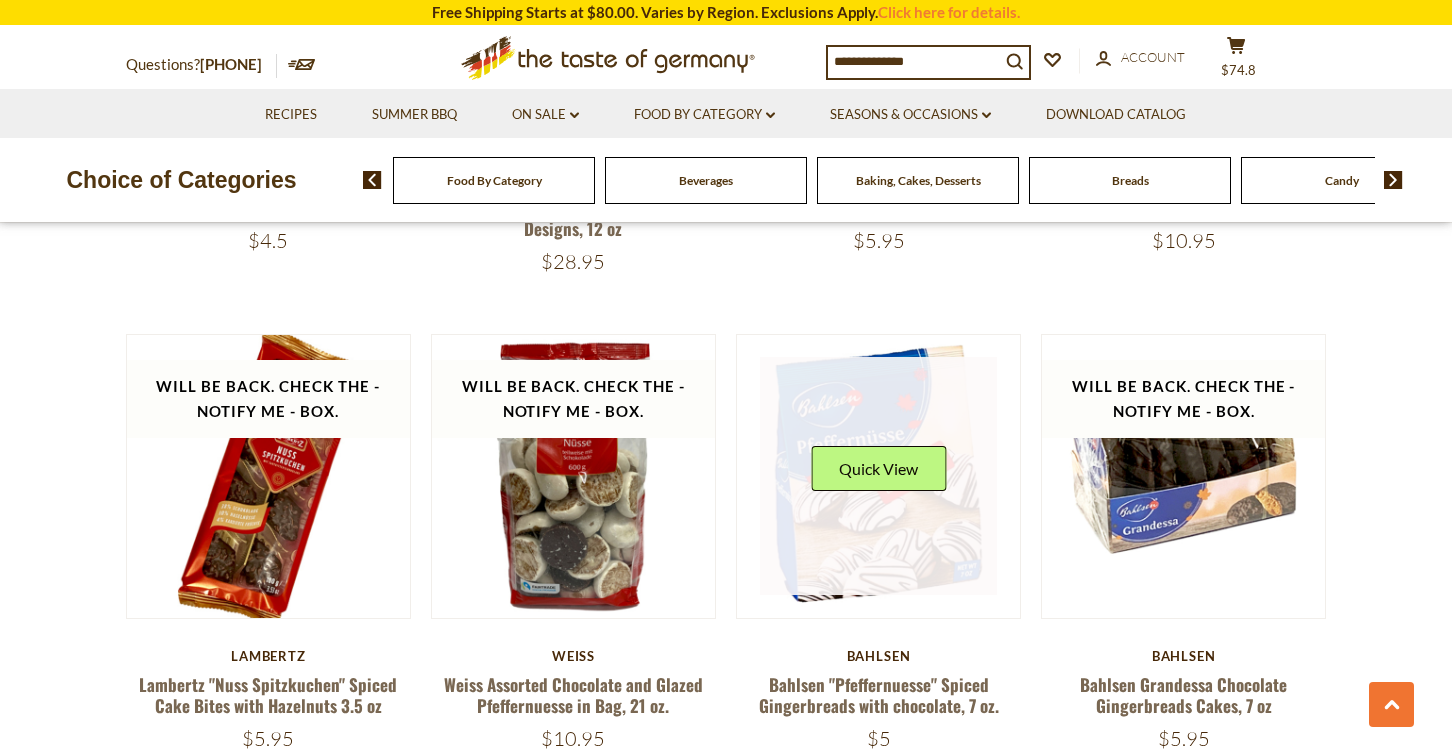 click at bounding box center [879, 476] 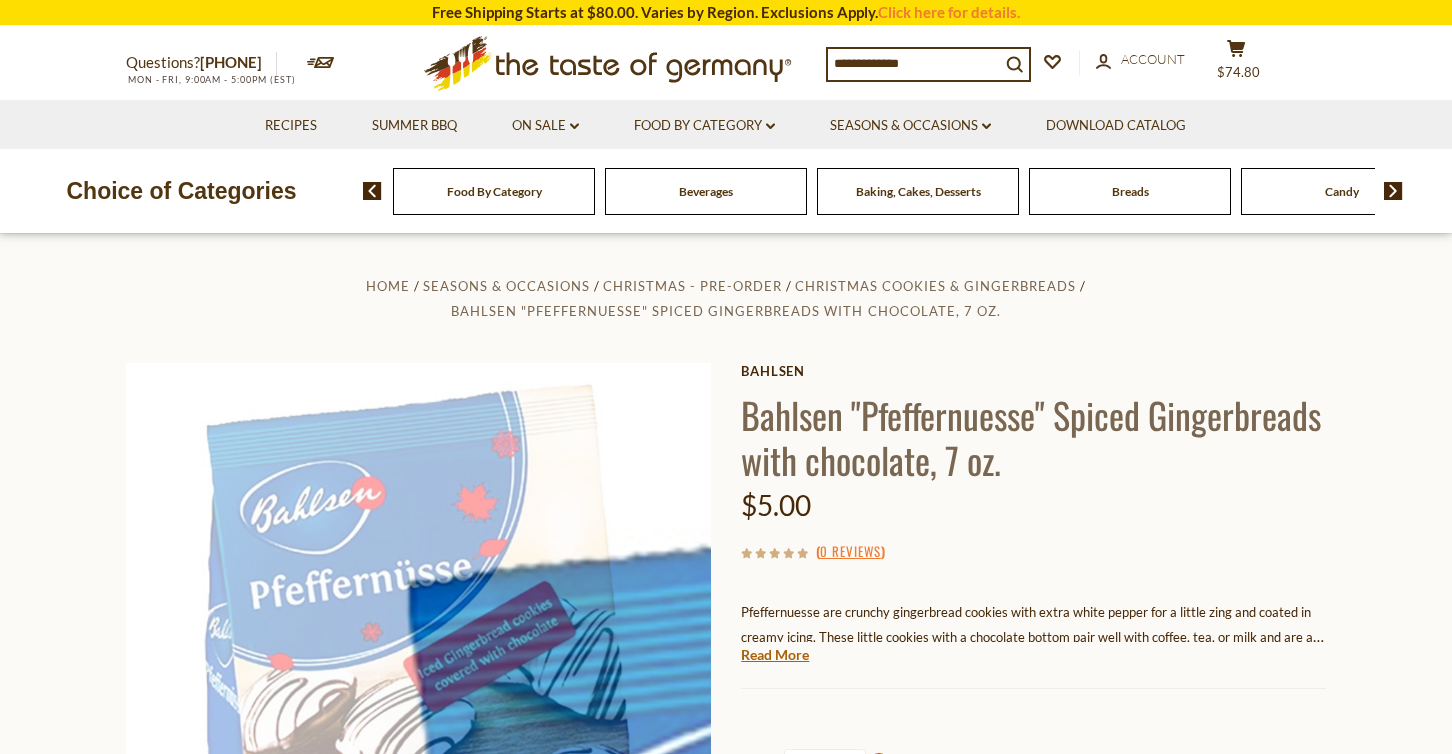 scroll, scrollTop: 0, scrollLeft: 0, axis: both 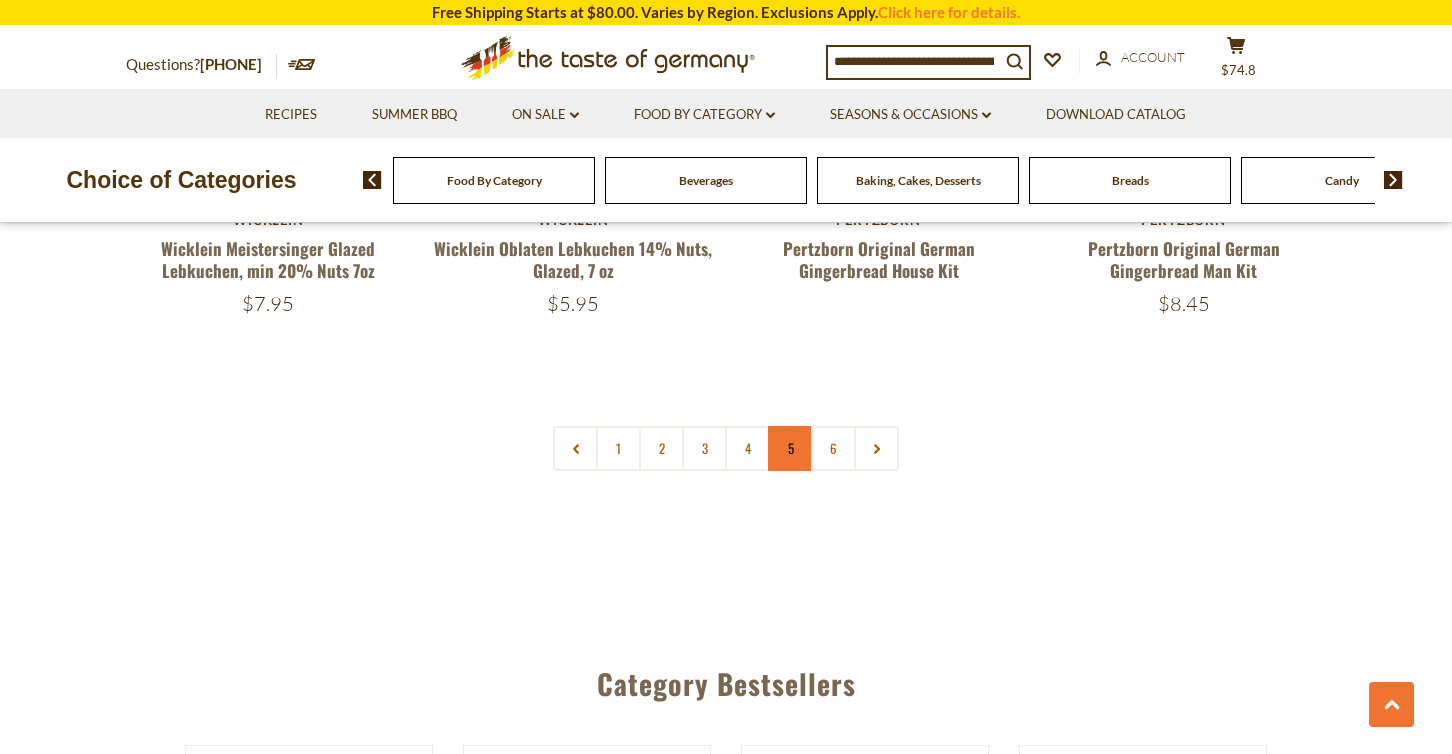 click on "5" at bounding box center (790, 448) 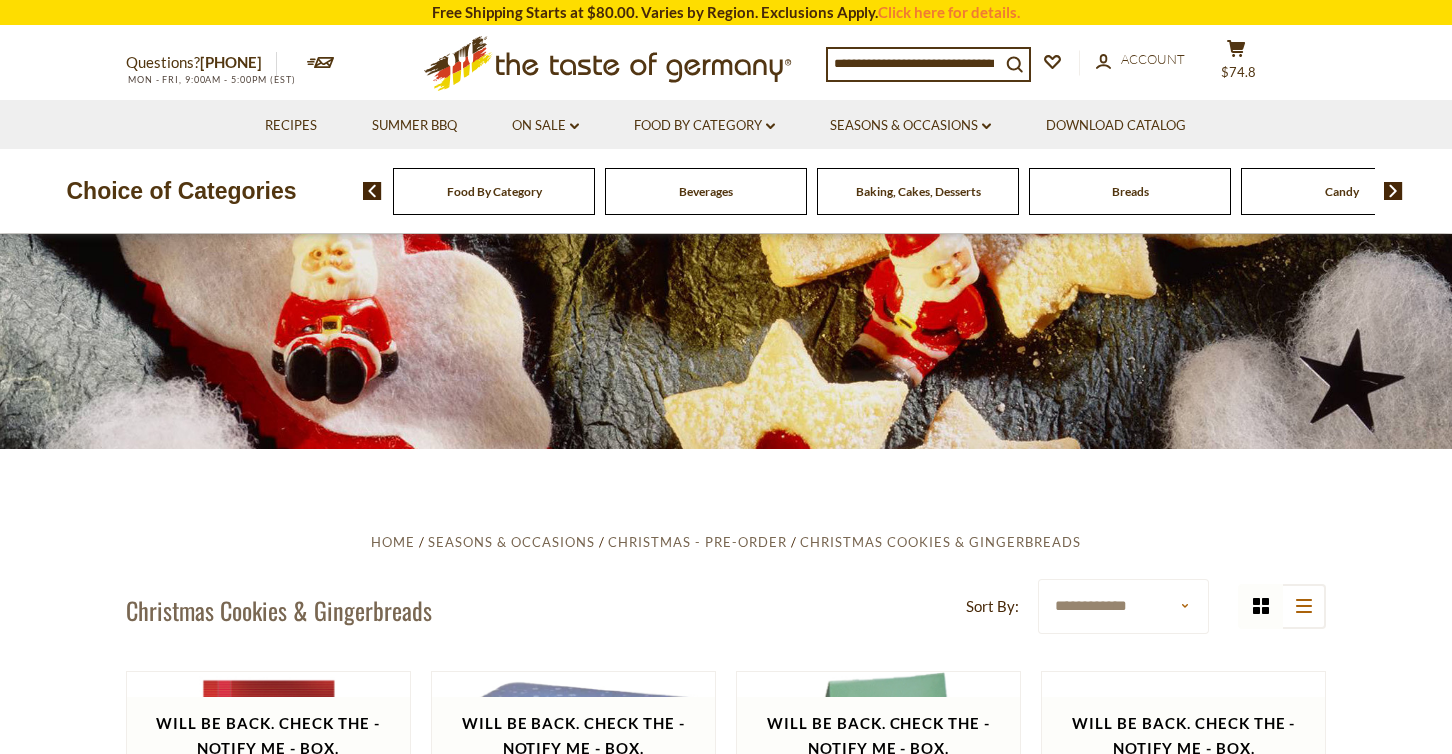 scroll, scrollTop: 0, scrollLeft: 0, axis: both 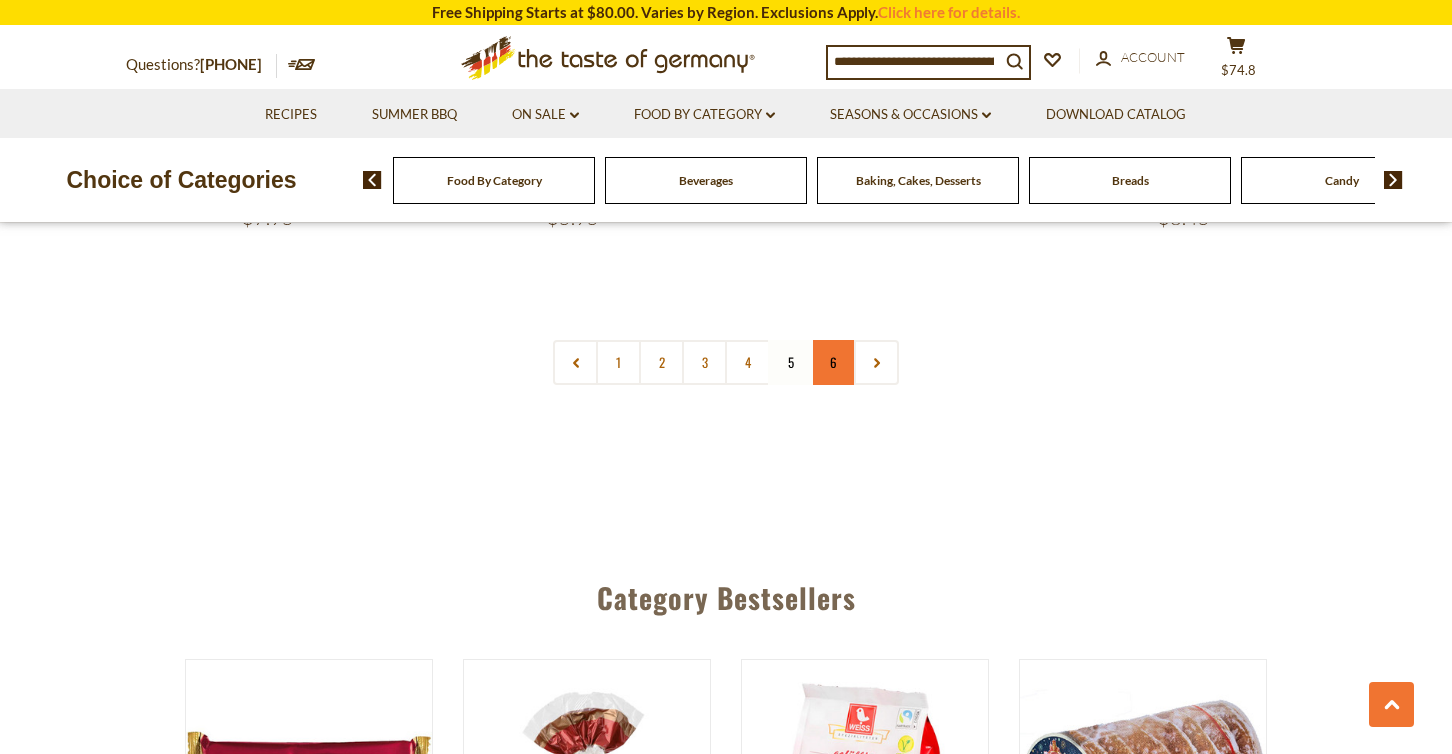 click on "6" at bounding box center (833, 362) 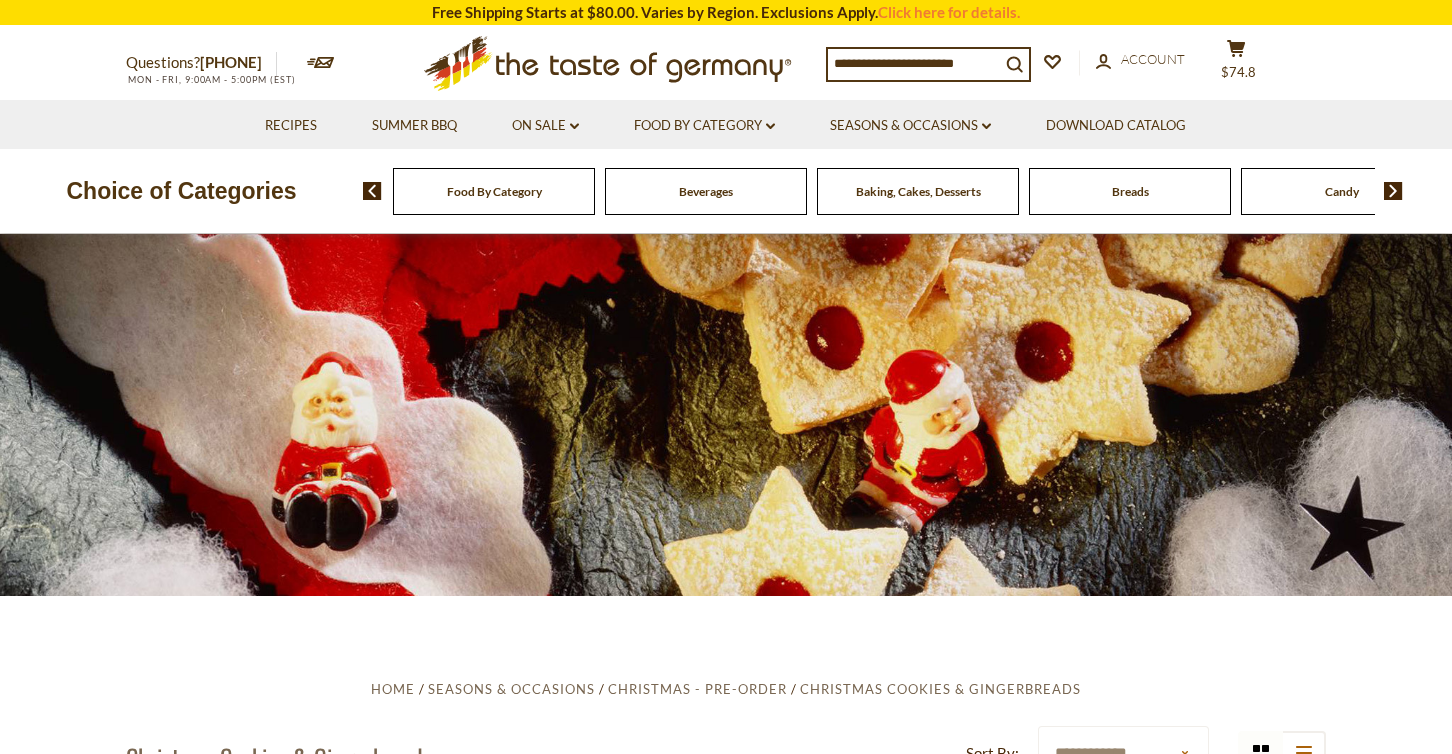scroll, scrollTop: 0, scrollLeft: 0, axis: both 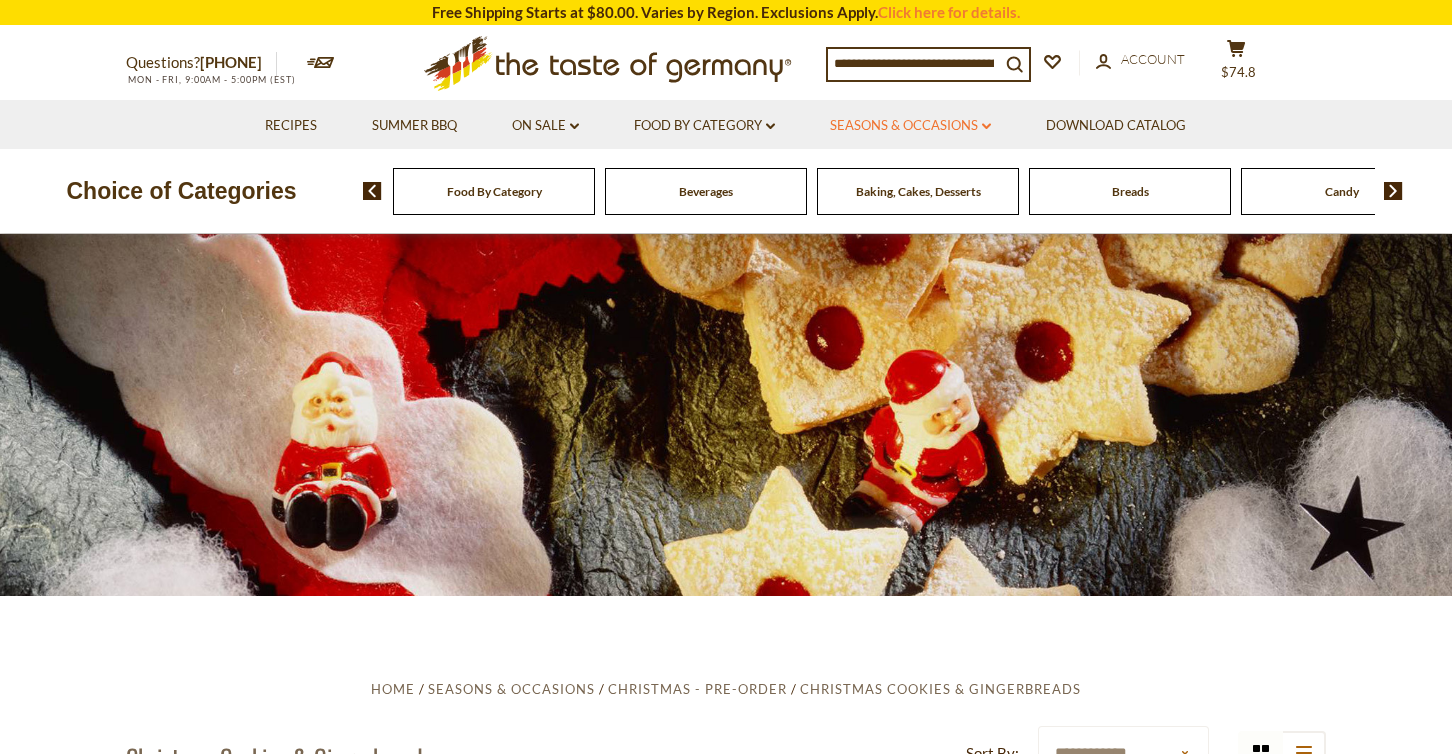 click on "Seasons & Occasions
dropdown_arrow" at bounding box center [910, 126] 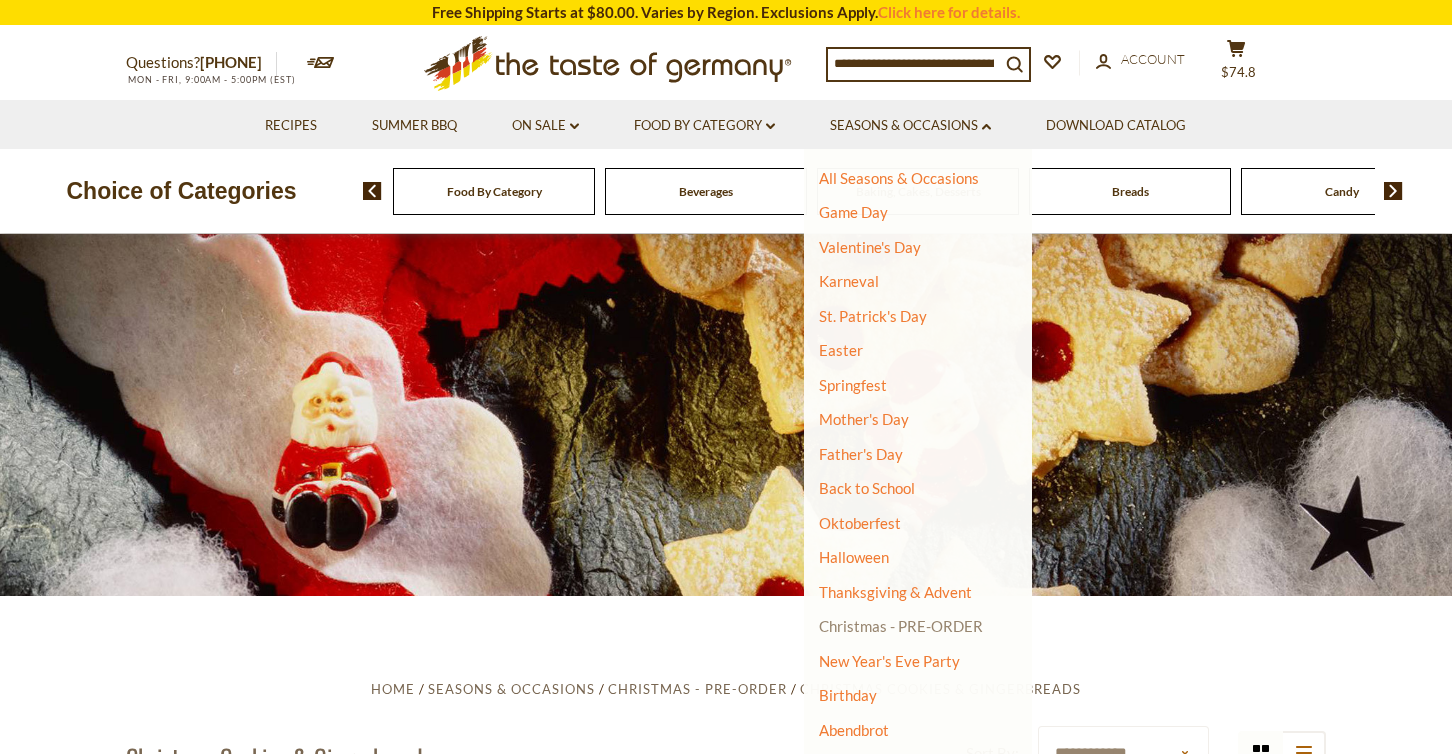 click on "Christmas - PRE-ORDER" at bounding box center (901, 626) 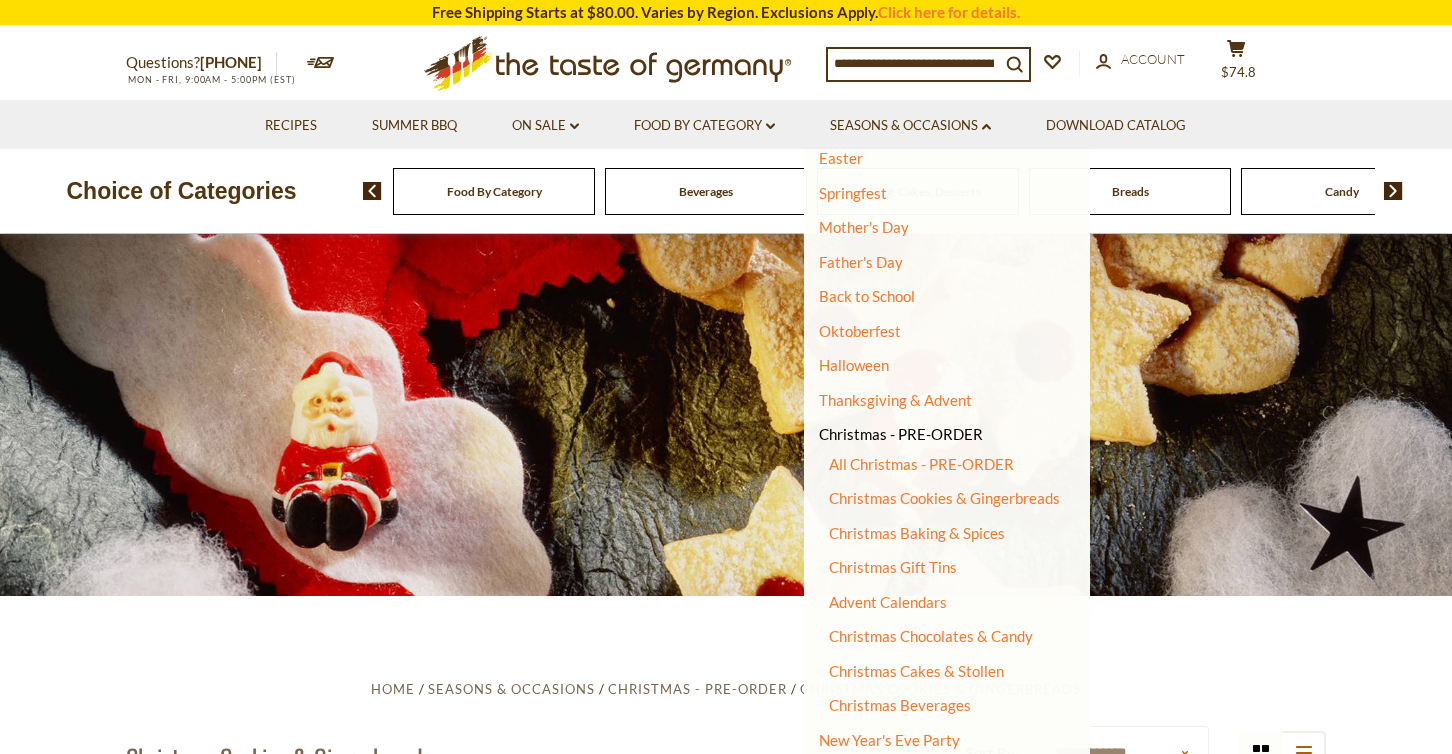 scroll, scrollTop: 196, scrollLeft: 0, axis: vertical 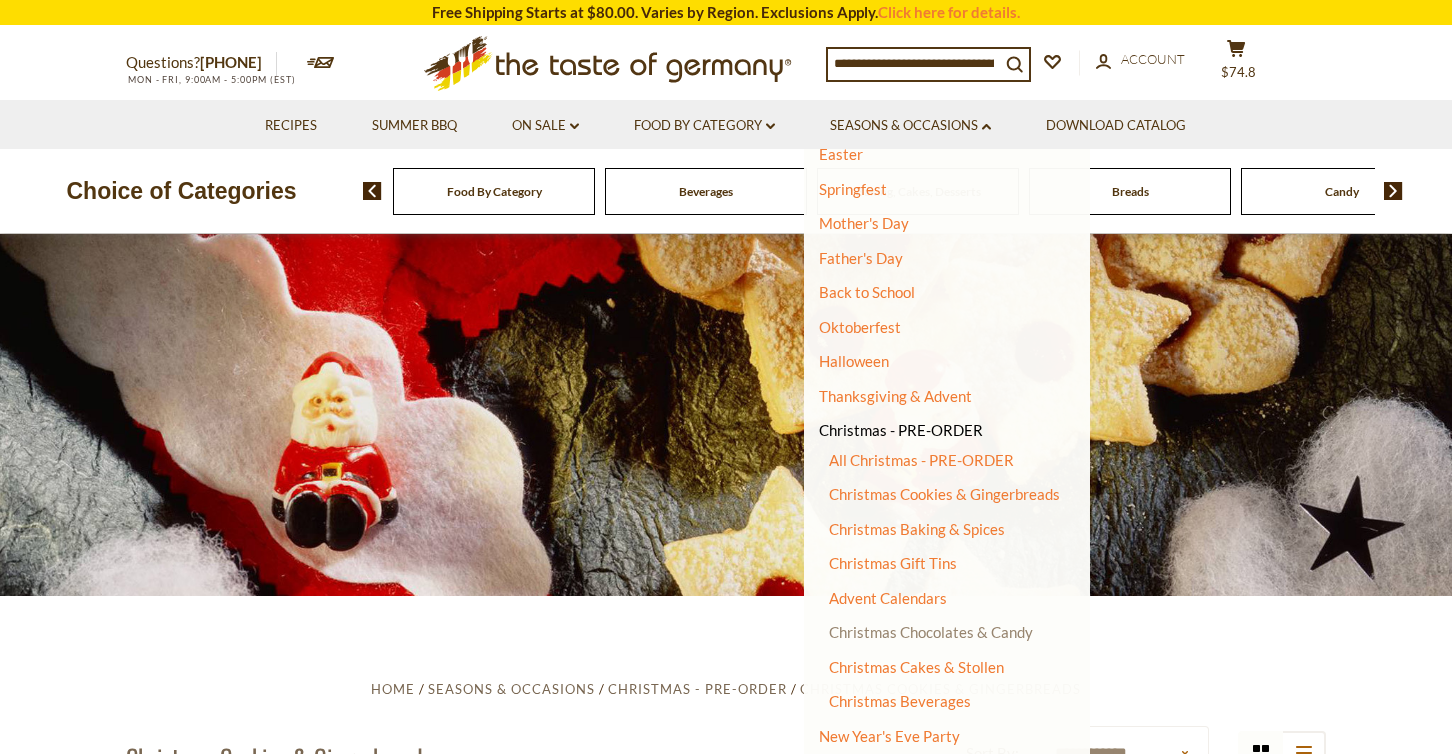 click on "Christmas Chocolates & Candy" at bounding box center (931, 632) 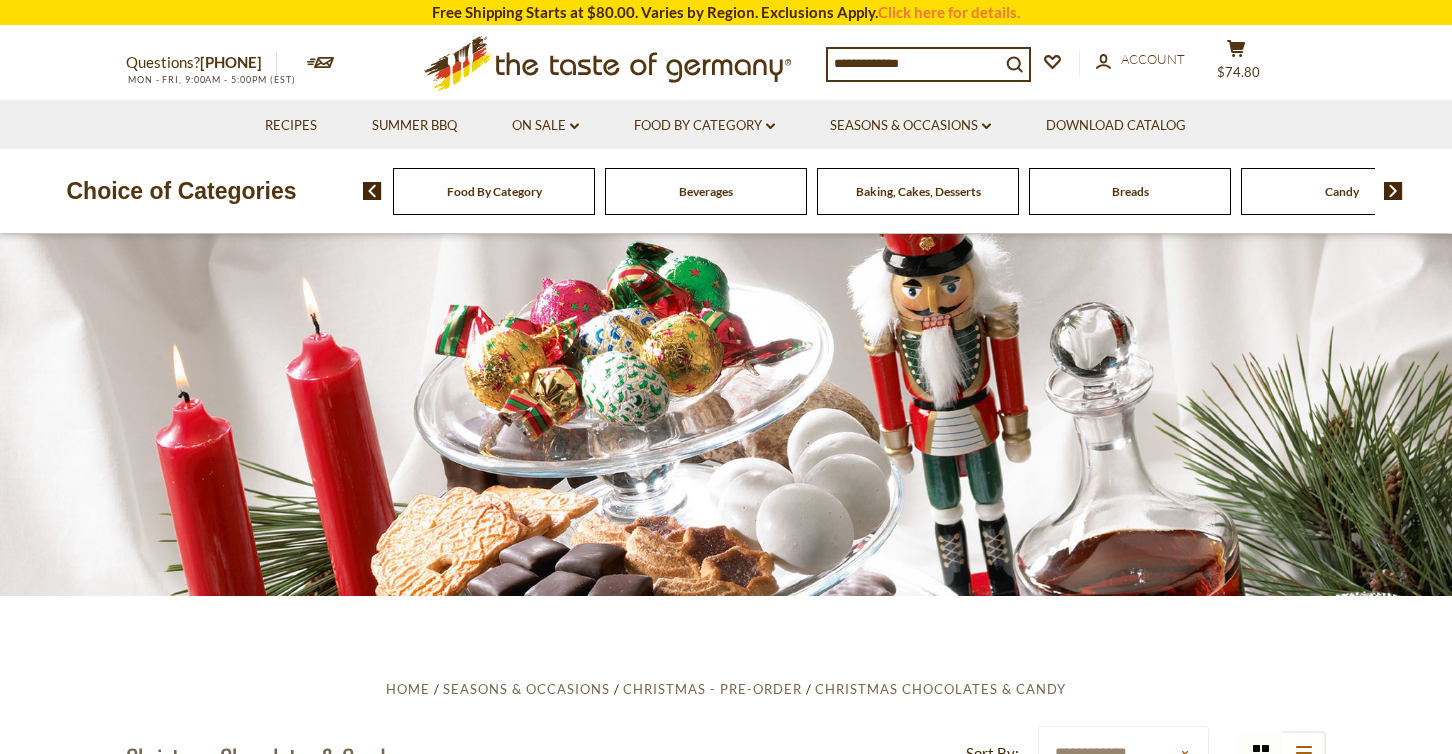scroll, scrollTop: 0, scrollLeft: 0, axis: both 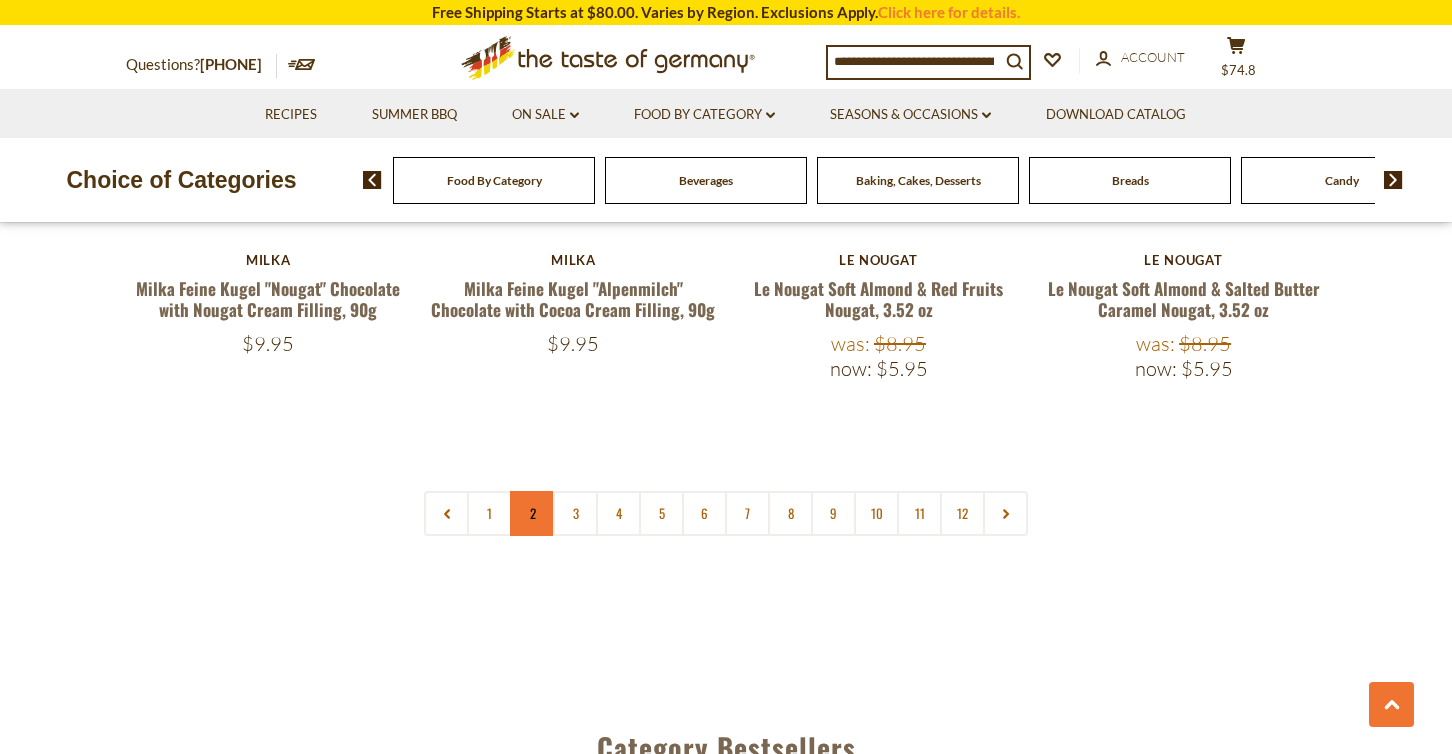 click on "2" at bounding box center (532, 513) 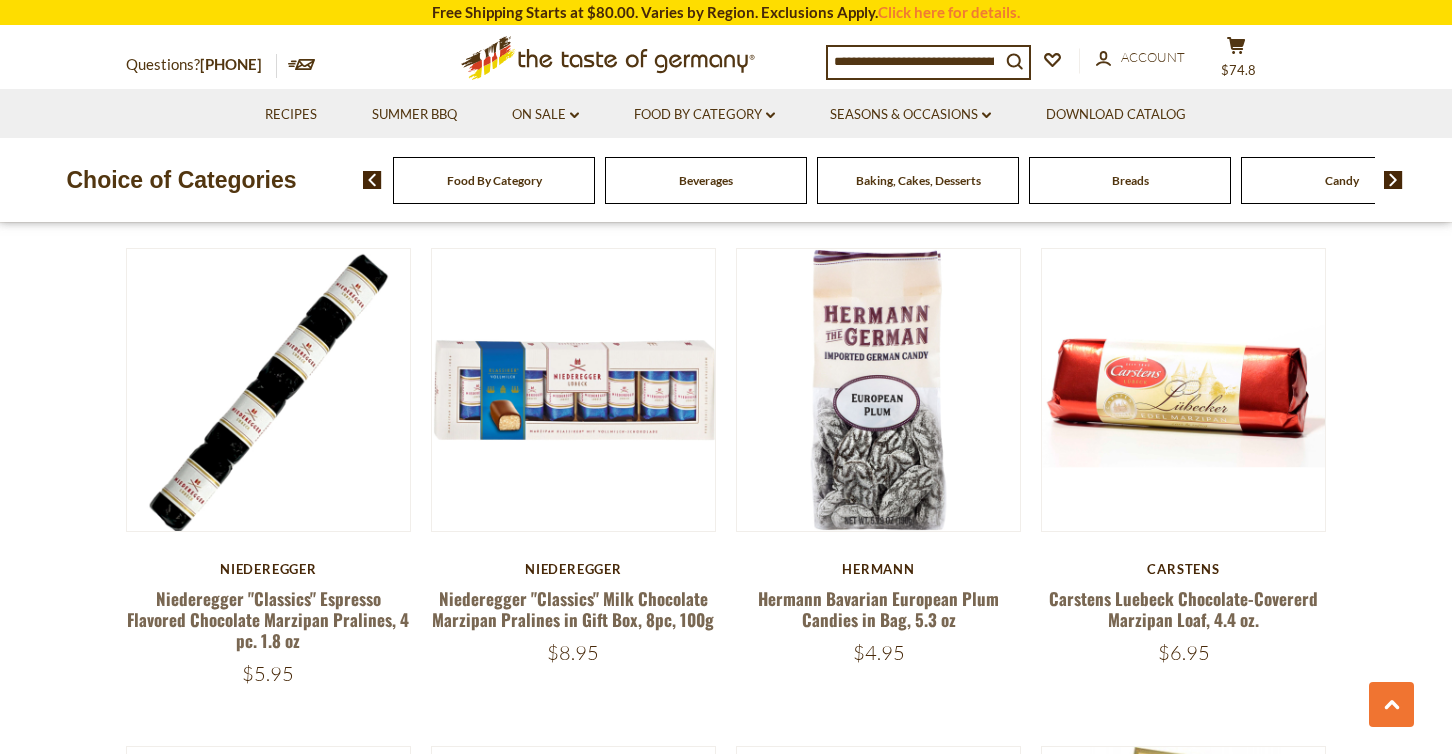 scroll, scrollTop: 2586, scrollLeft: 0, axis: vertical 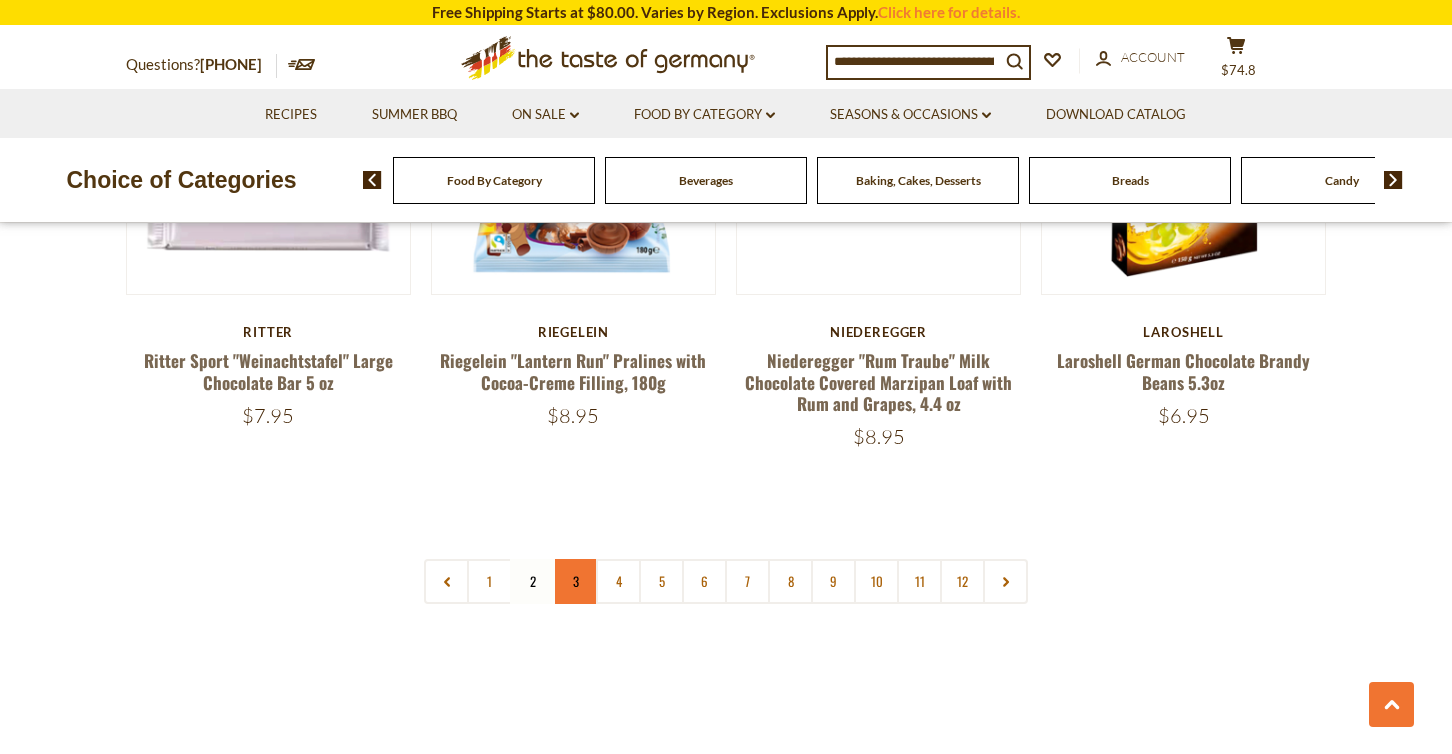 click on "3" at bounding box center (575, 581) 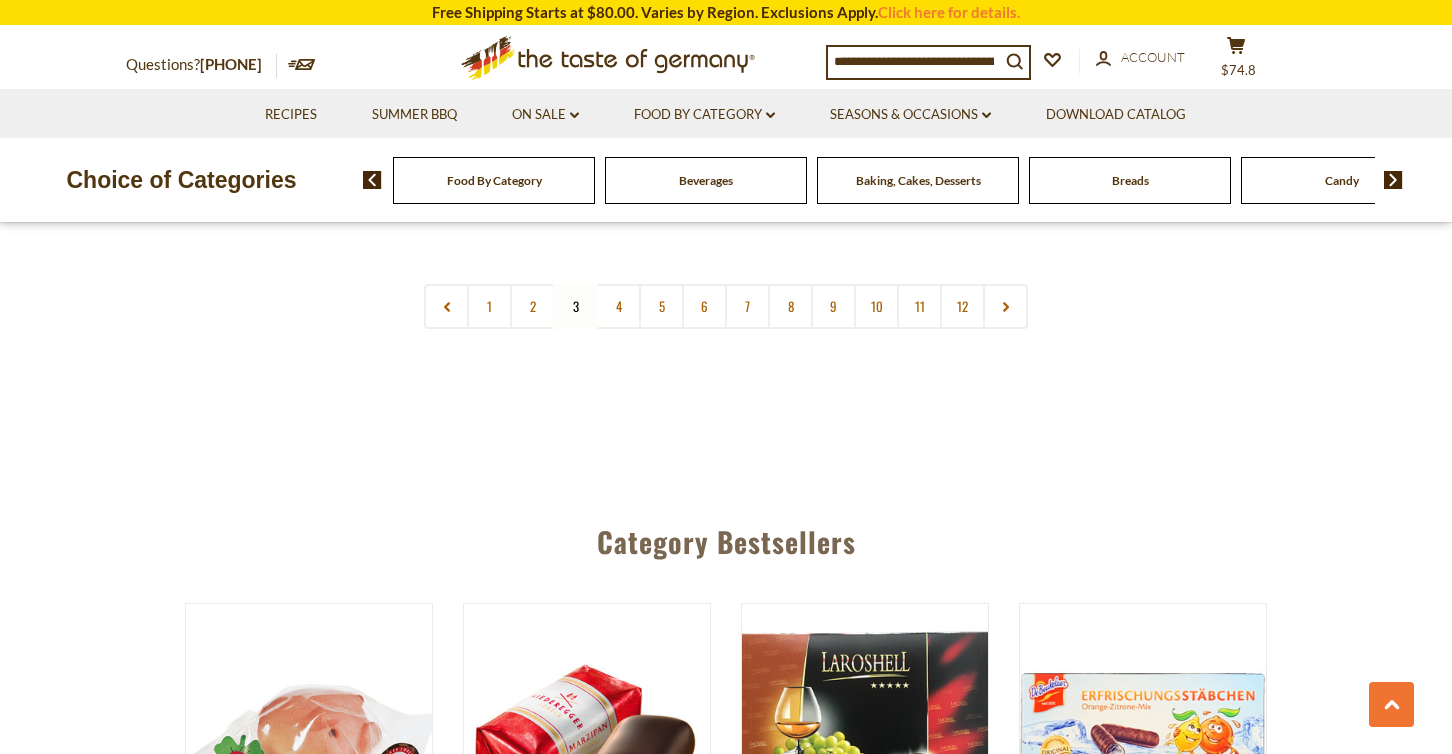 scroll, scrollTop: 4935, scrollLeft: 0, axis: vertical 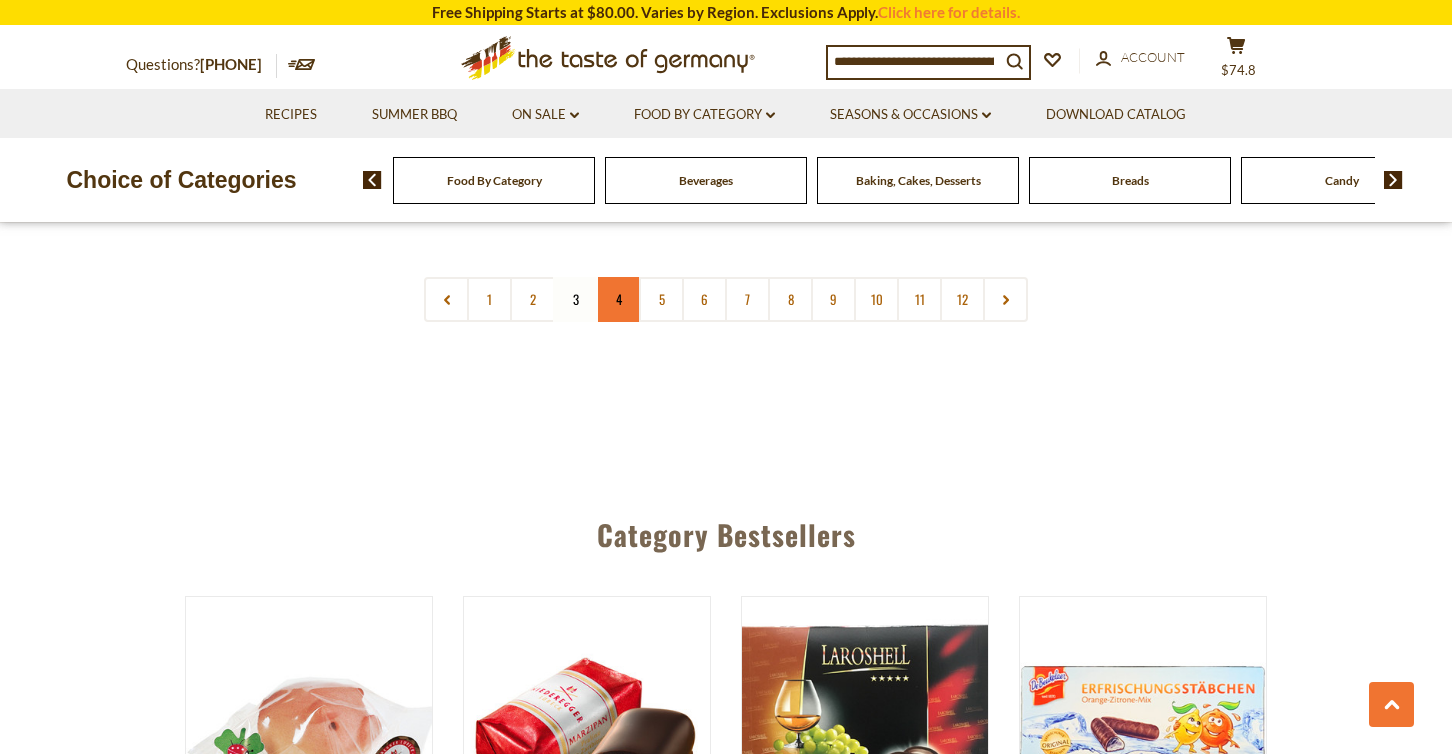 click on "4" at bounding box center [618, 299] 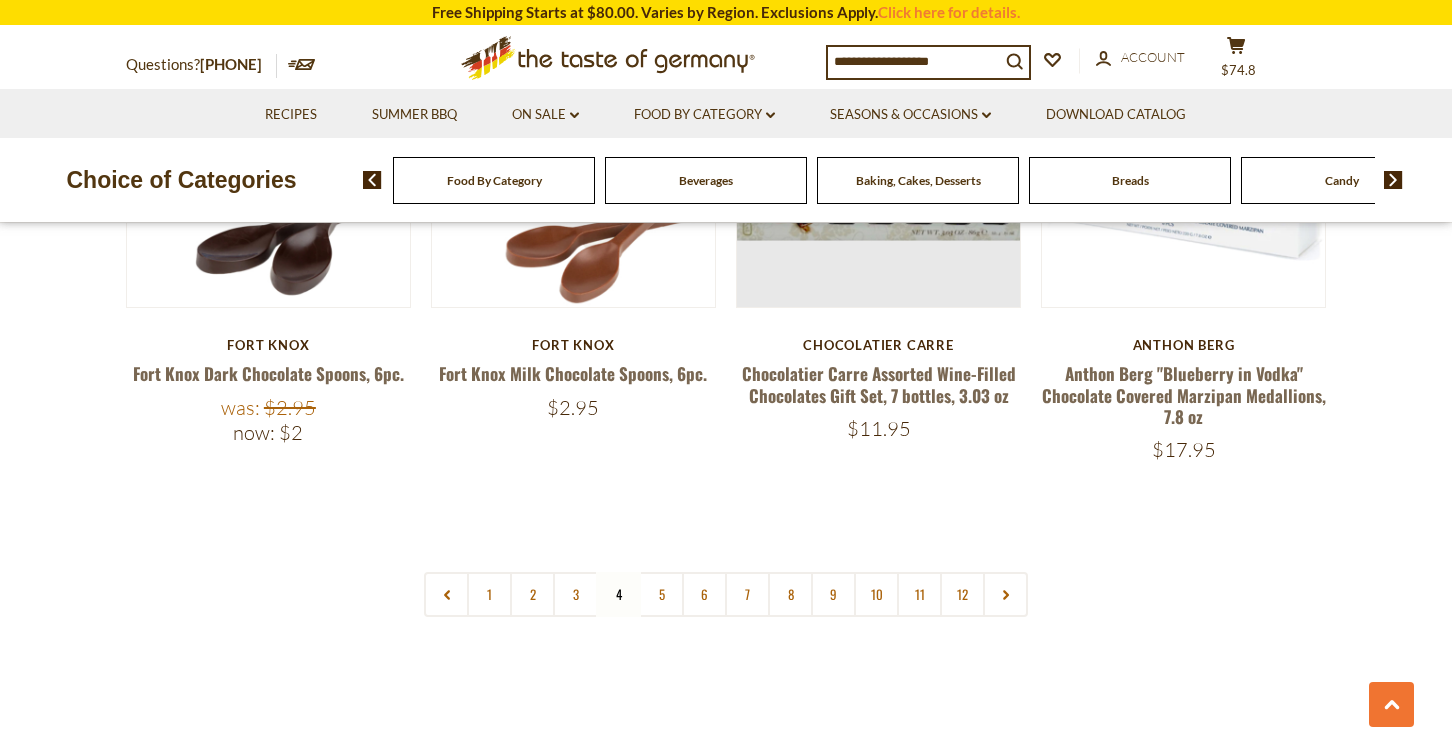 scroll, scrollTop: 4663, scrollLeft: 0, axis: vertical 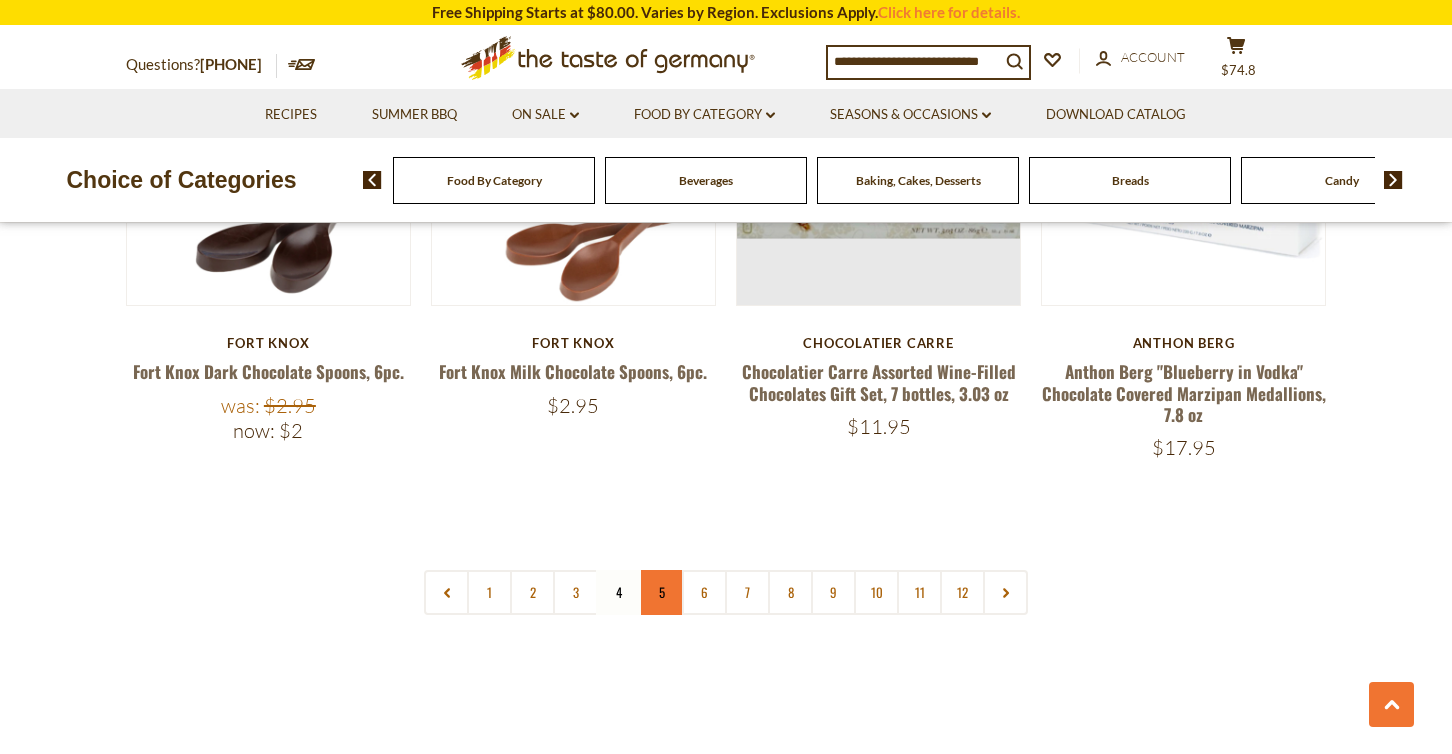 click on "5" at bounding box center [661, 592] 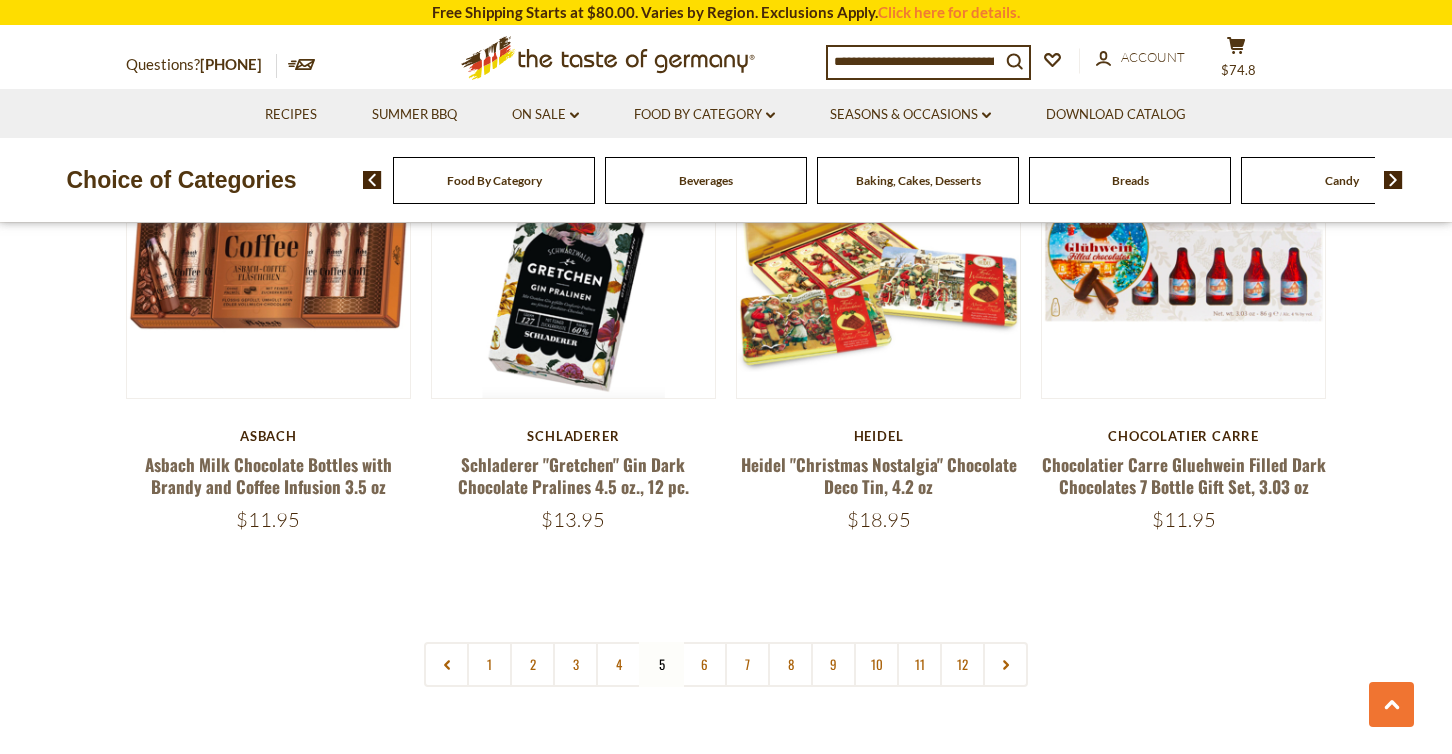 scroll, scrollTop: 4688, scrollLeft: 0, axis: vertical 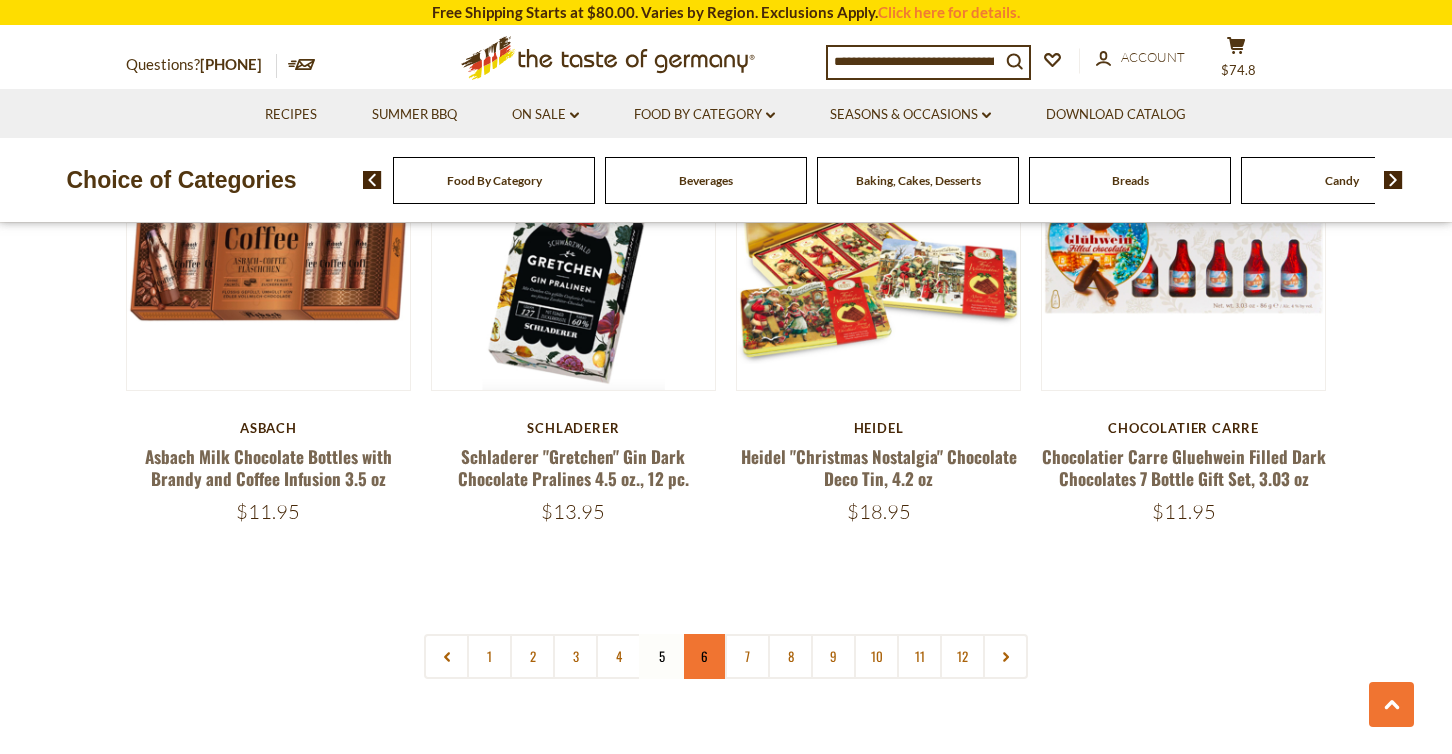 click on "6" at bounding box center (704, 656) 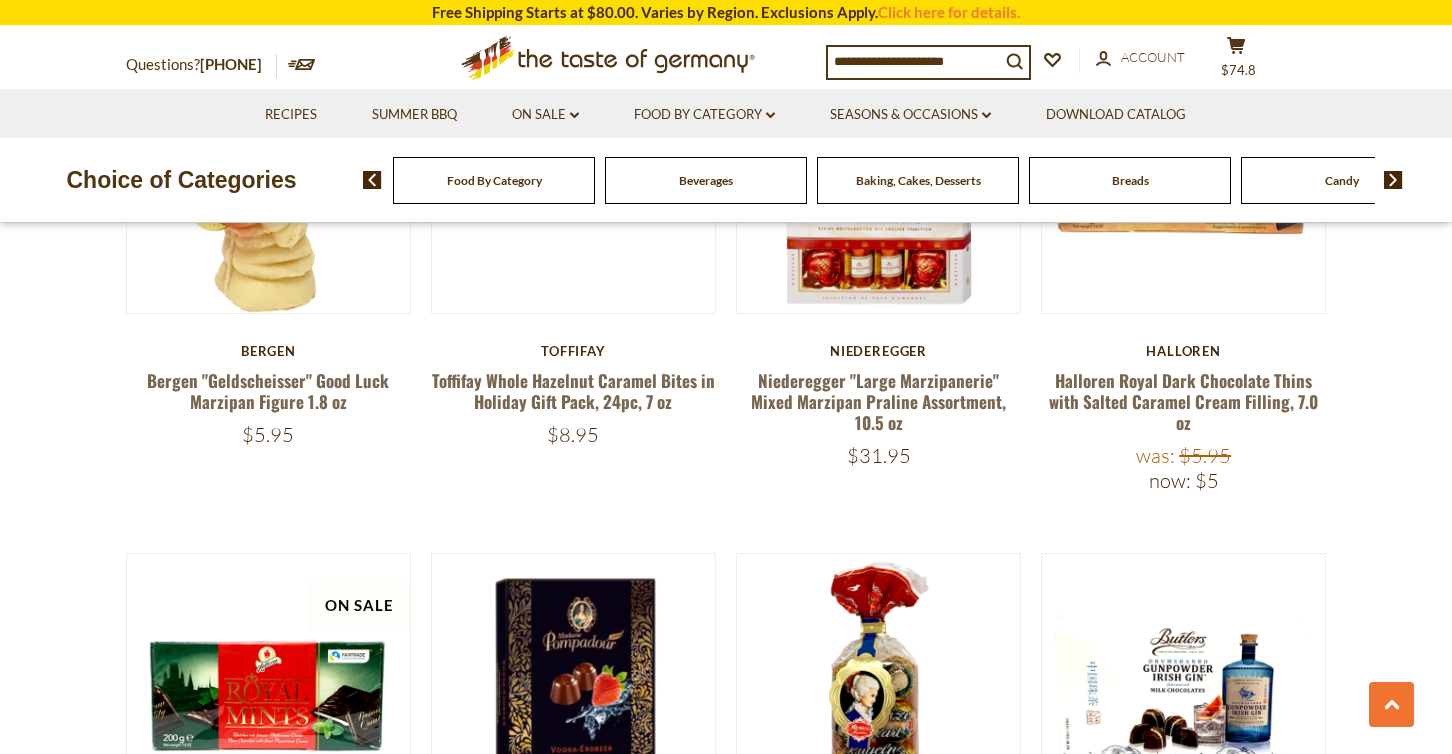 scroll, scrollTop: 3228, scrollLeft: 1, axis: both 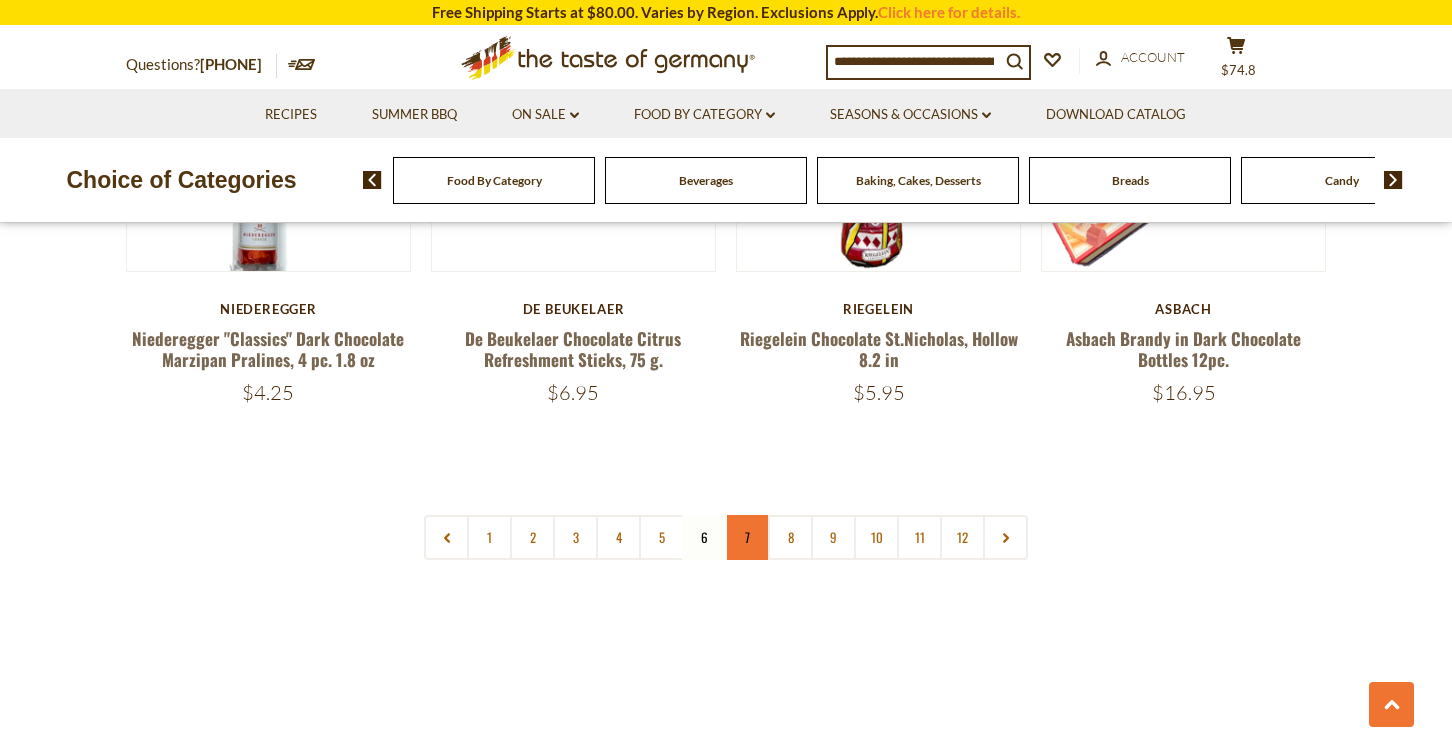 click on "7" at bounding box center [747, 537] 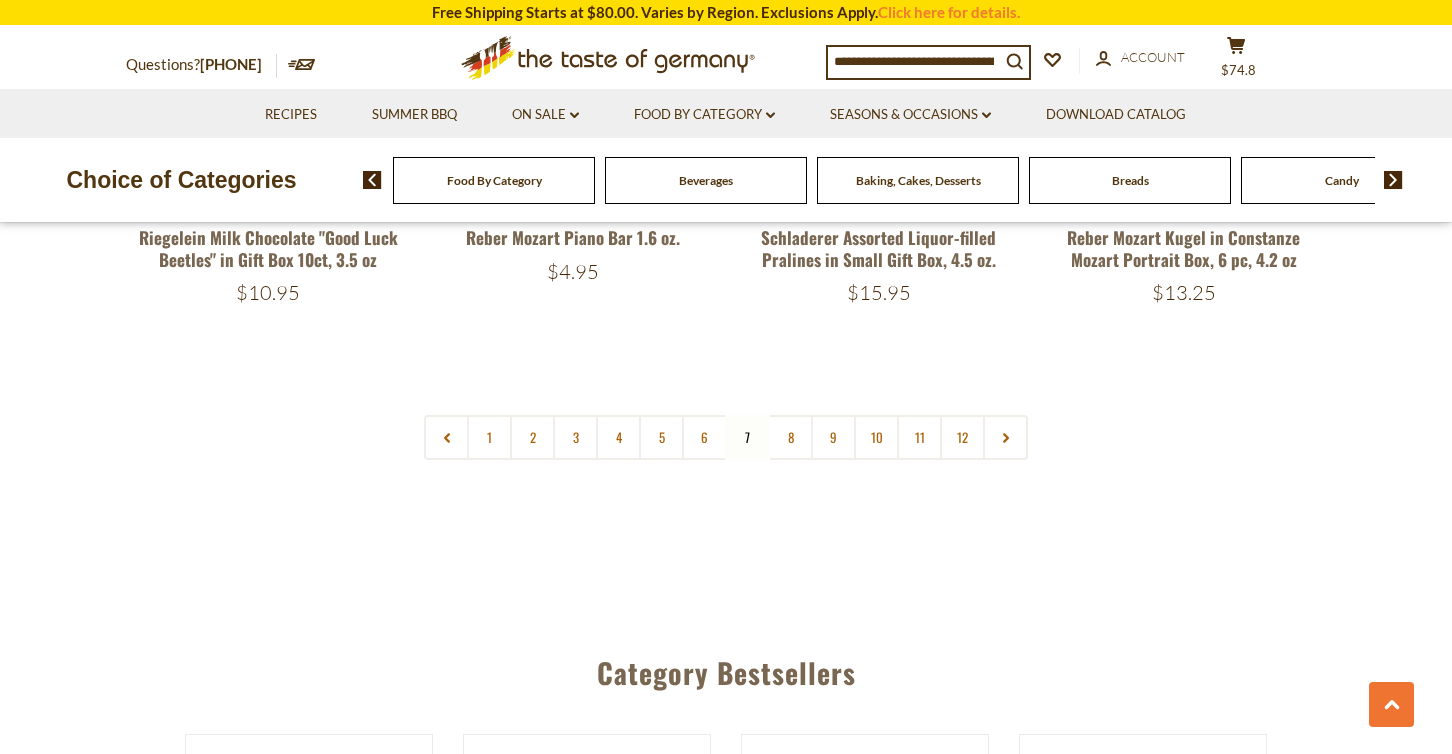 scroll, scrollTop: 4892, scrollLeft: 0, axis: vertical 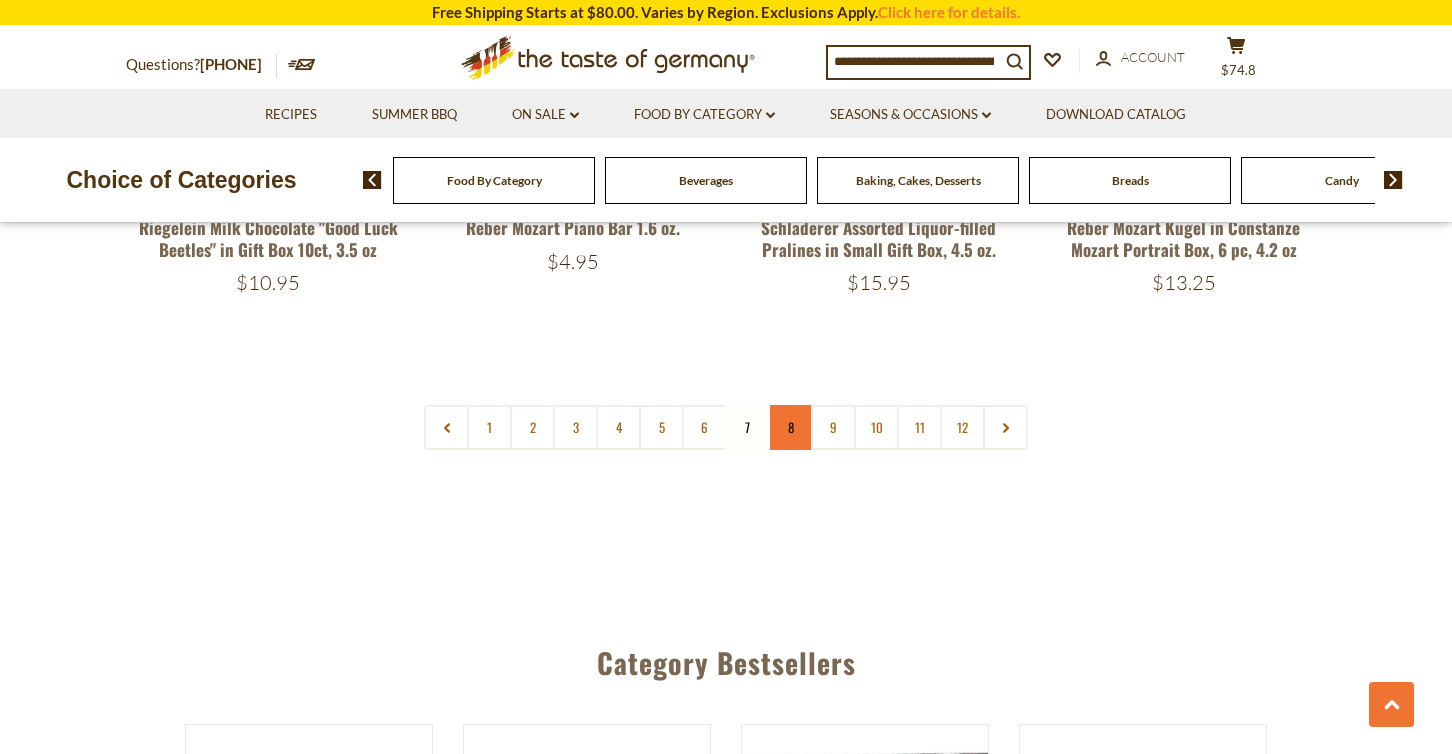 click on "8" at bounding box center (790, 427) 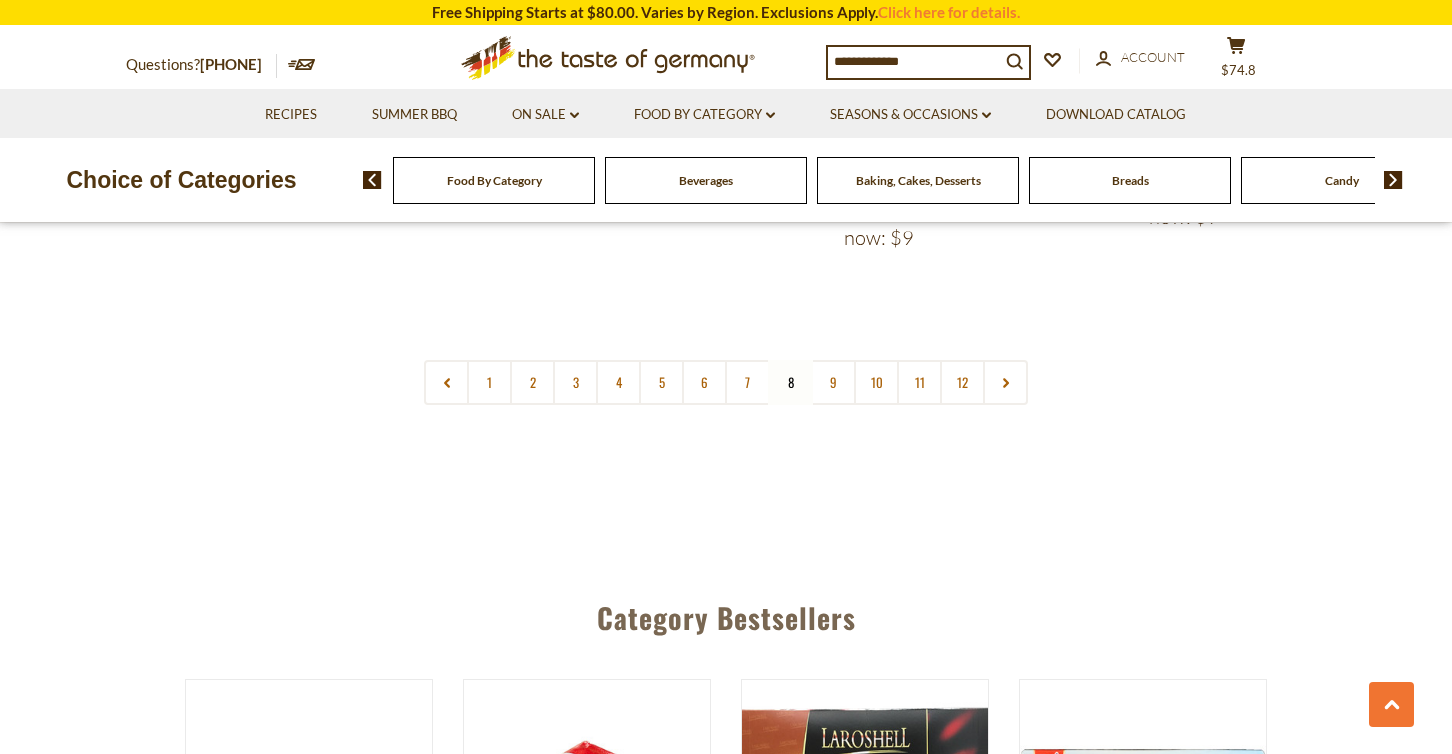 scroll, scrollTop: 4919, scrollLeft: 0, axis: vertical 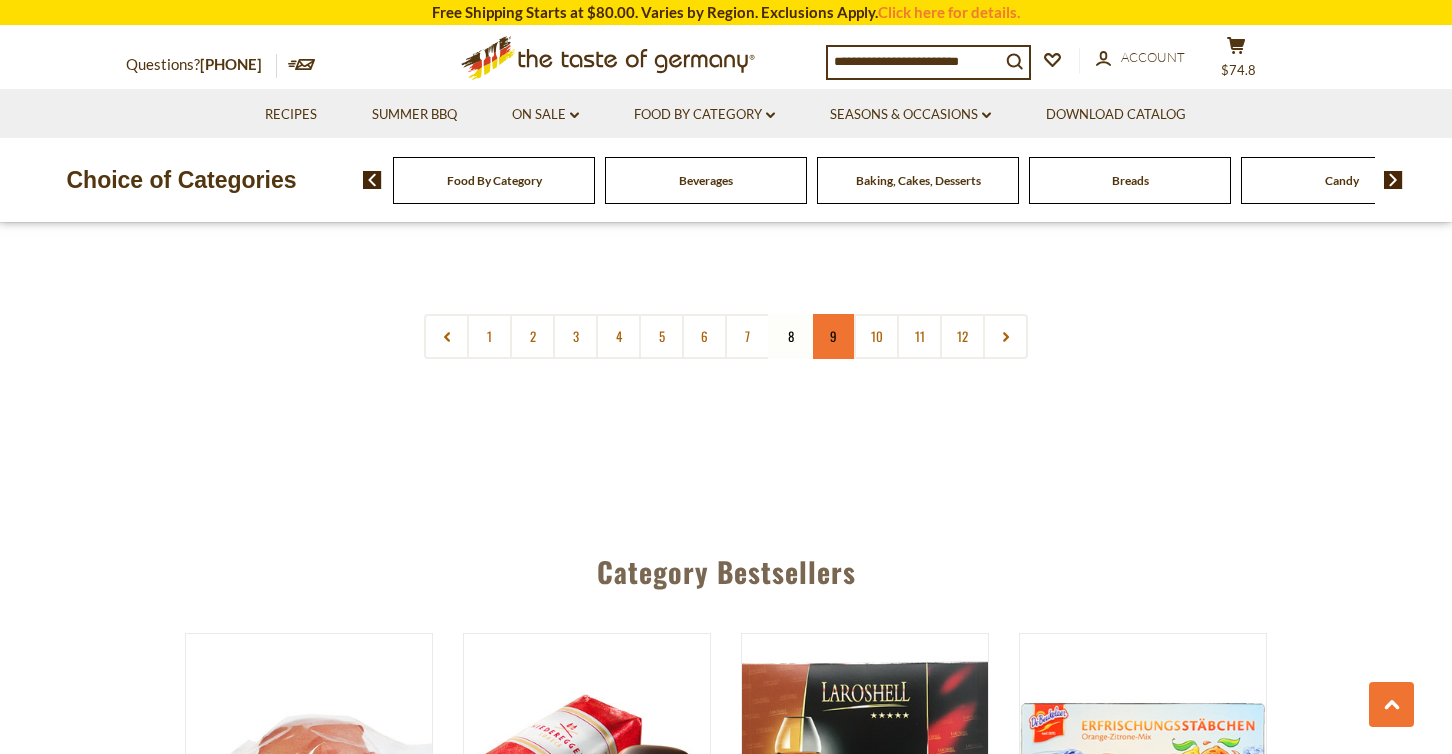 click on "9" at bounding box center [833, 336] 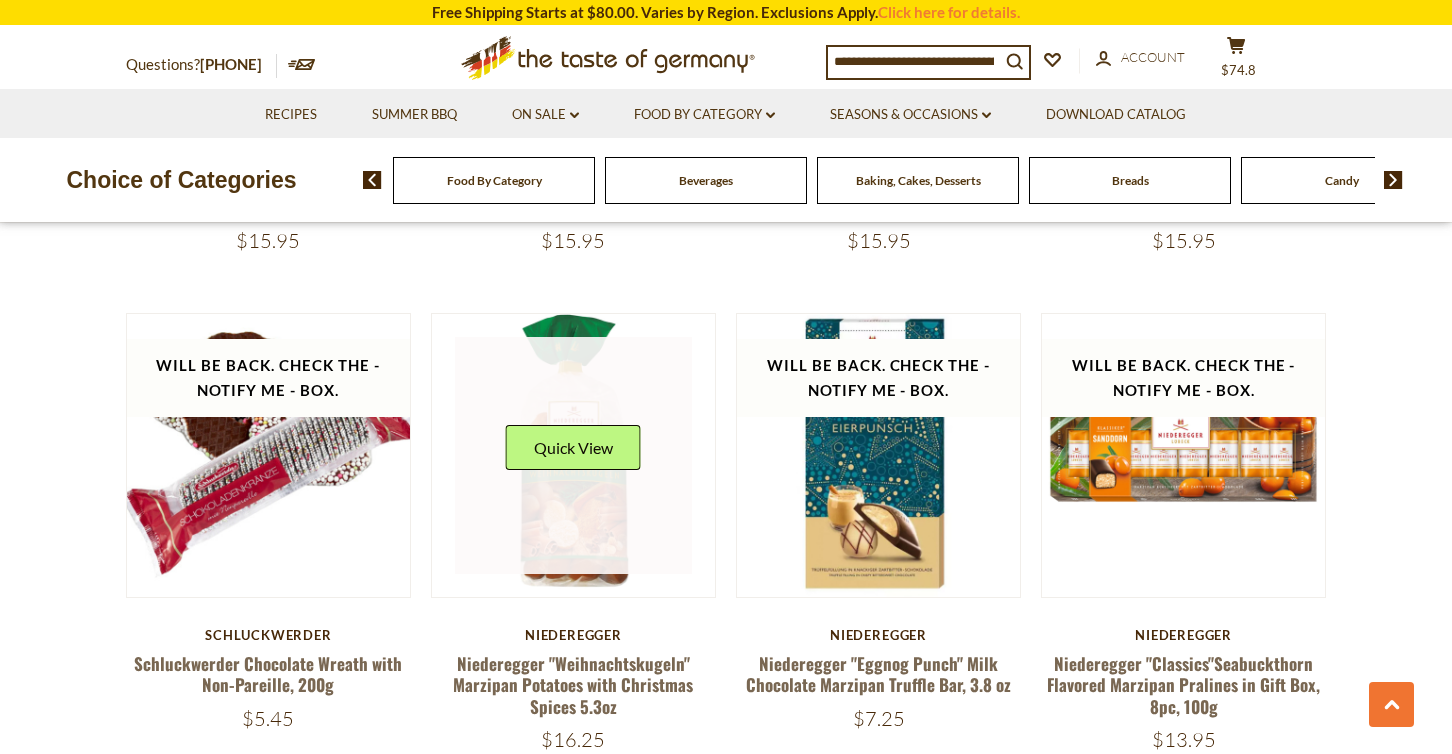 scroll, scrollTop: 1983, scrollLeft: 0, axis: vertical 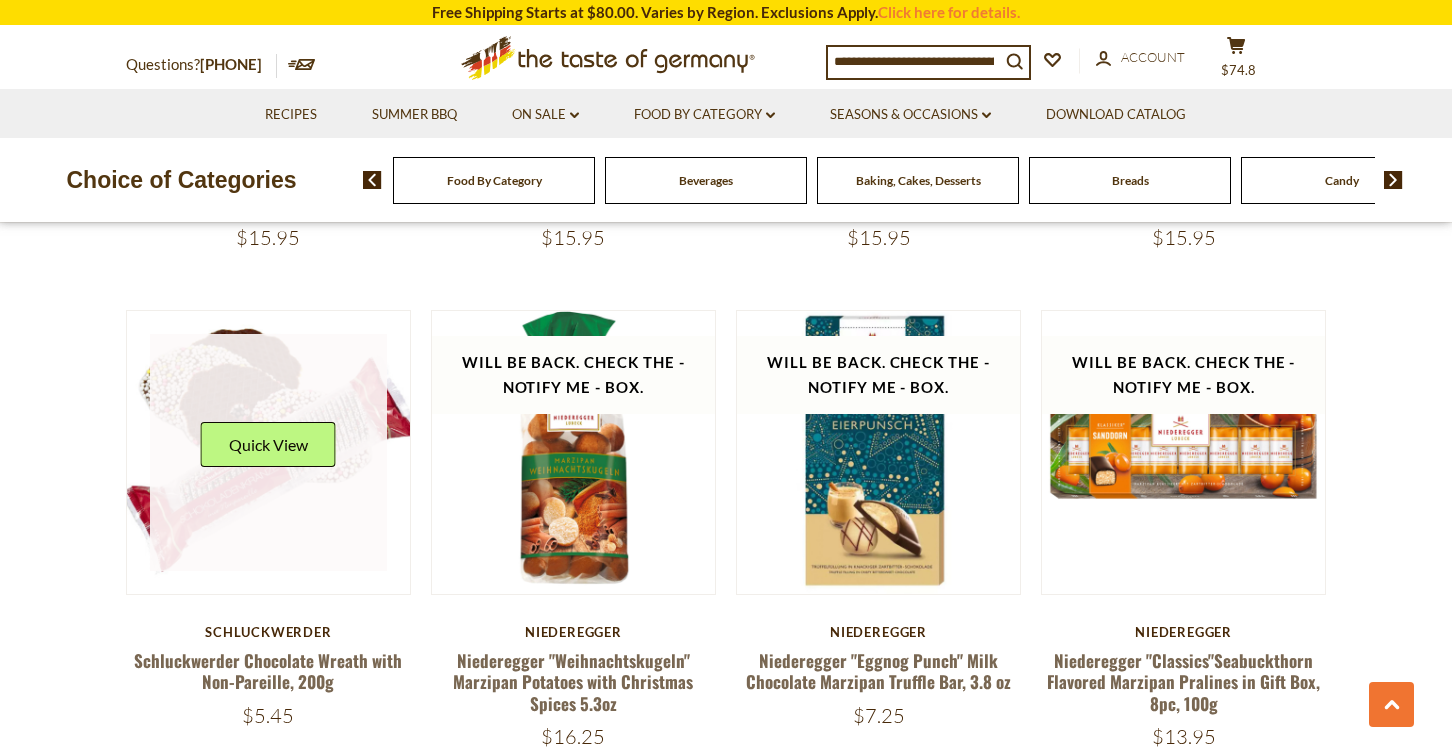 click at bounding box center [269, 453] 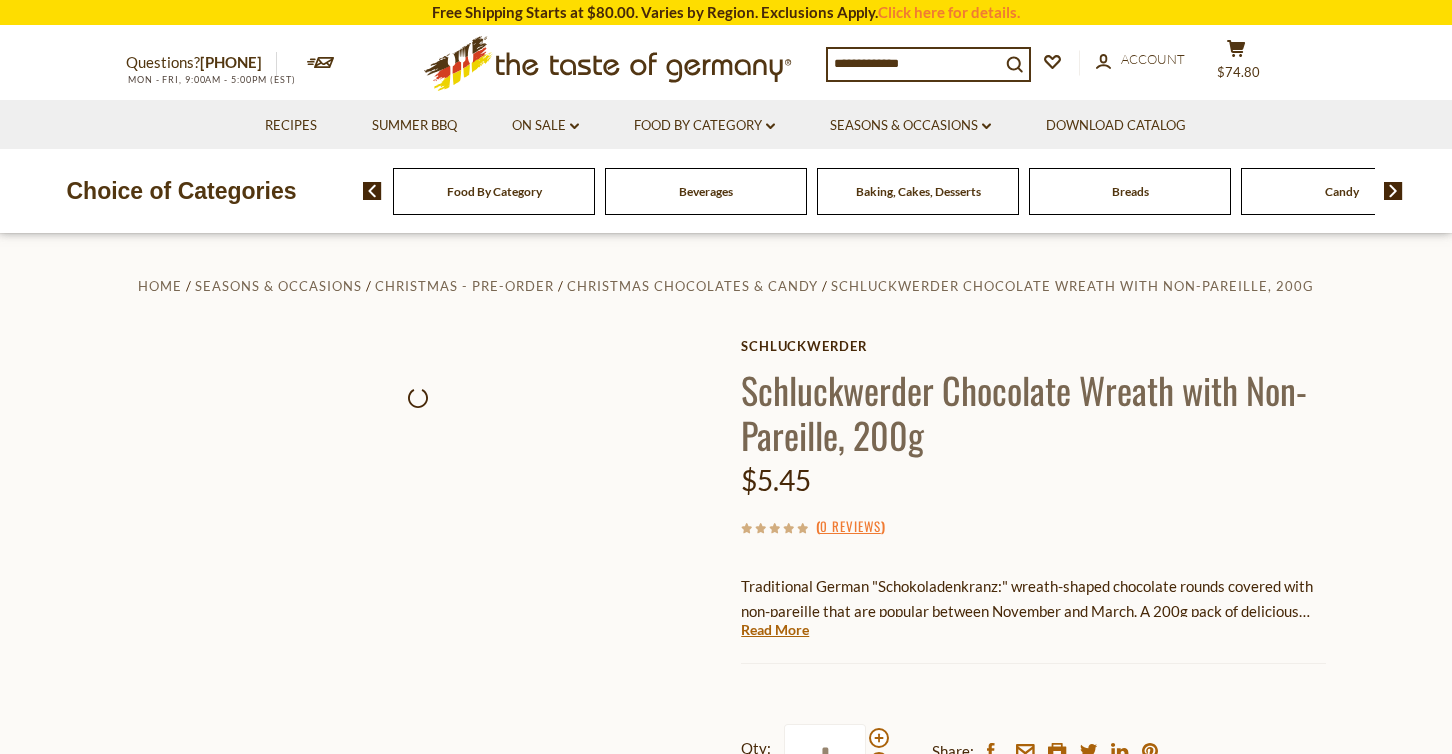 scroll, scrollTop: 0, scrollLeft: 0, axis: both 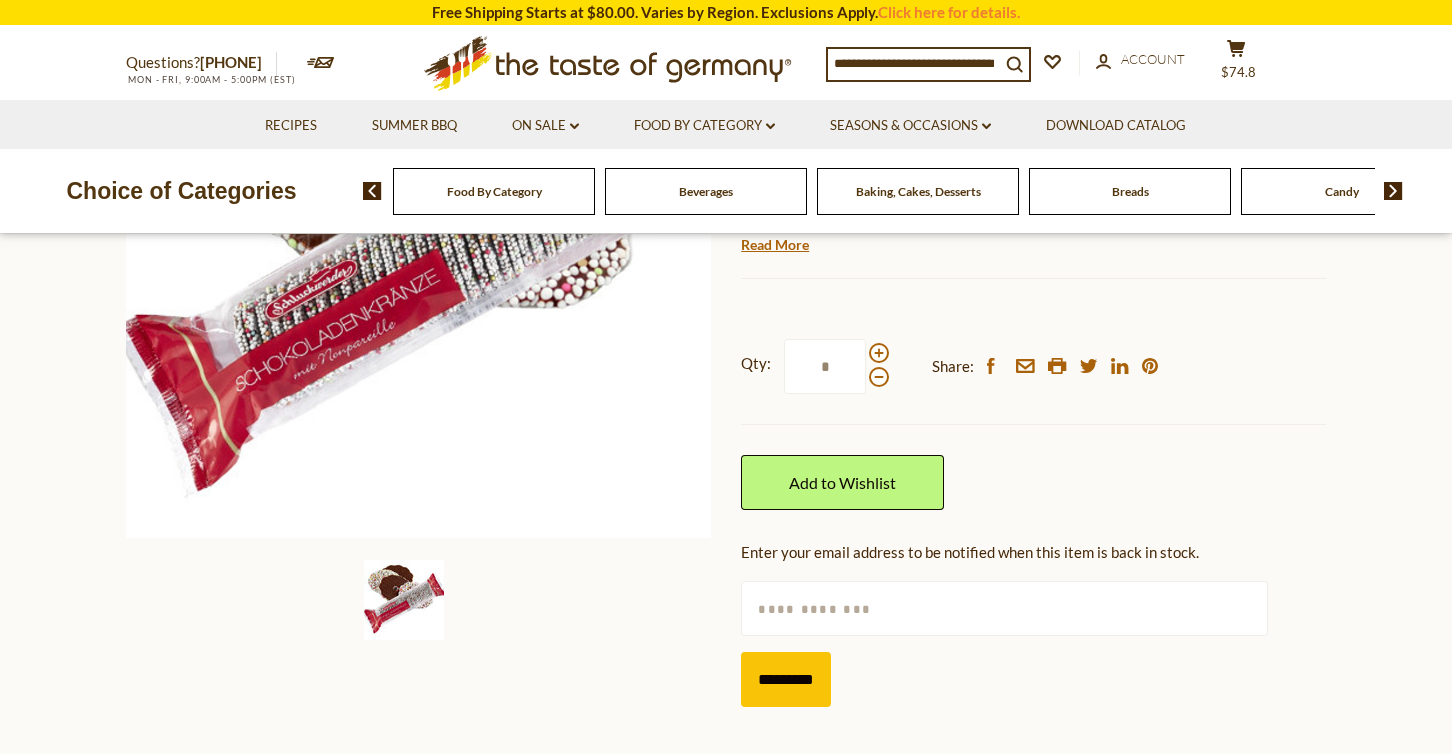 click at bounding box center [1004, 608] 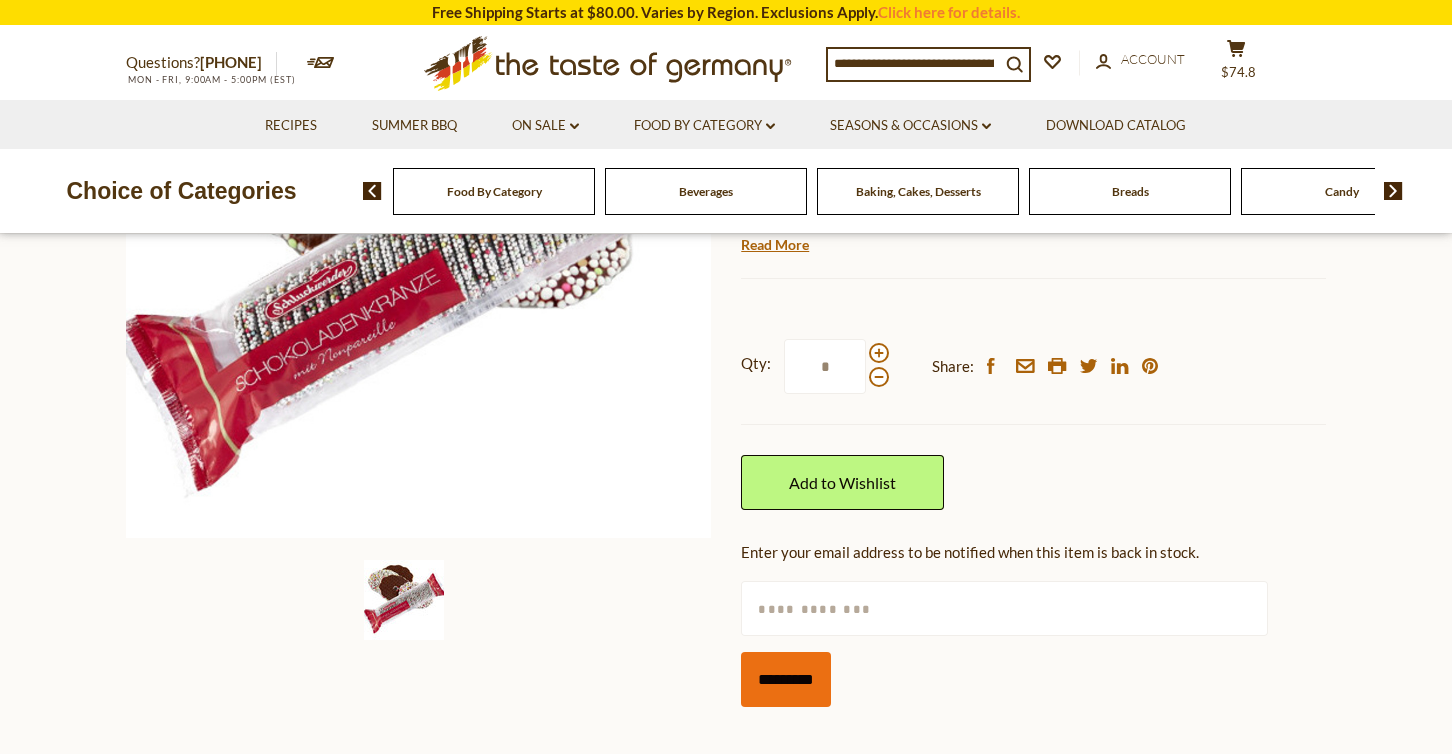 type on "**********" 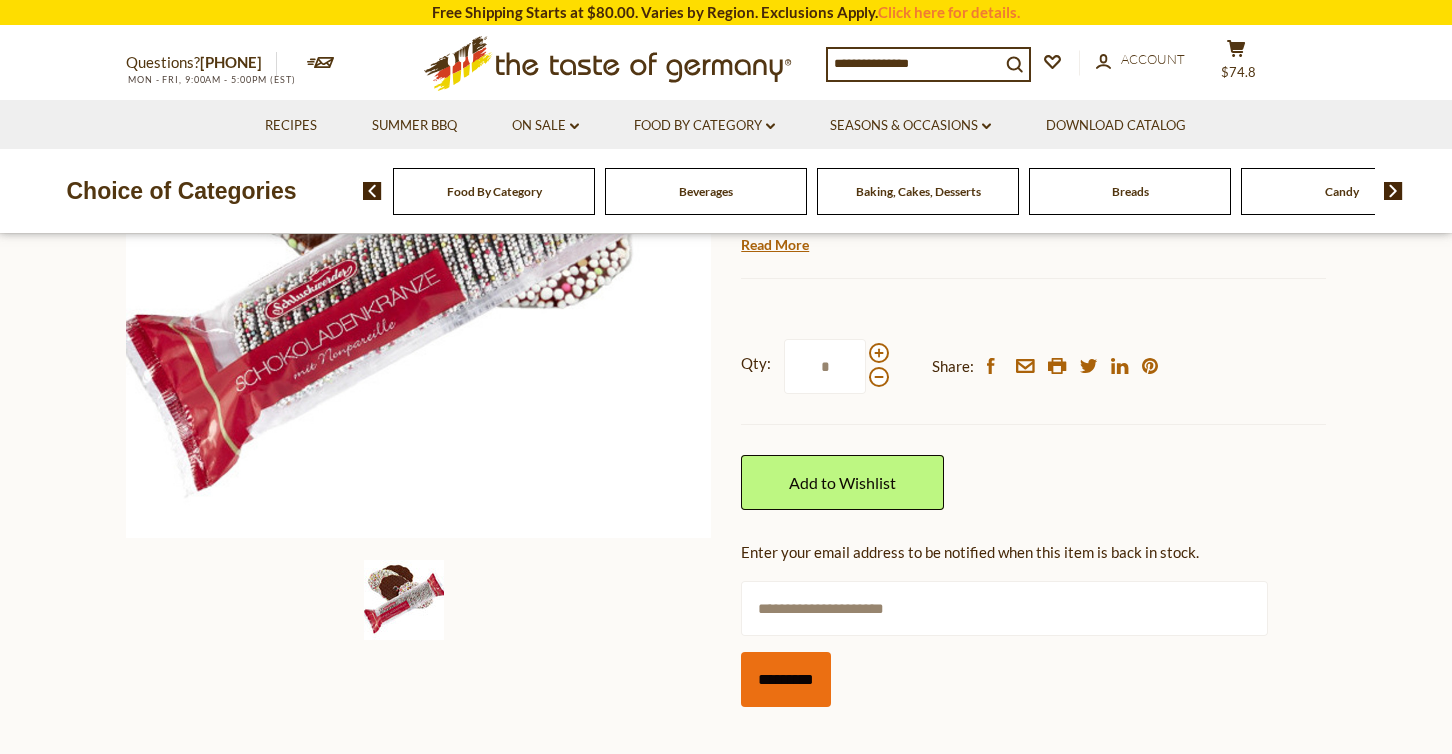 click on "*********" at bounding box center (786, 679) 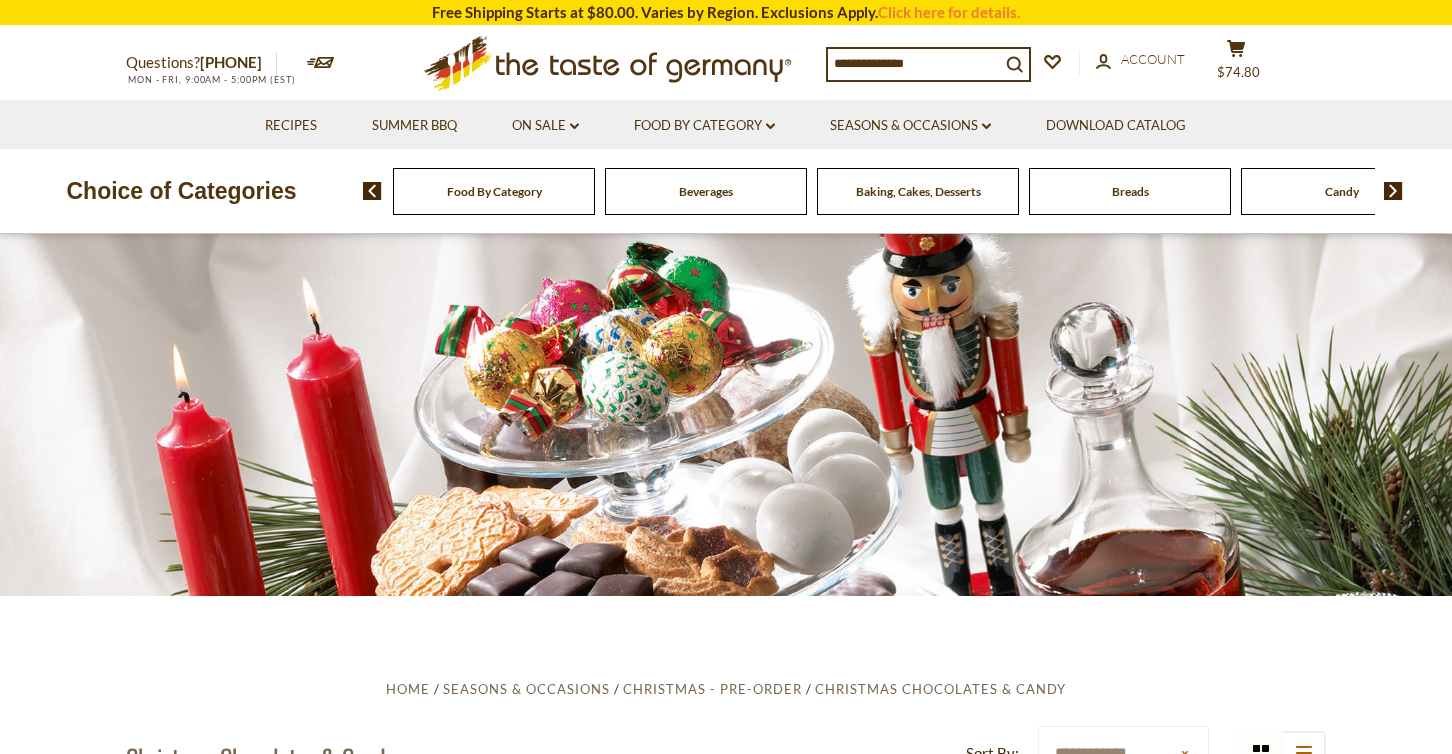 scroll, scrollTop: 1983, scrollLeft: 0, axis: vertical 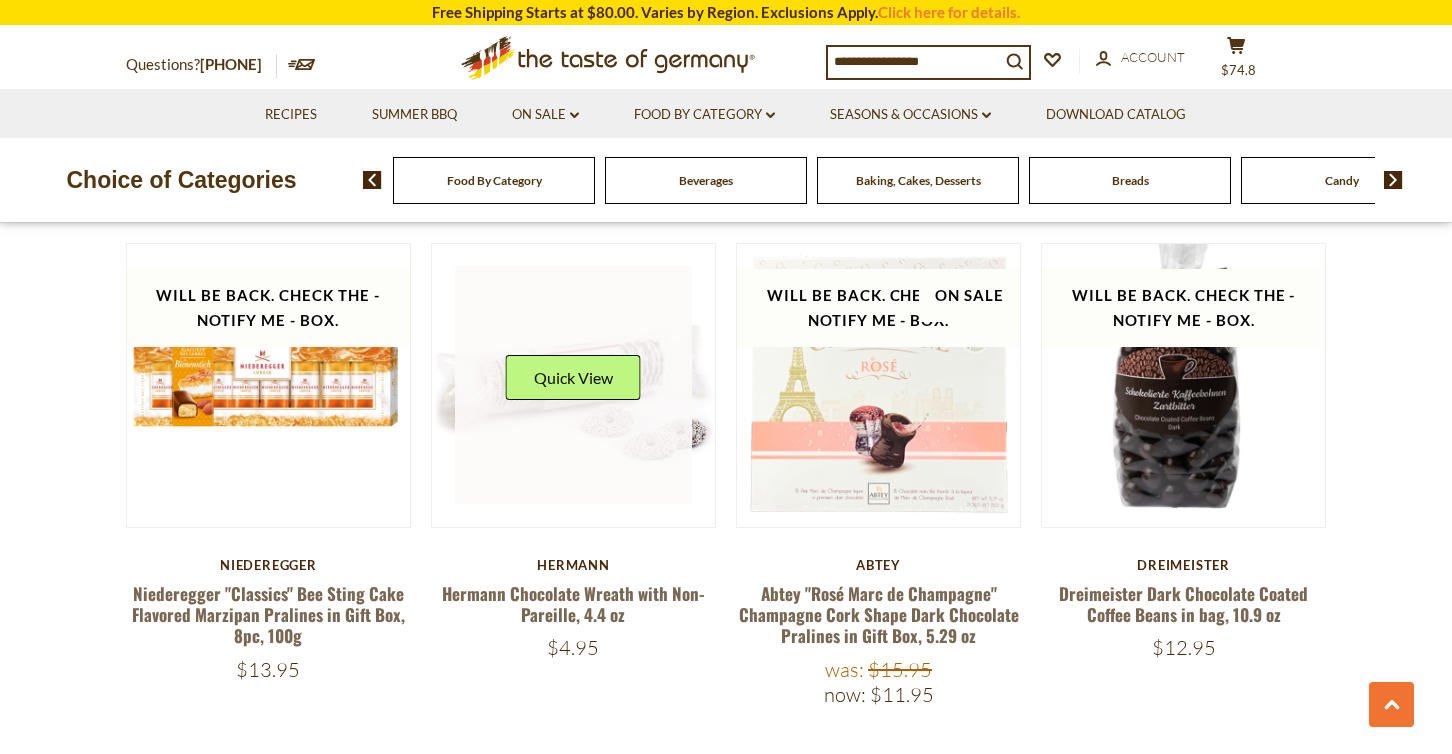 click at bounding box center [574, 385] 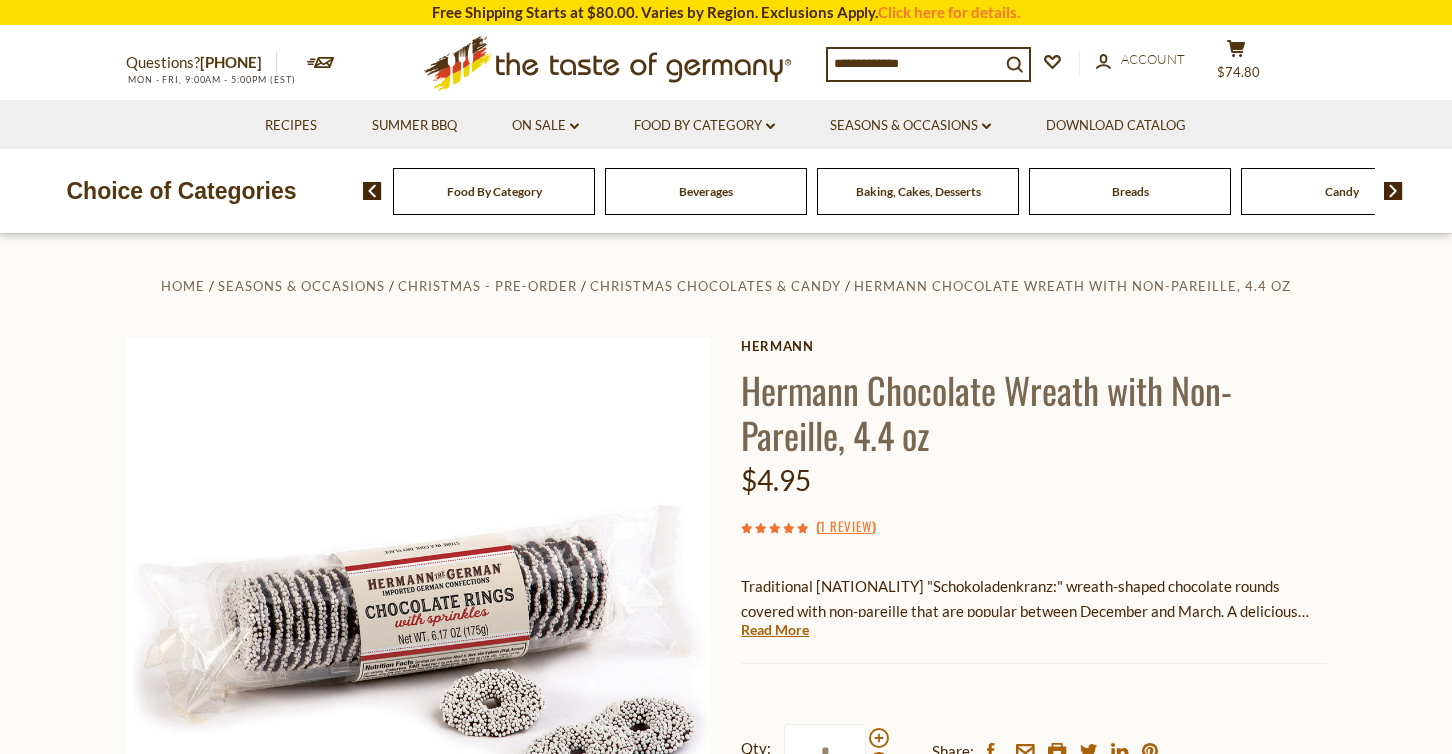 scroll, scrollTop: 0, scrollLeft: 0, axis: both 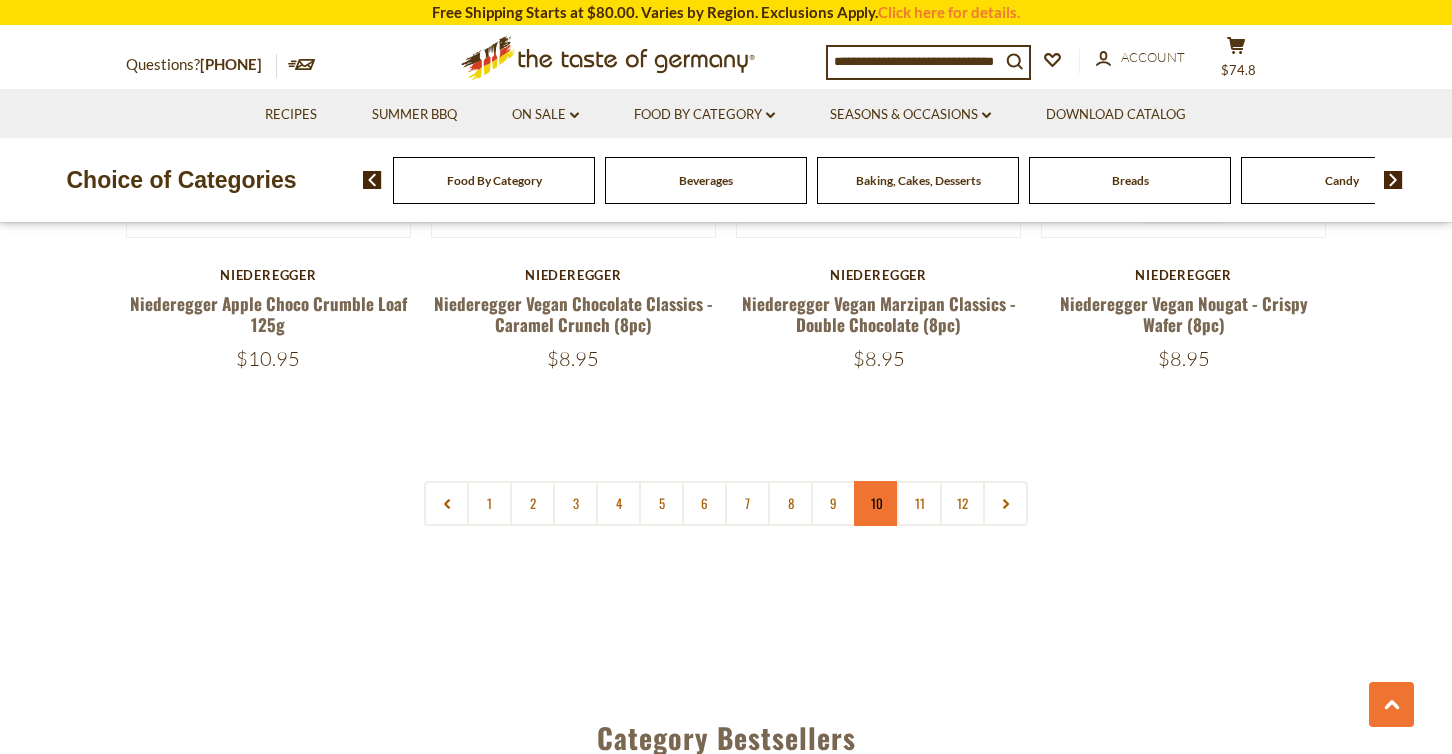 click on "10" at bounding box center [876, 503] 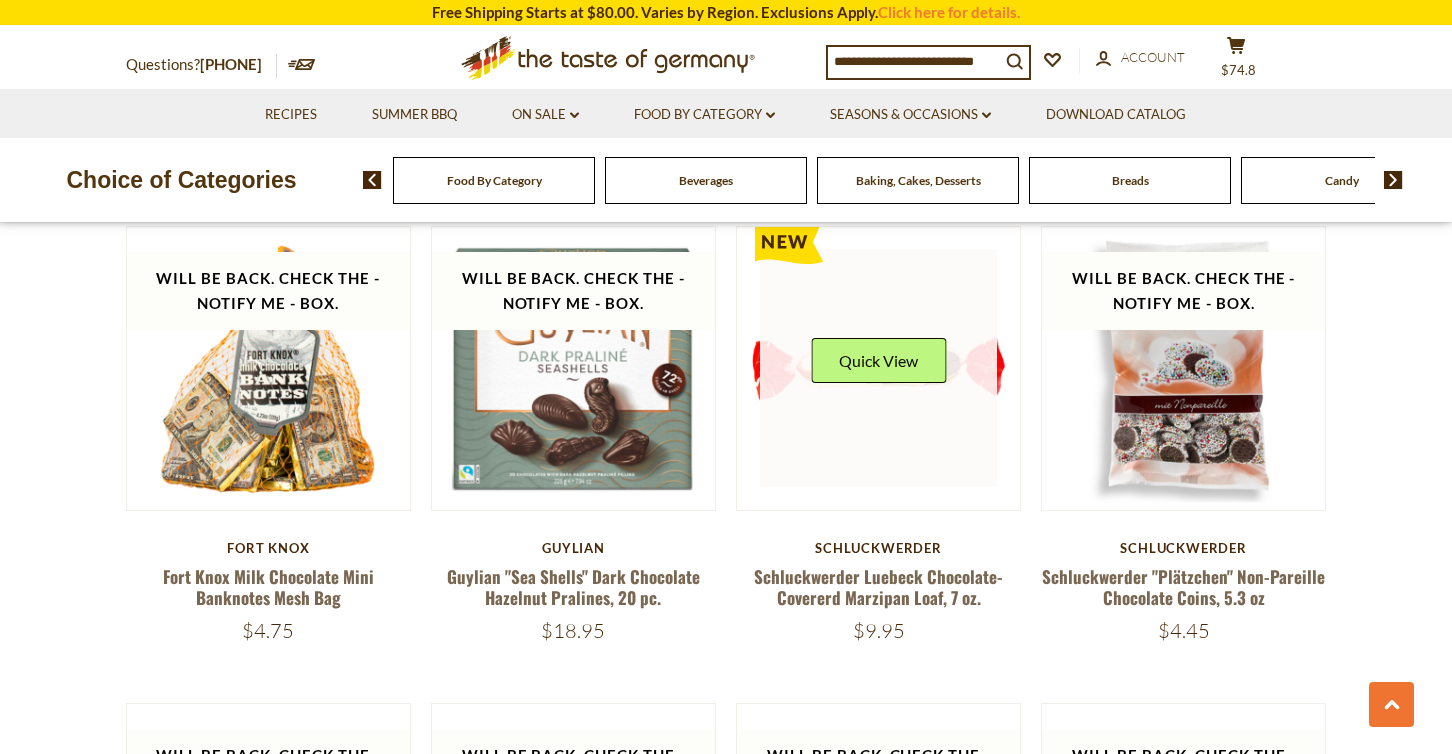 scroll, scrollTop: 2038, scrollLeft: 0, axis: vertical 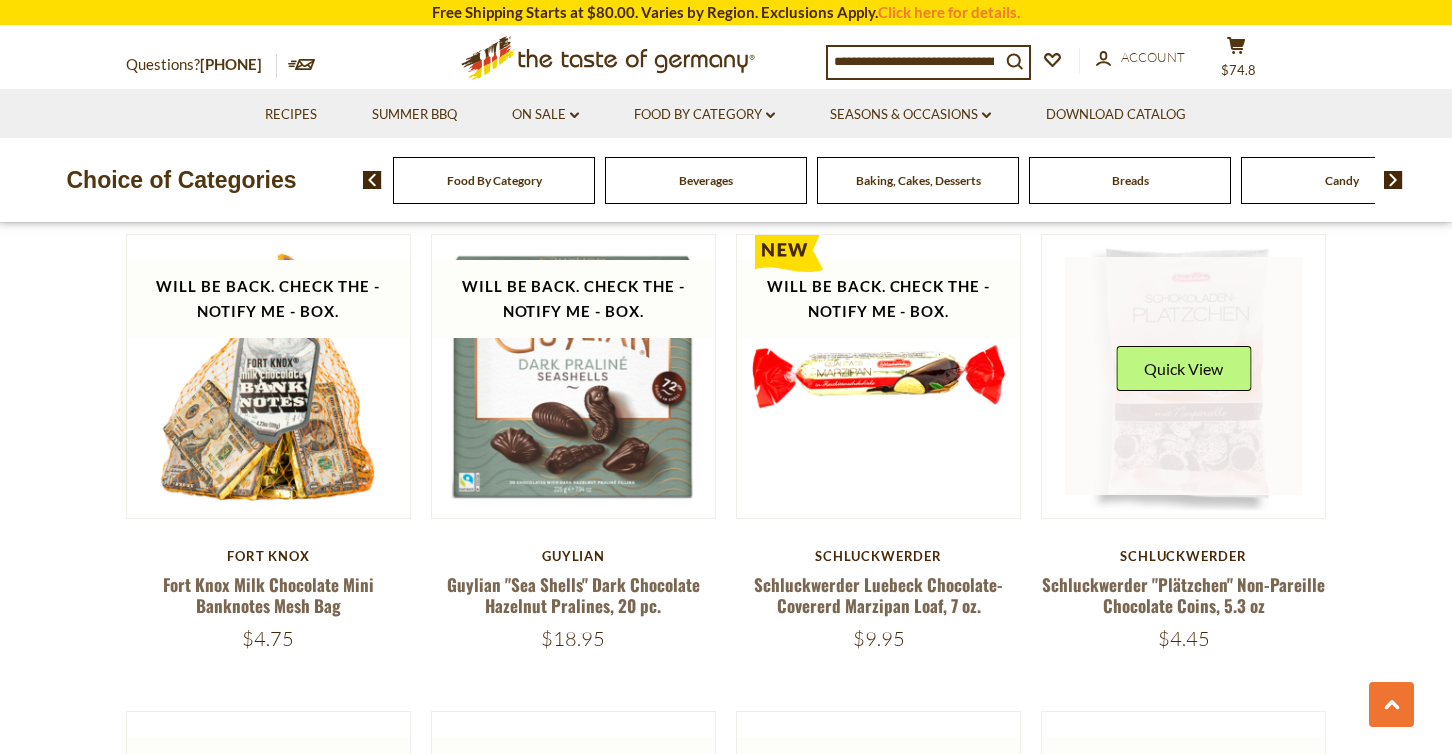 click at bounding box center (1184, 376) 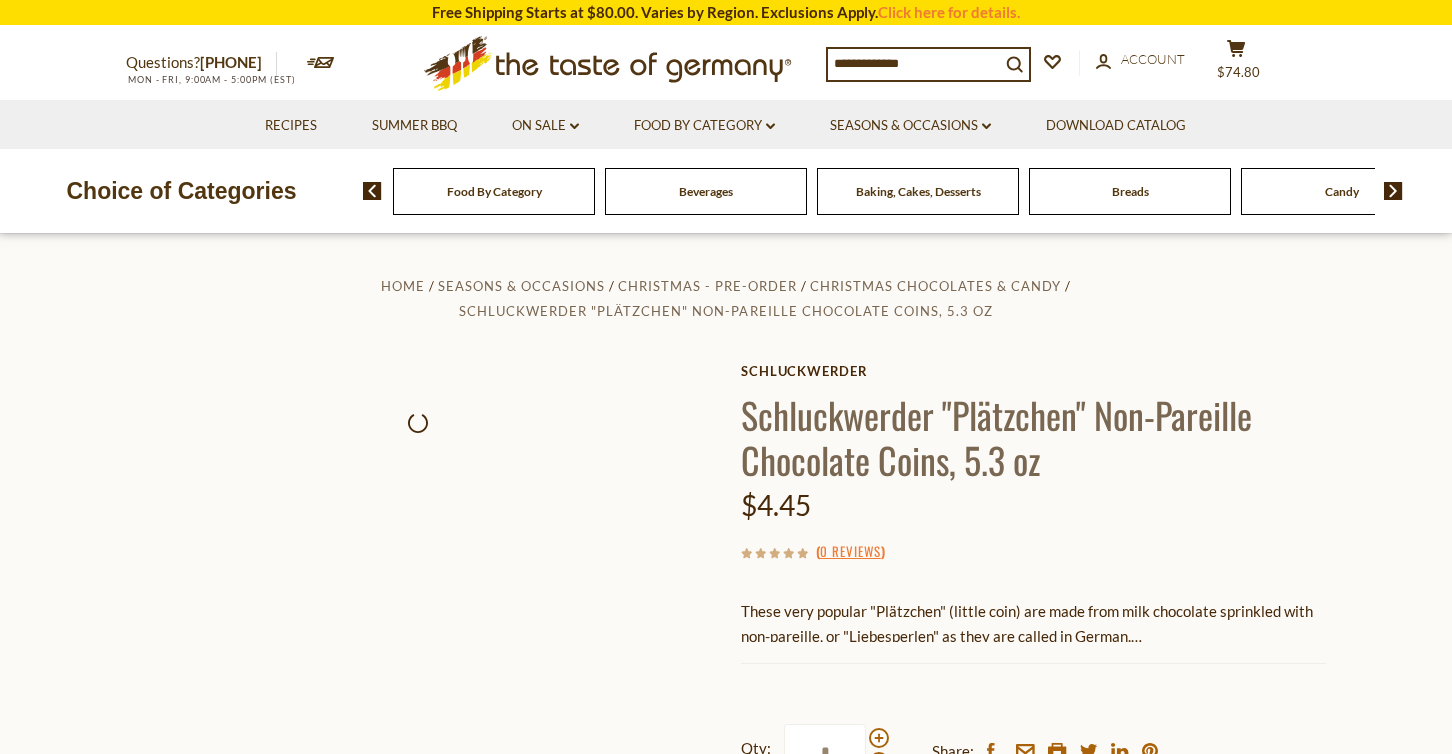 scroll, scrollTop: 0, scrollLeft: 0, axis: both 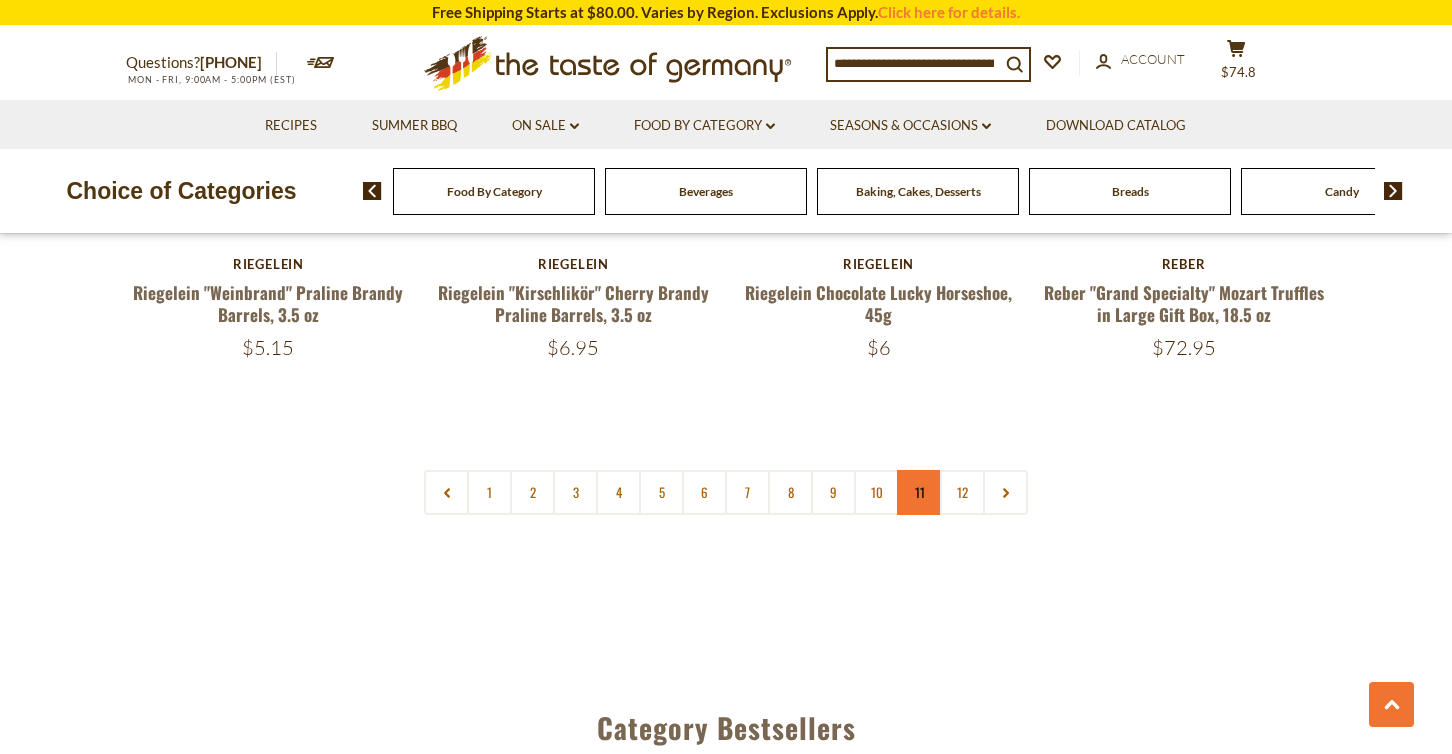 click on "11" at bounding box center [919, 492] 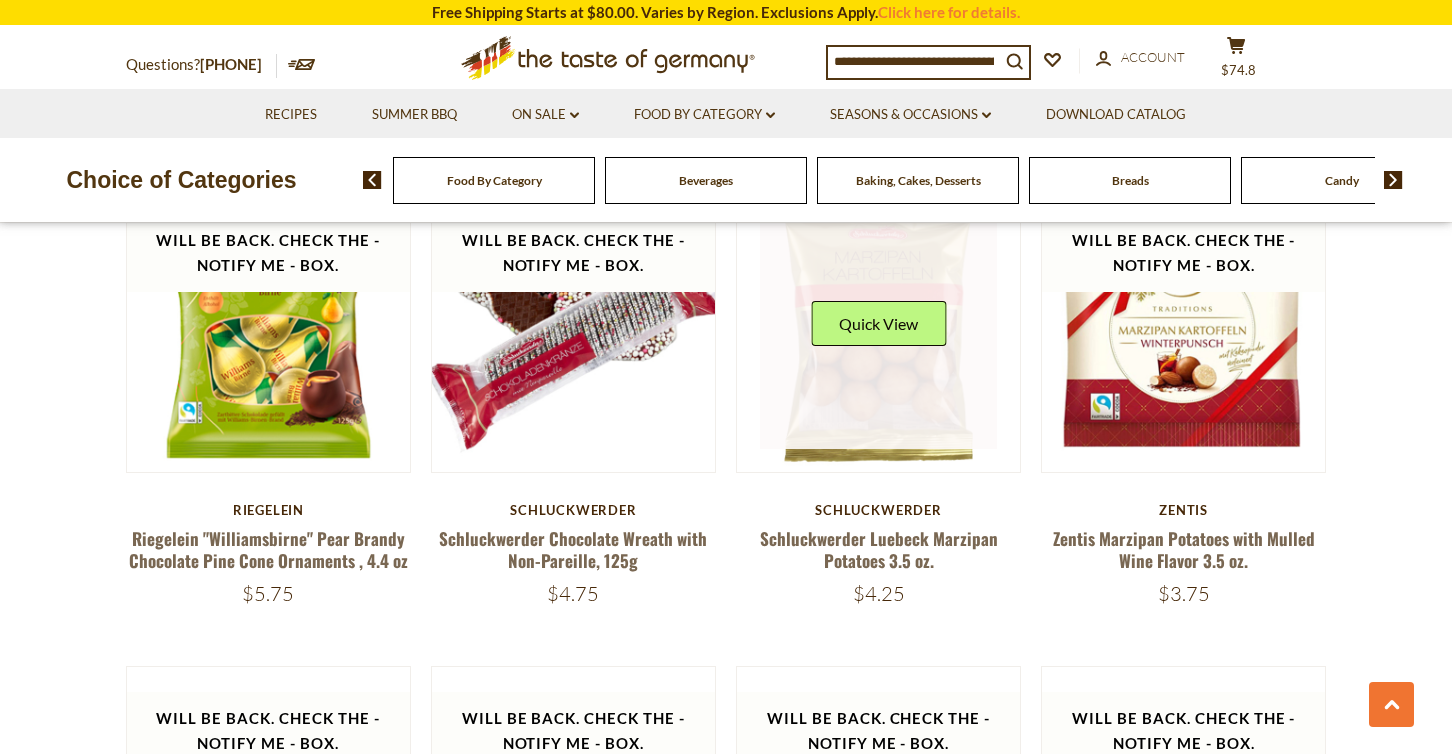 scroll, scrollTop: 1602, scrollLeft: 0, axis: vertical 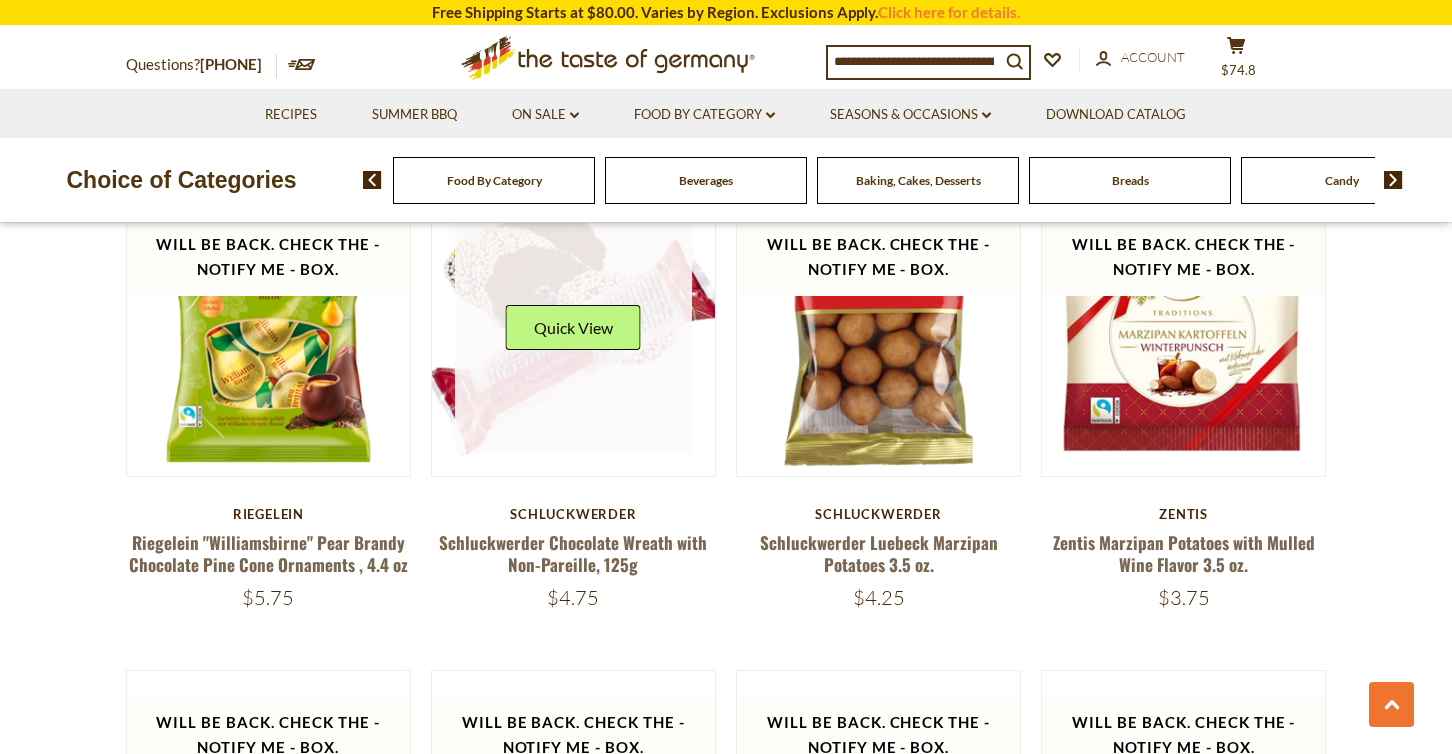 click at bounding box center [574, 335] 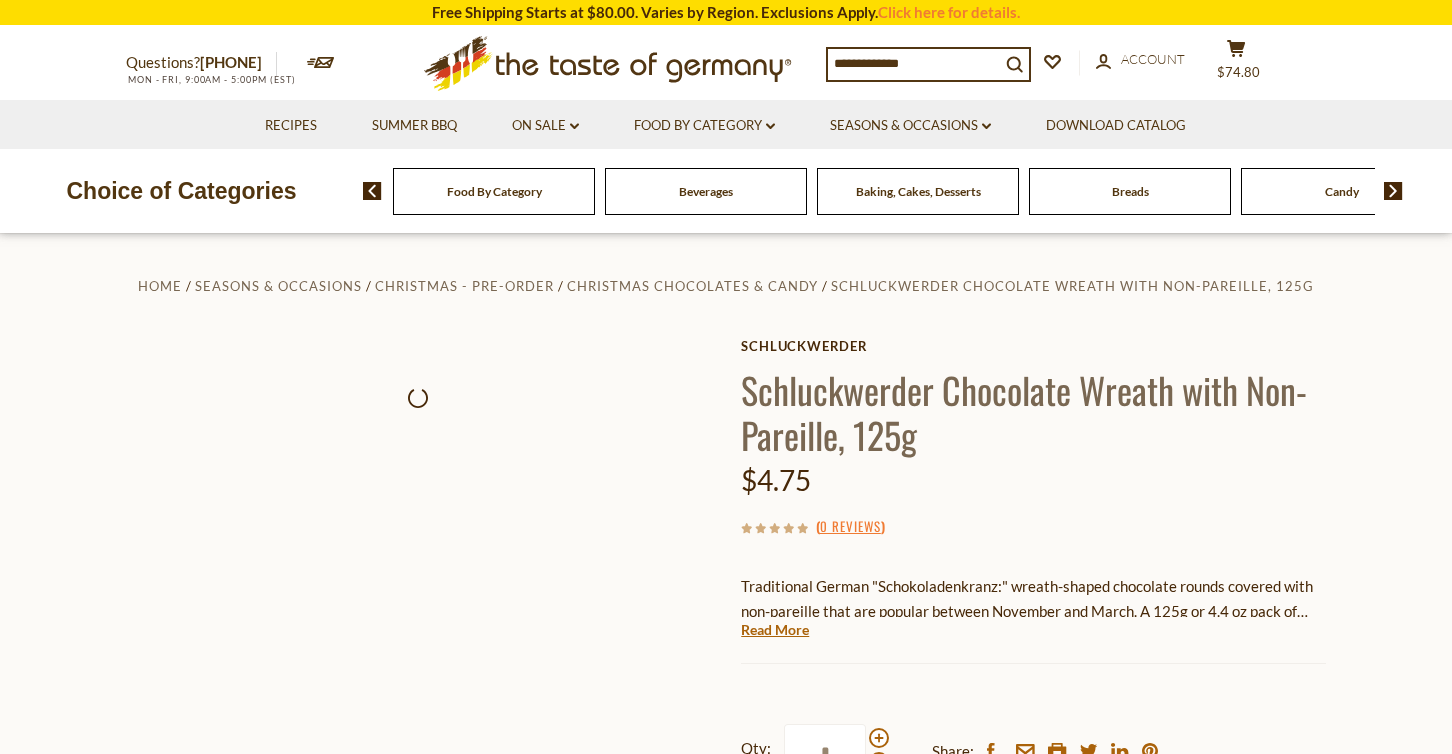 scroll, scrollTop: 0, scrollLeft: 0, axis: both 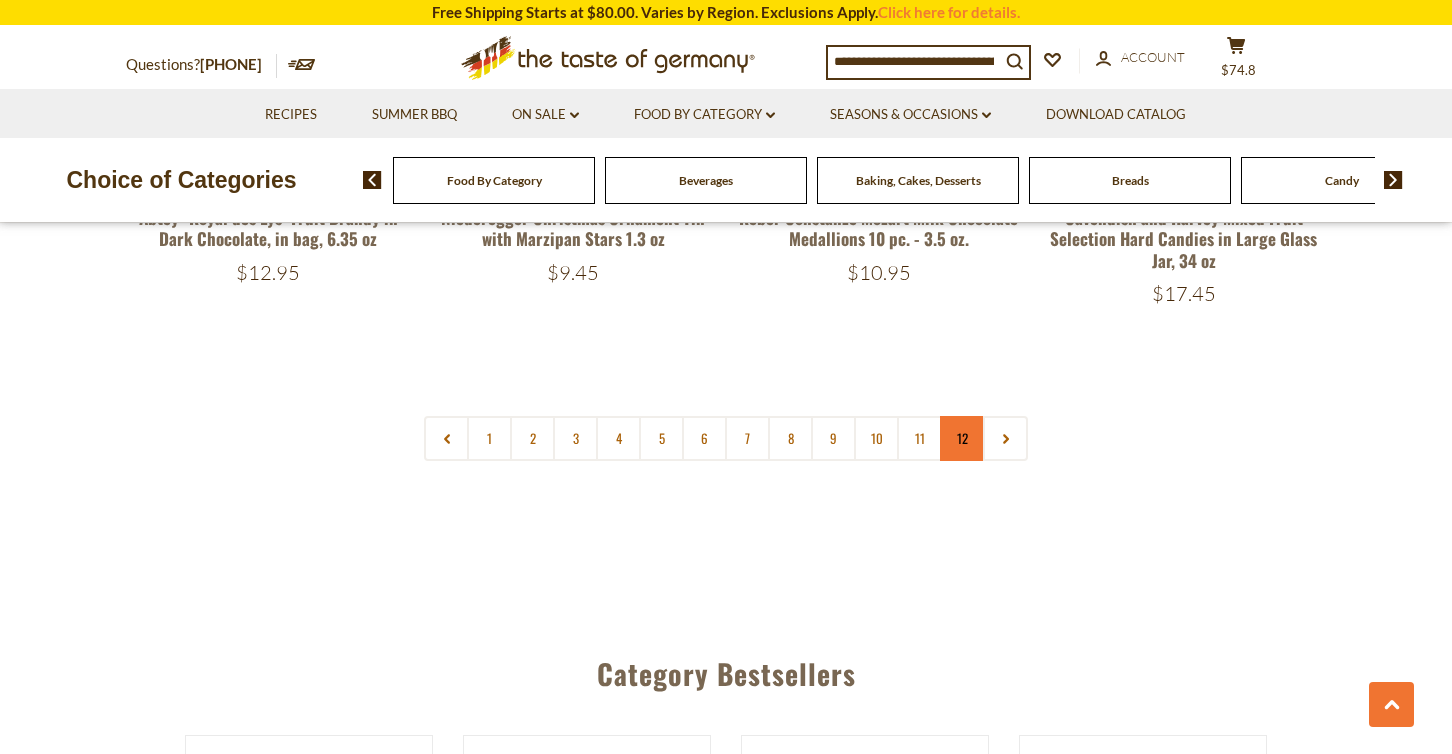 click on "12" at bounding box center [962, 438] 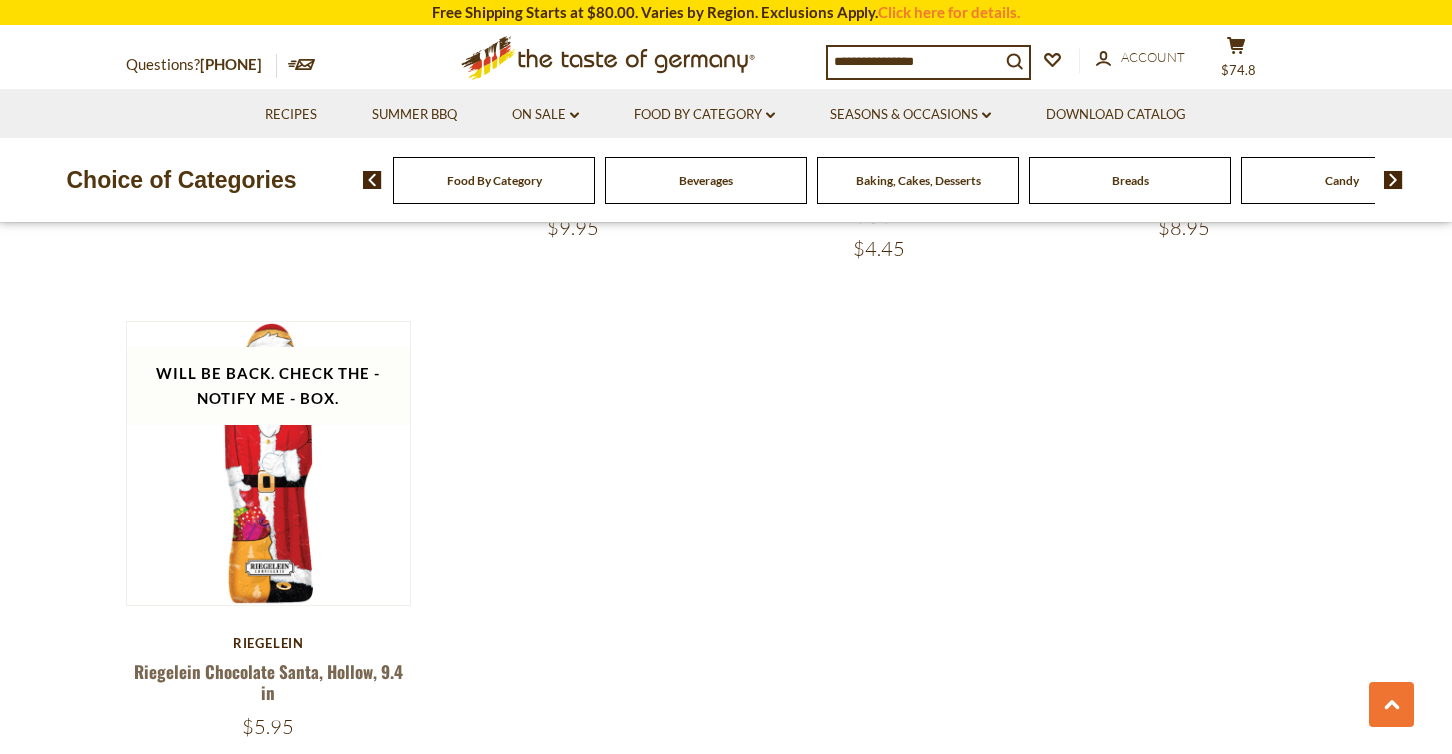scroll, scrollTop: 2954, scrollLeft: 0, axis: vertical 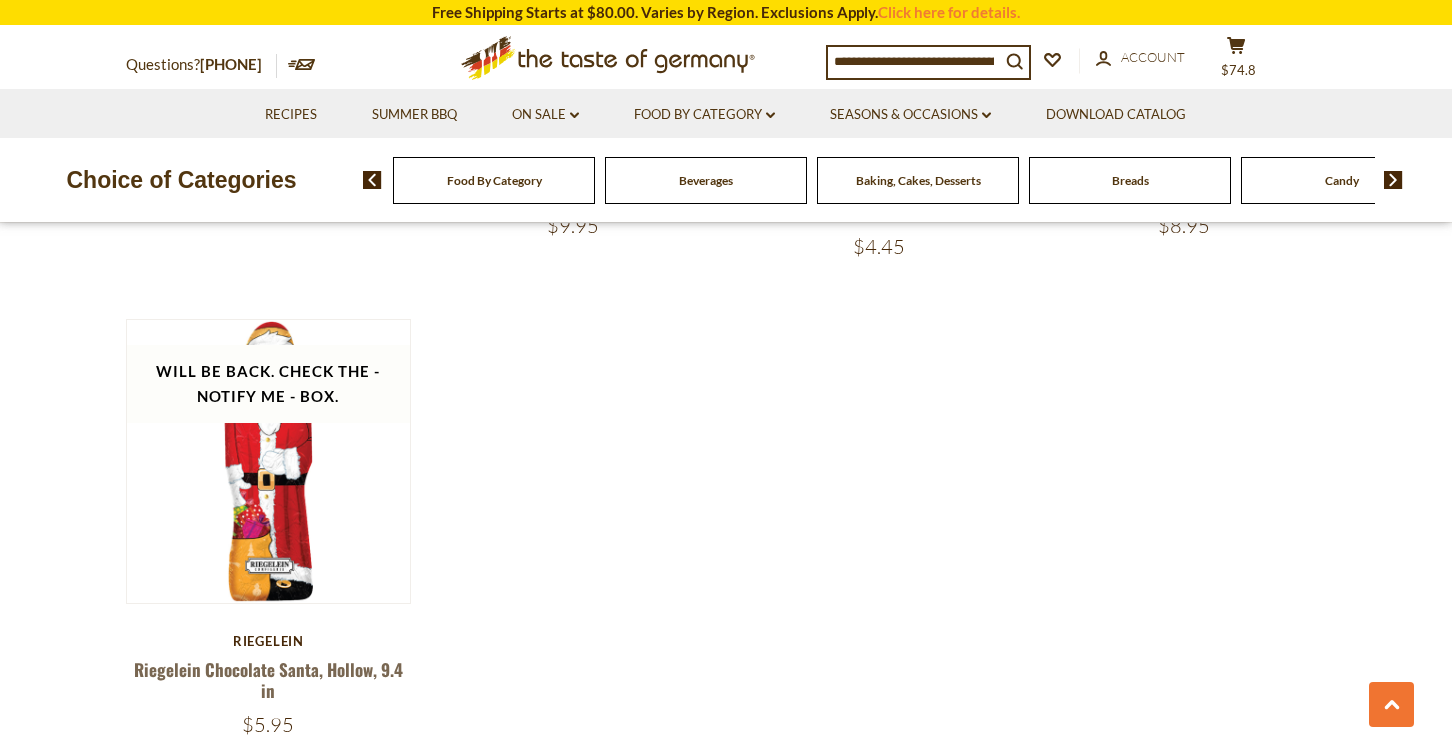 click on "Seasons & Occasions
dropdown_arrow
All Seasons & Occasions
Game Day
Valentine's Day
Karneval
St. Patrick's Day
Easter
Springfest
Mother's Day
Father's Day
Back to School
Oktoberfest
All Oktoberfest
Oktoberfest Foods
Party Supplies
Halloween
Thanksgiving & Advent
Christmas - PRE-ORDER
All Christmas - PRE-ORDER
Christmas Cookies & Gingerbreads
Christmas Baking & Spices
Christmas Gift Tins
Advent Calendars" at bounding box center (910, 113) 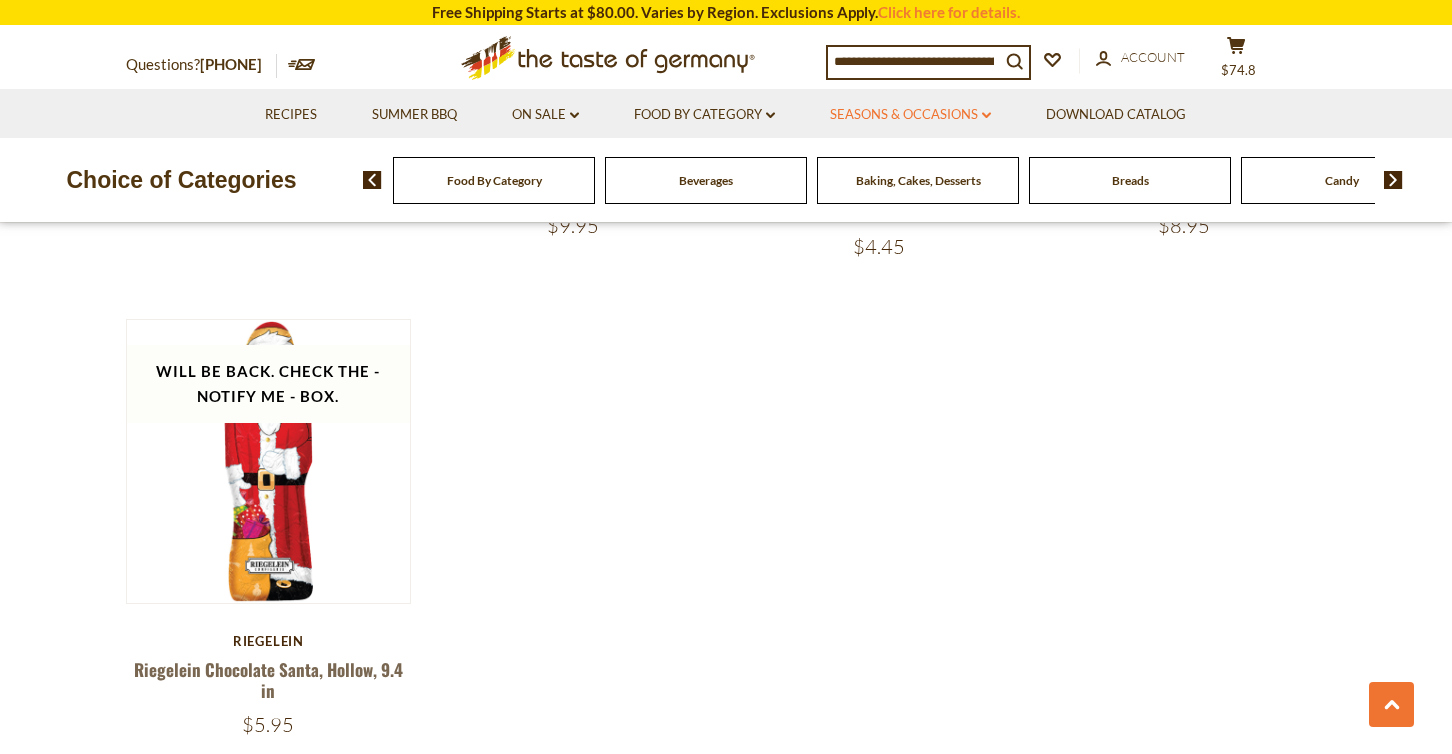 click on "Seasons & Occasions
dropdown_arrow" at bounding box center (910, 115) 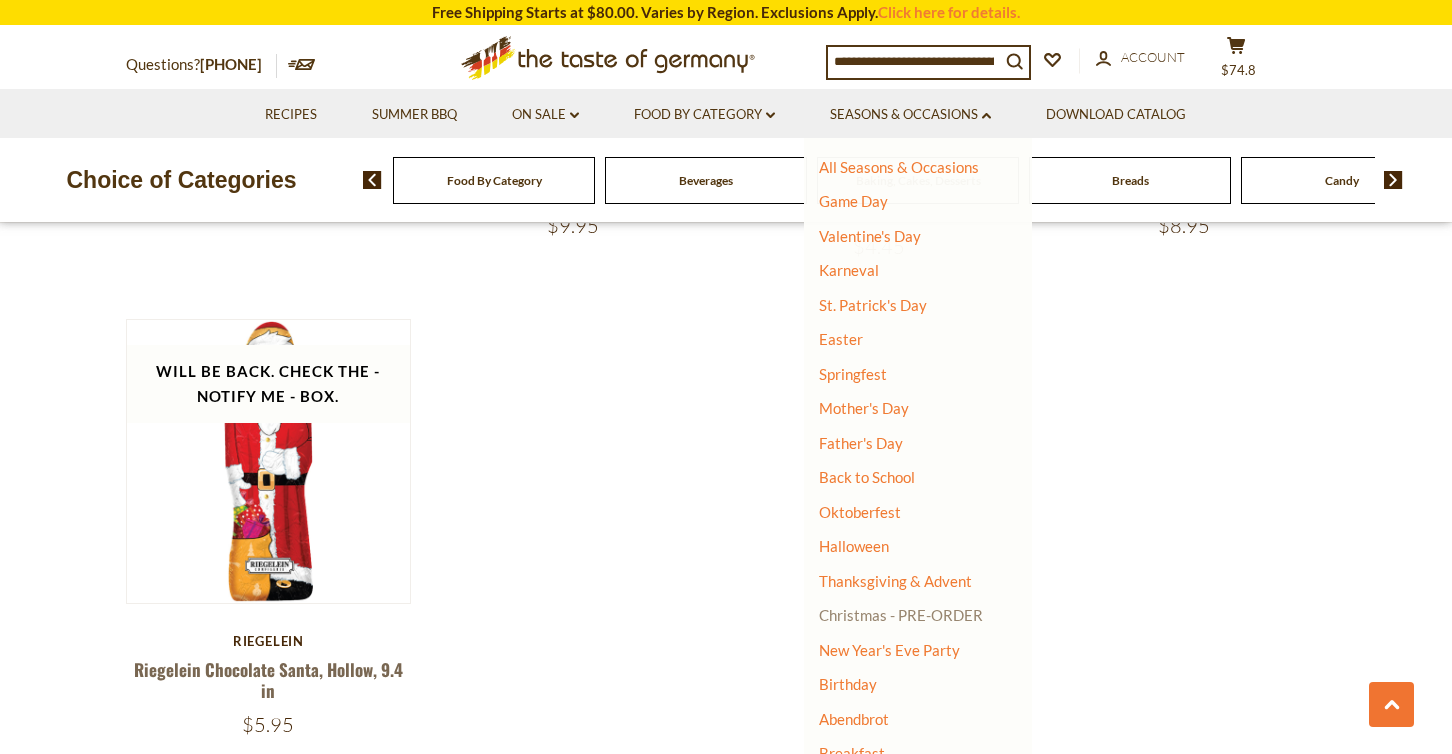 click on "Christmas - PRE-ORDER" at bounding box center (901, 615) 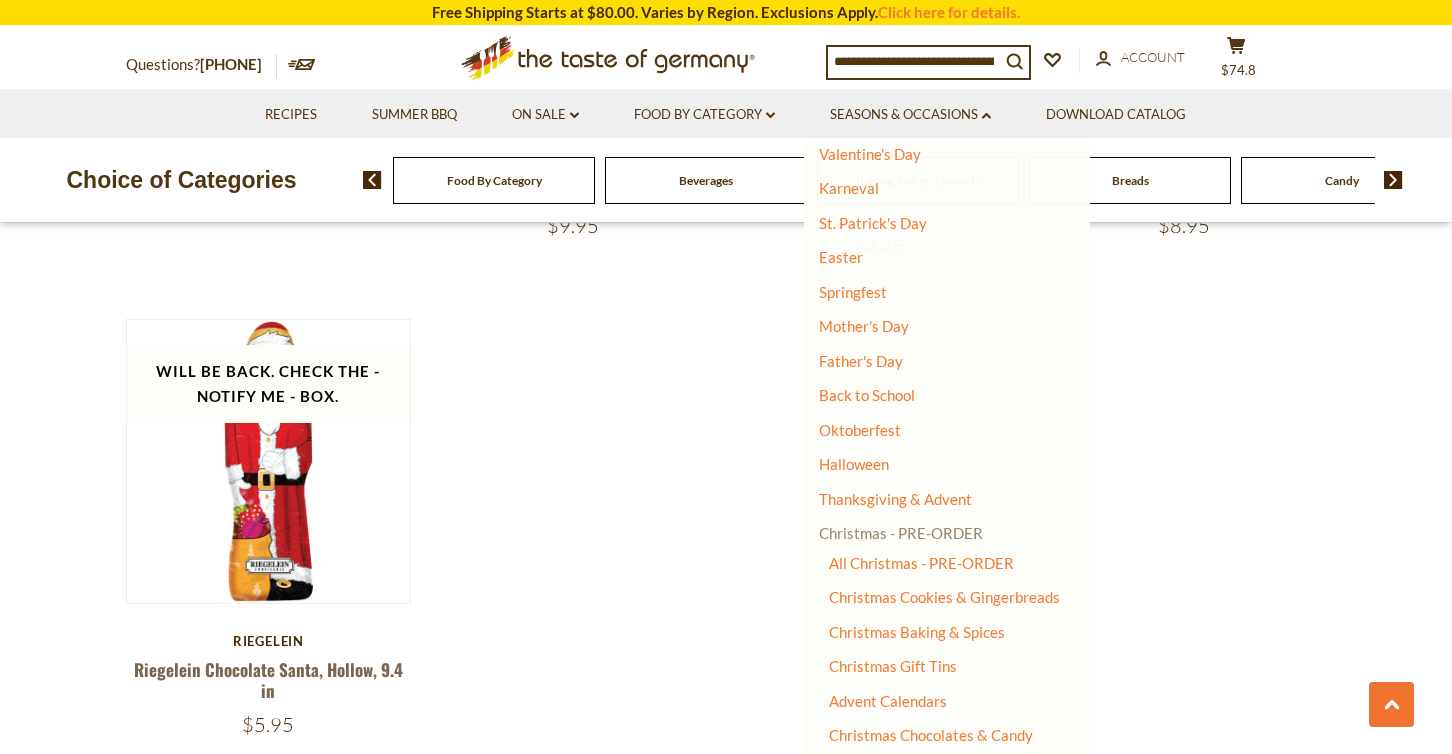 scroll, scrollTop: 89, scrollLeft: 0, axis: vertical 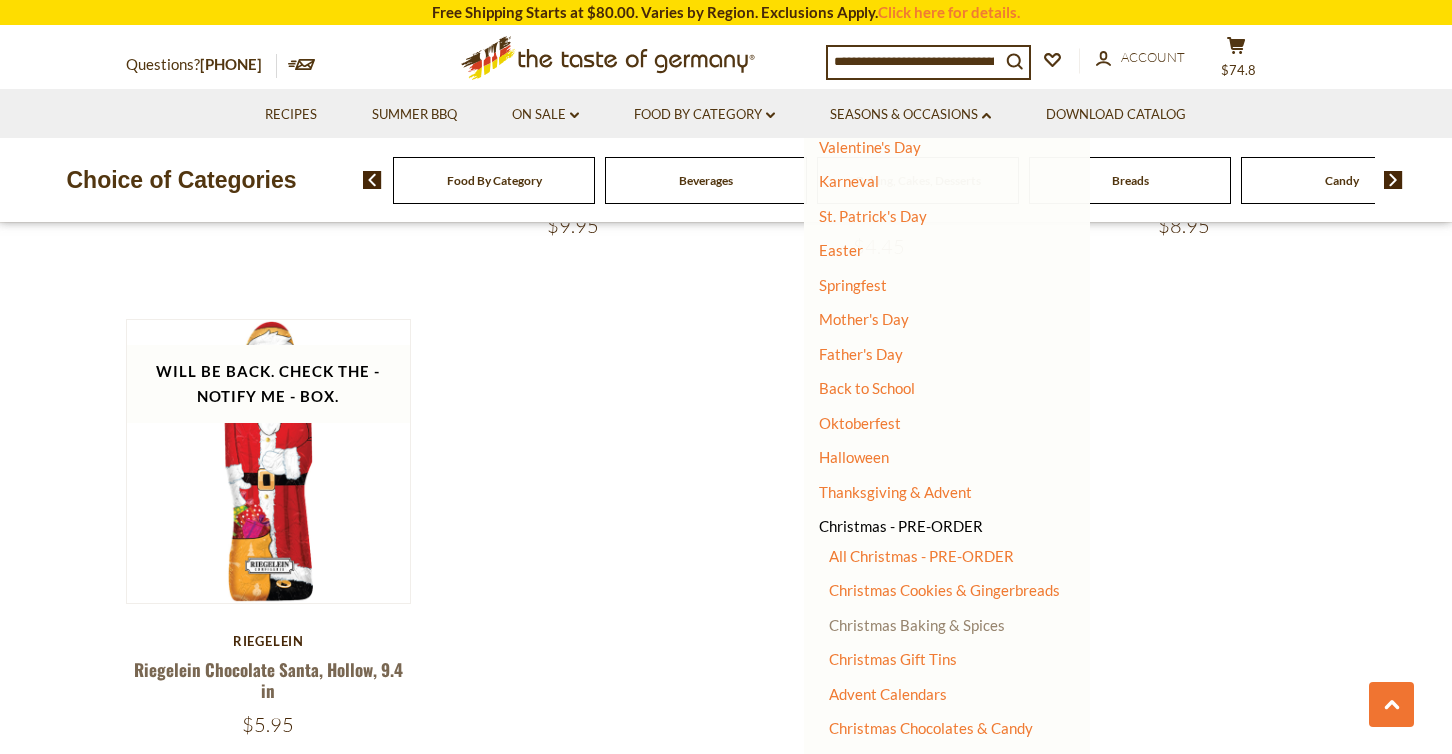 click on "Christmas Baking & Spices" at bounding box center [917, 625] 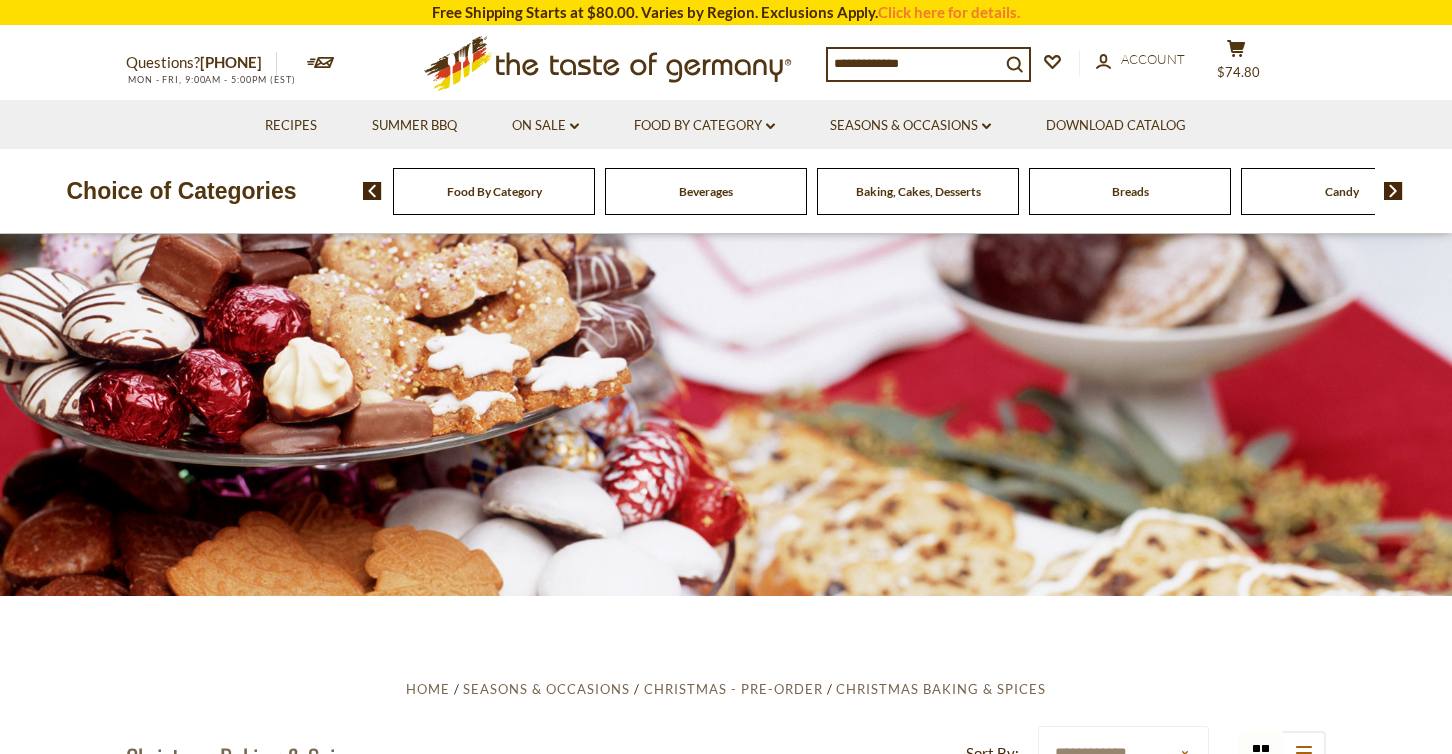 scroll, scrollTop: 0, scrollLeft: 0, axis: both 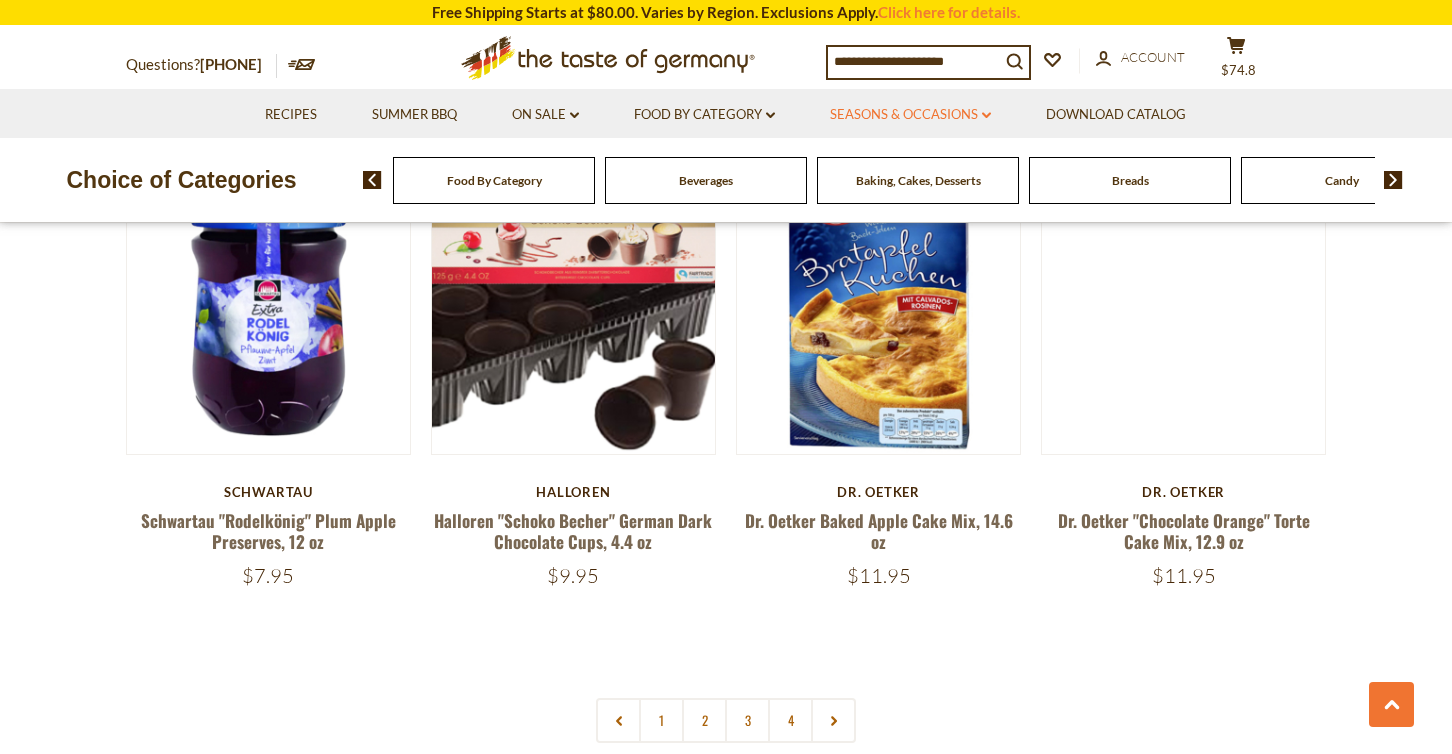 click on "Seasons & Occasions
dropdown_arrow" at bounding box center (910, 115) 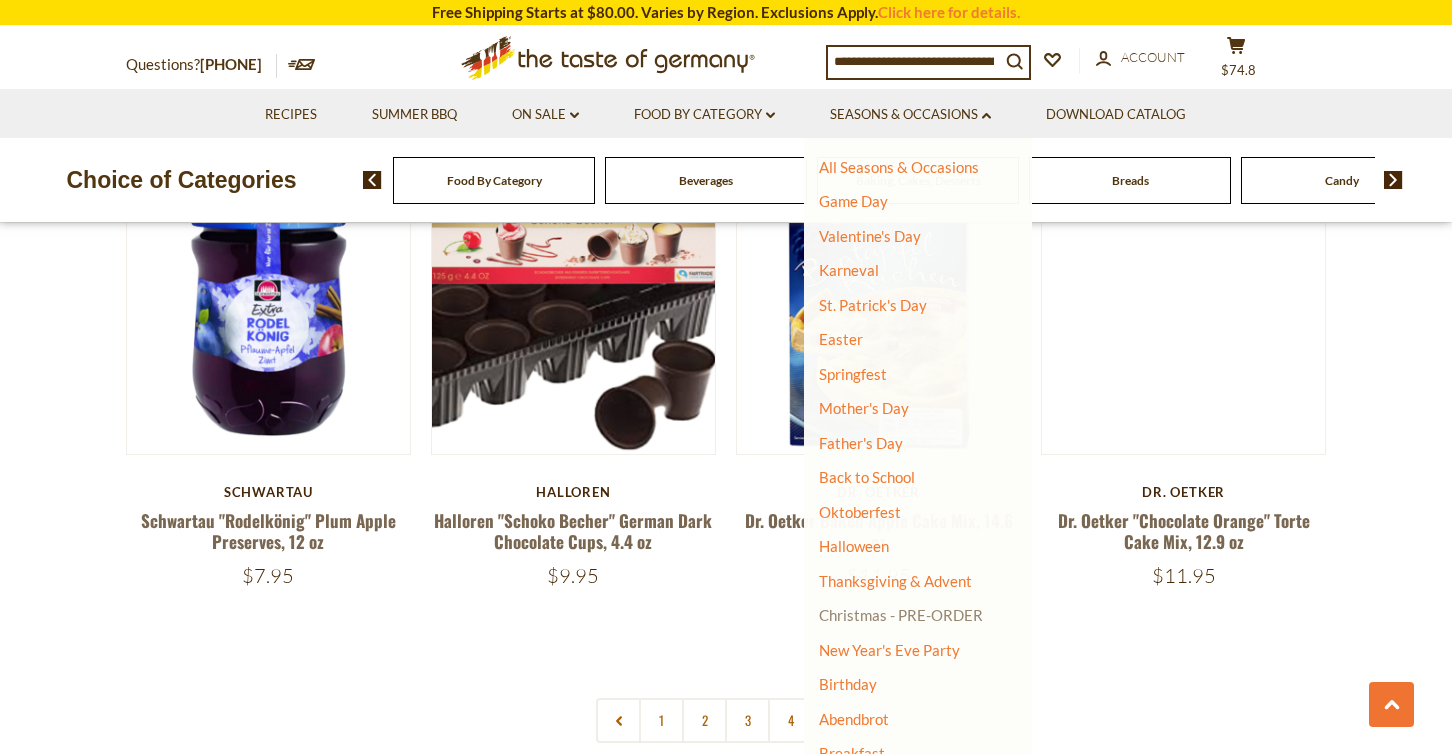 click on "Christmas - PRE-ORDER" at bounding box center [901, 615] 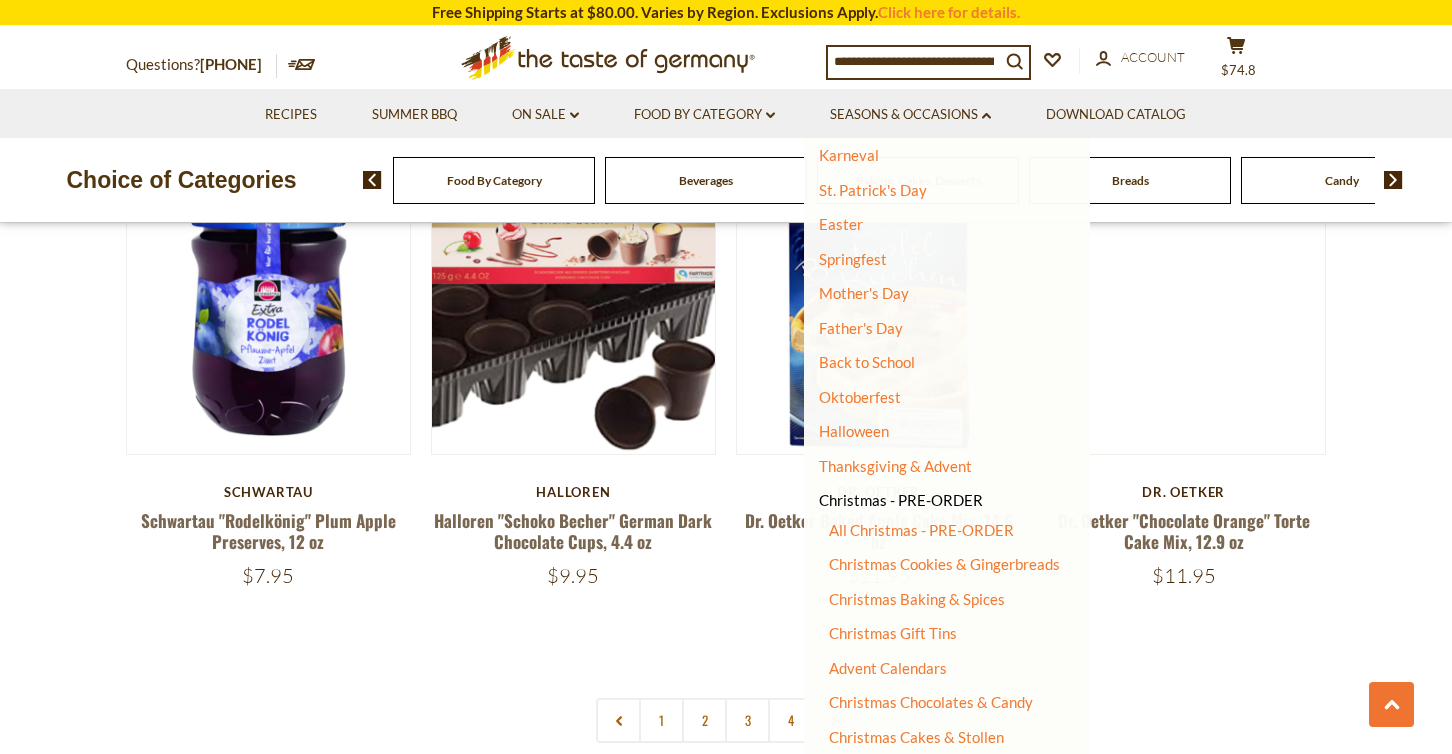 scroll, scrollTop: 117, scrollLeft: 0, axis: vertical 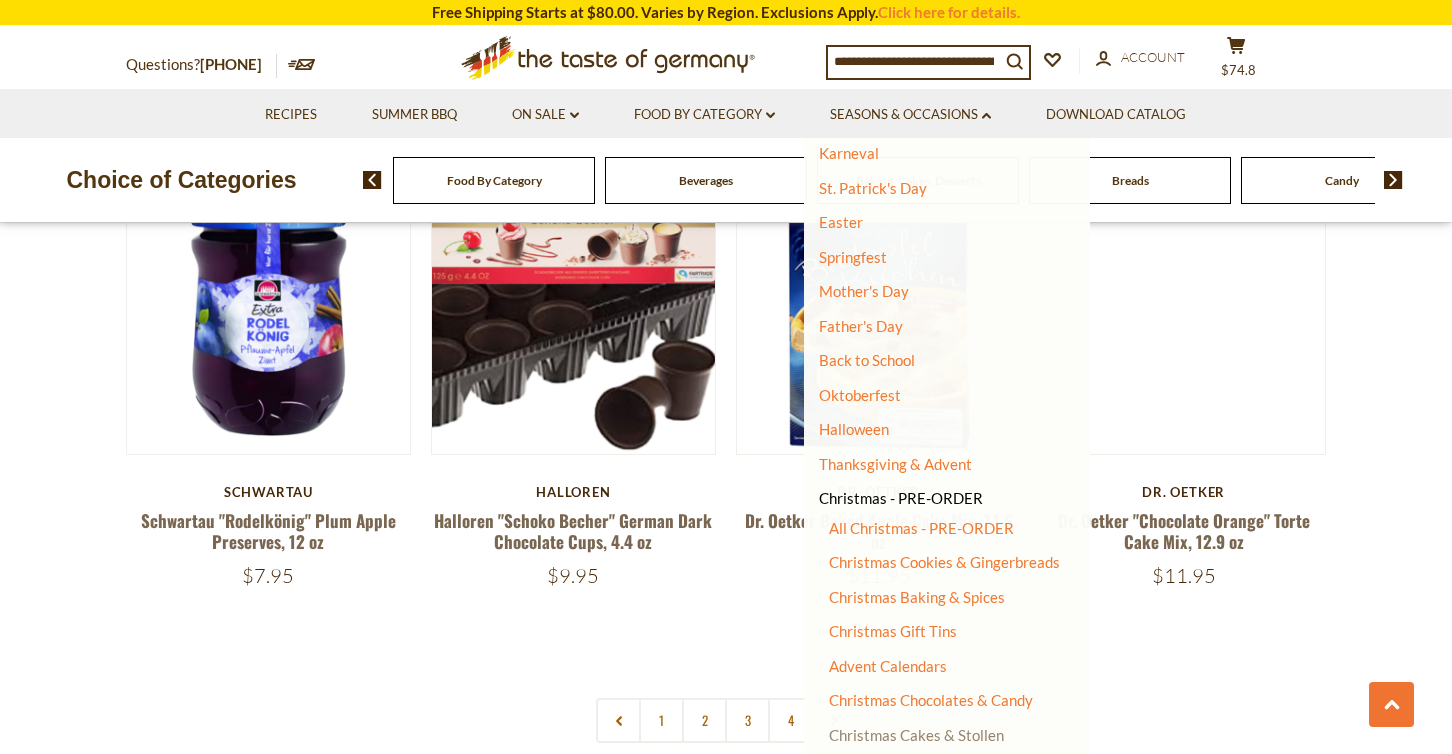 click on "Christmas Cakes & Stollen" at bounding box center [916, 735] 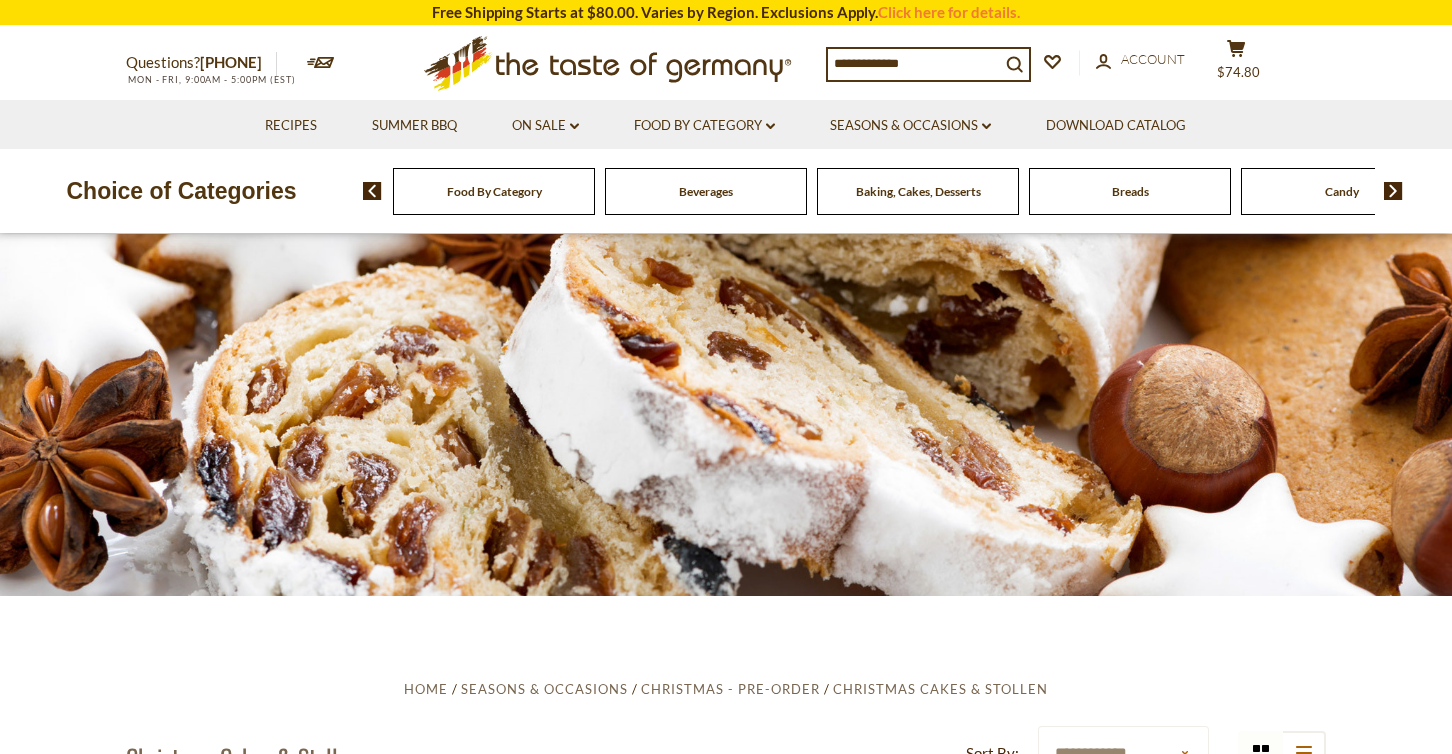 scroll, scrollTop: 0, scrollLeft: 0, axis: both 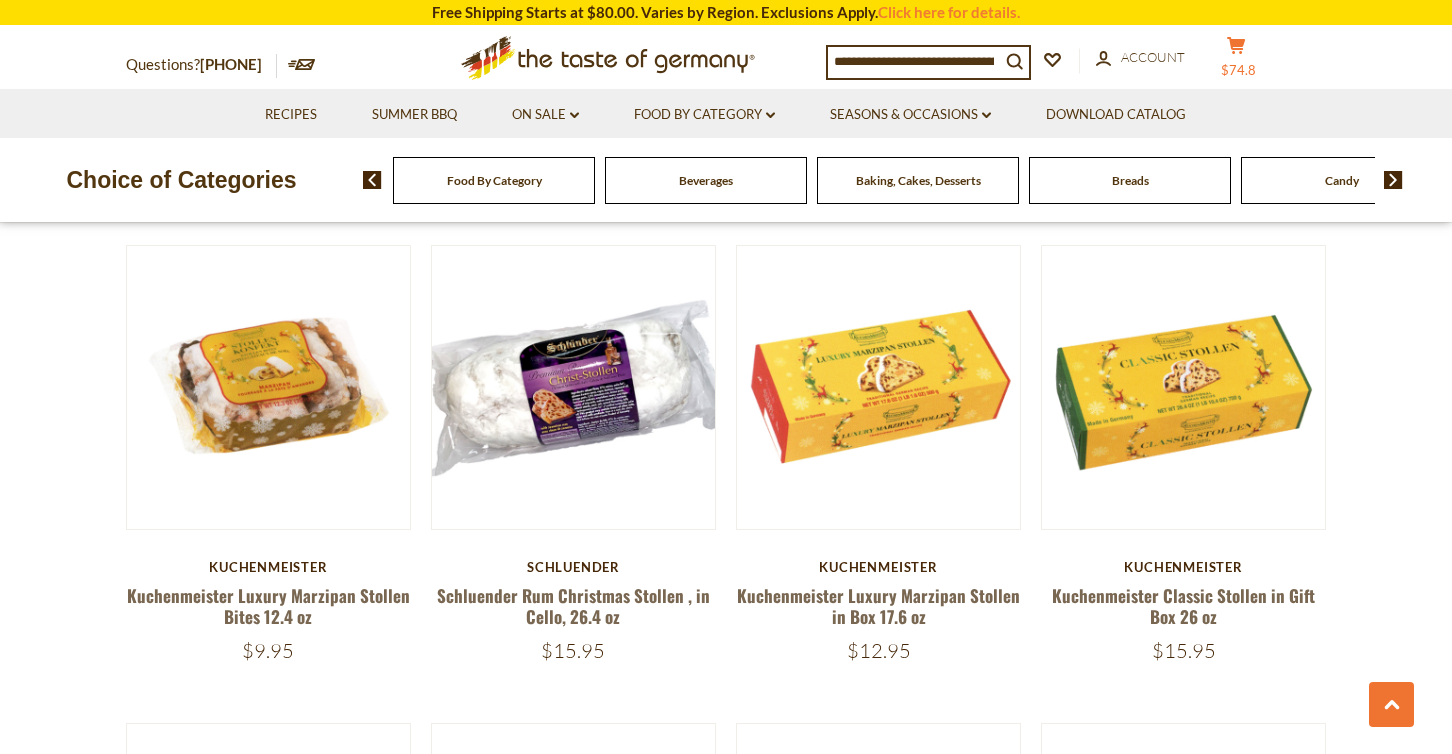 click on "cart
$74.8" at bounding box center (1236, 61) 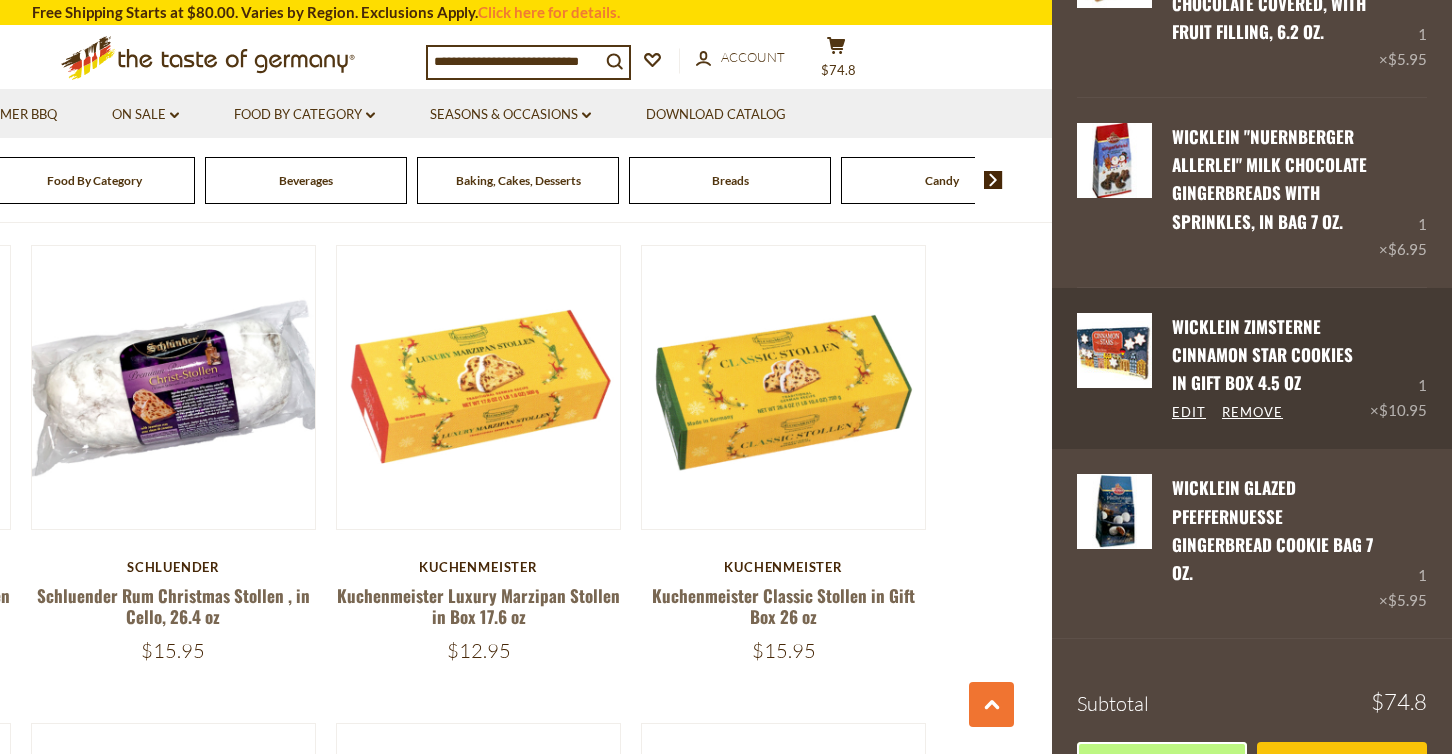 scroll, scrollTop: 735, scrollLeft: 0, axis: vertical 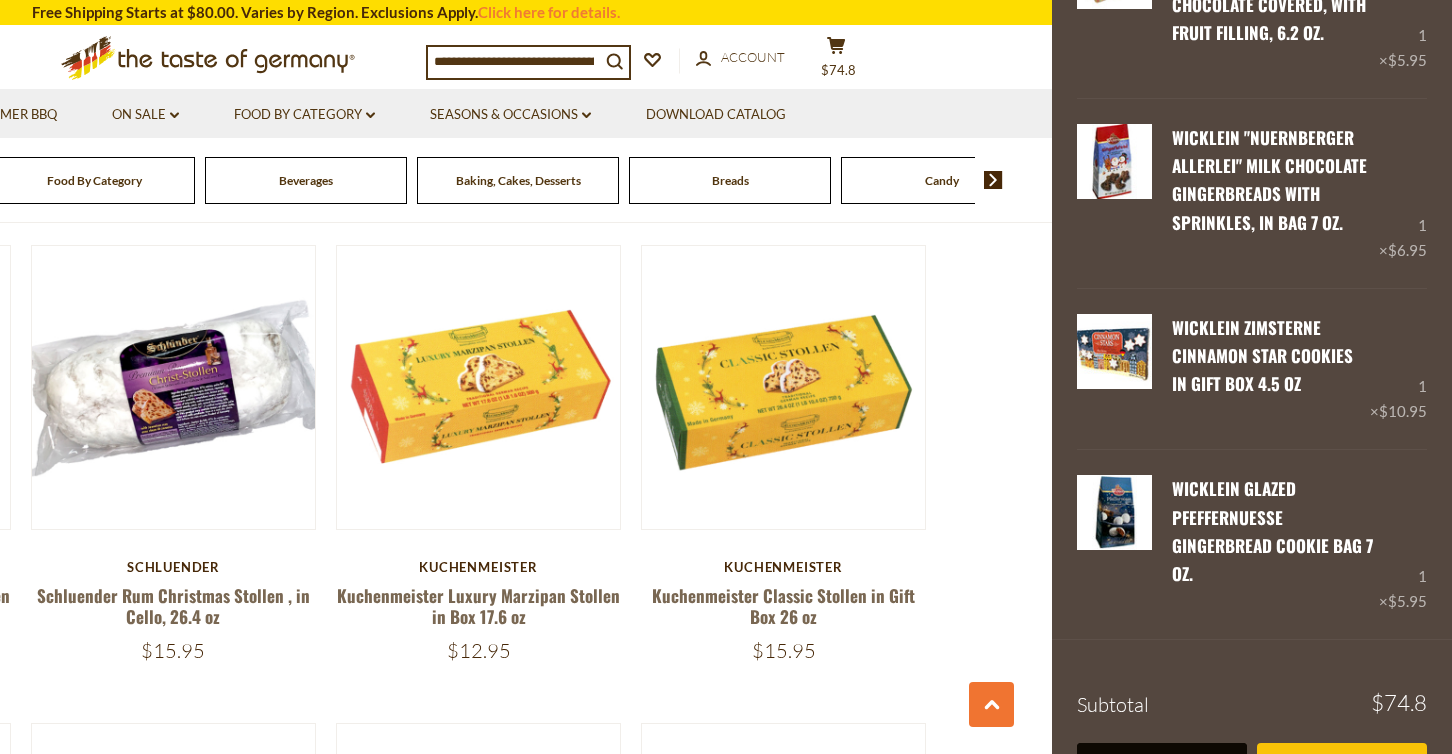 click on "View cart" at bounding box center (1162, 770) 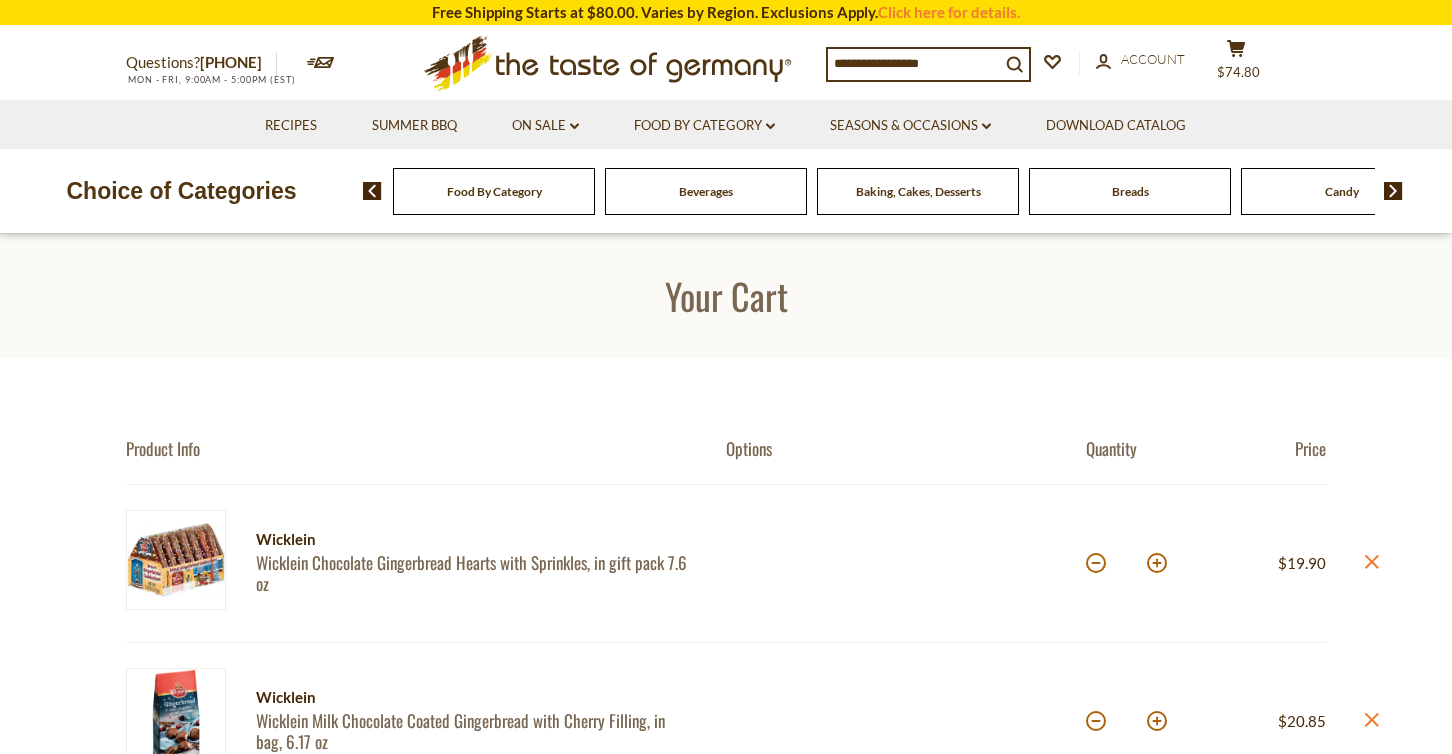 scroll, scrollTop: 0, scrollLeft: 0, axis: both 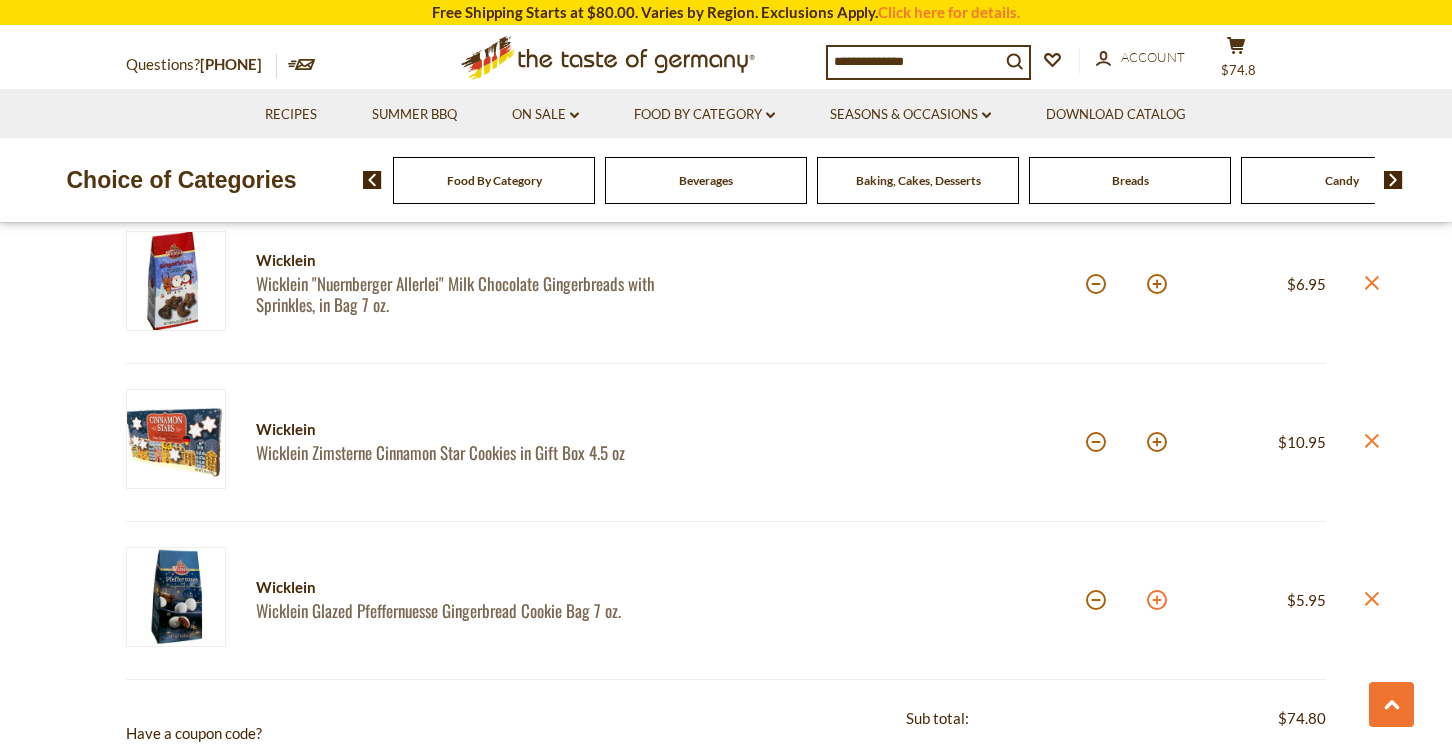 click at bounding box center [1157, 600] 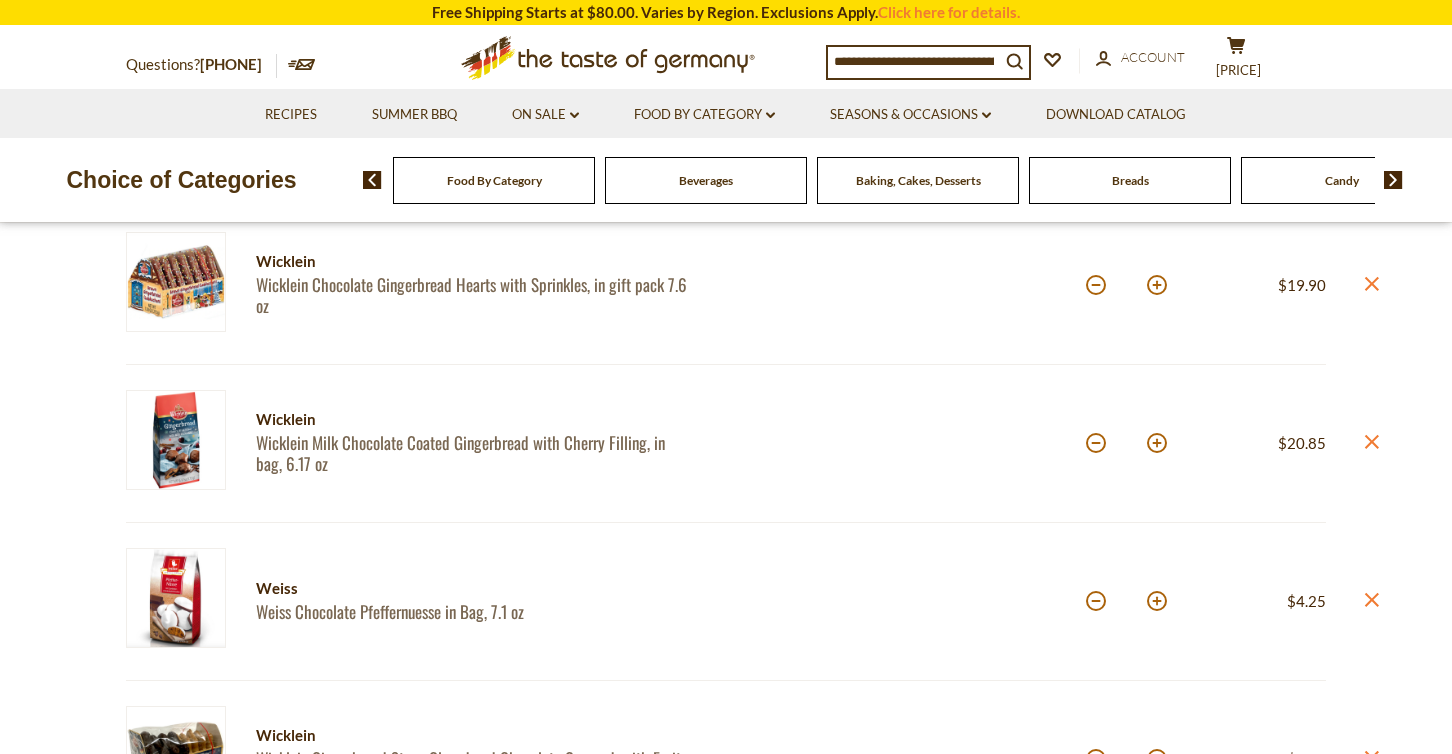 scroll, scrollTop: 277, scrollLeft: 0, axis: vertical 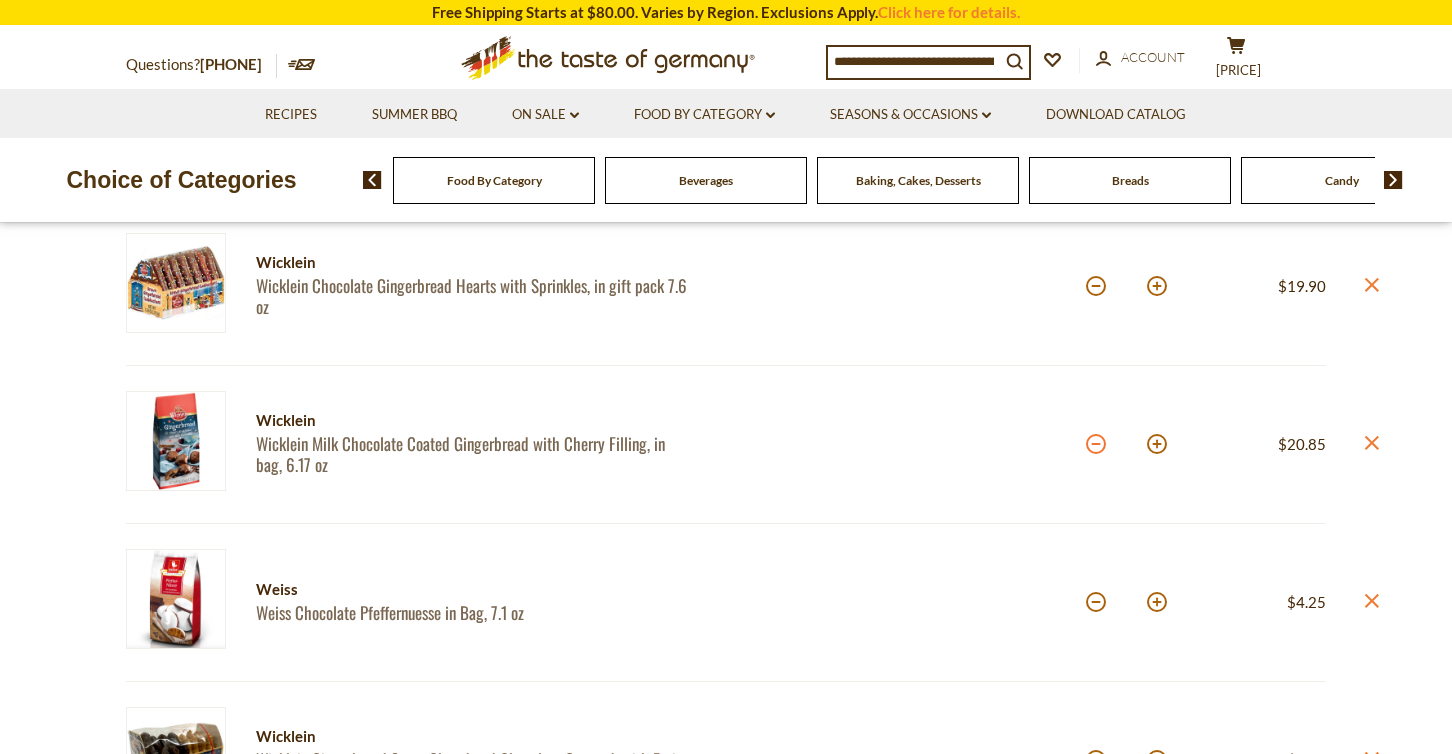 click at bounding box center [1096, 444] 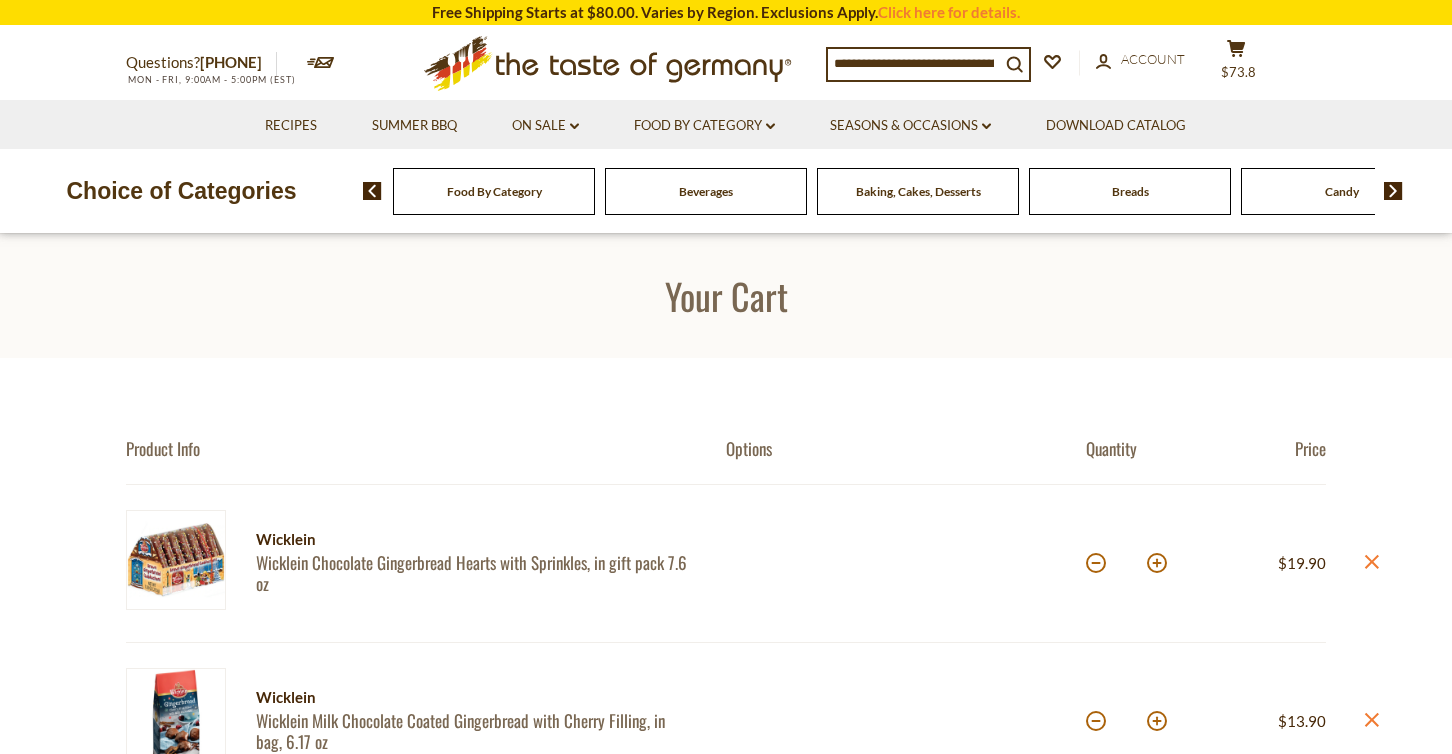 scroll, scrollTop: 0, scrollLeft: 0, axis: both 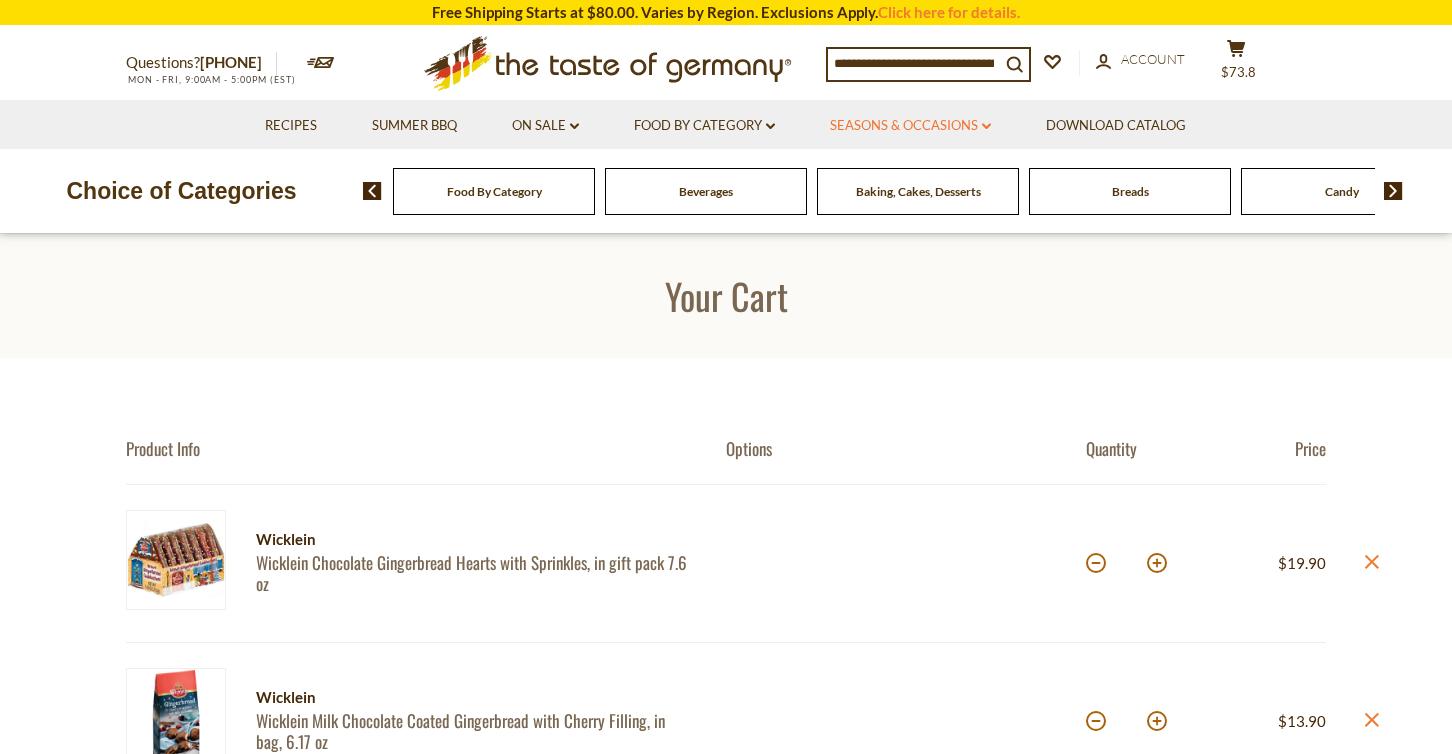 click on "Seasons & Occasions
dropdown_arrow" at bounding box center [910, 126] 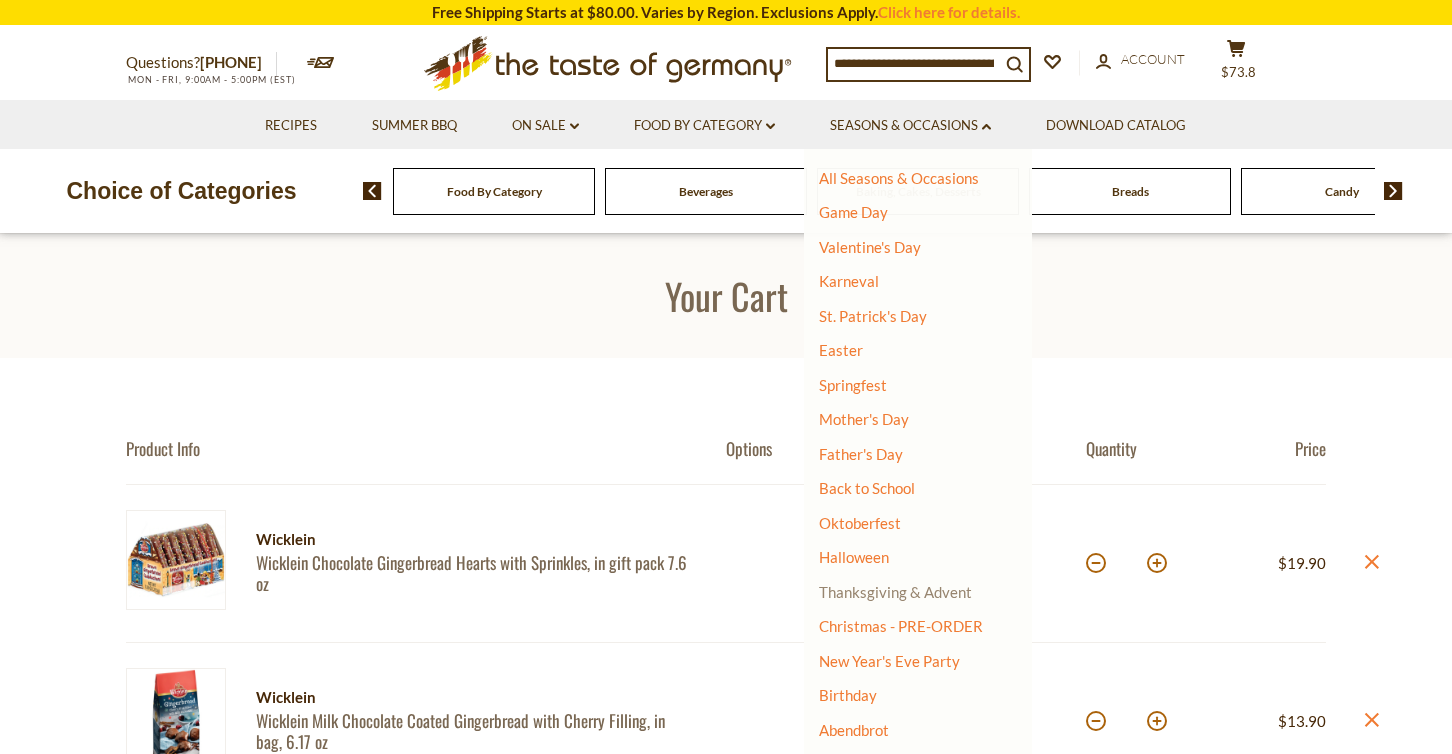 click on "Thanksgiving & Advent" at bounding box center [895, 592] 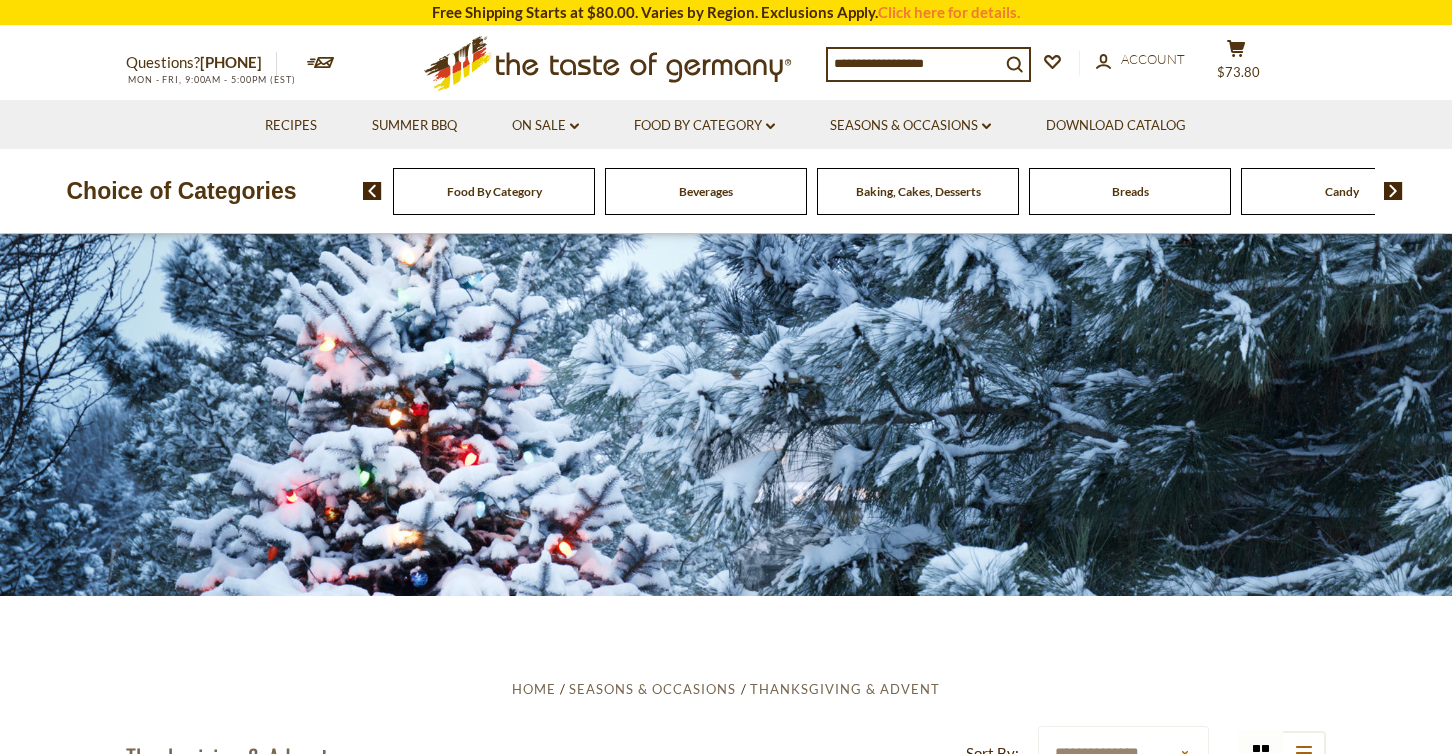 scroll, scrollTop: 0, scrollLeft: 0, axis: both 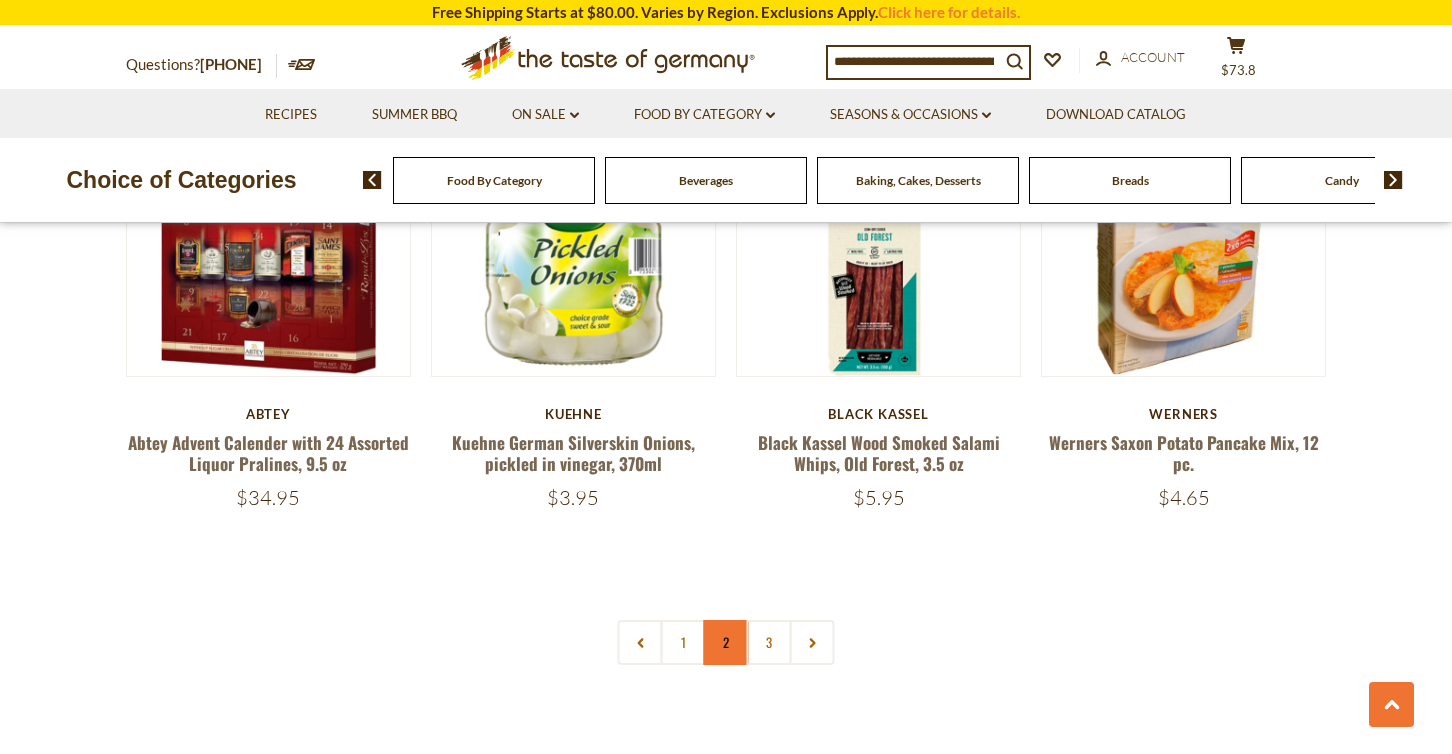 click on "2" at bounding box center (726, 642) 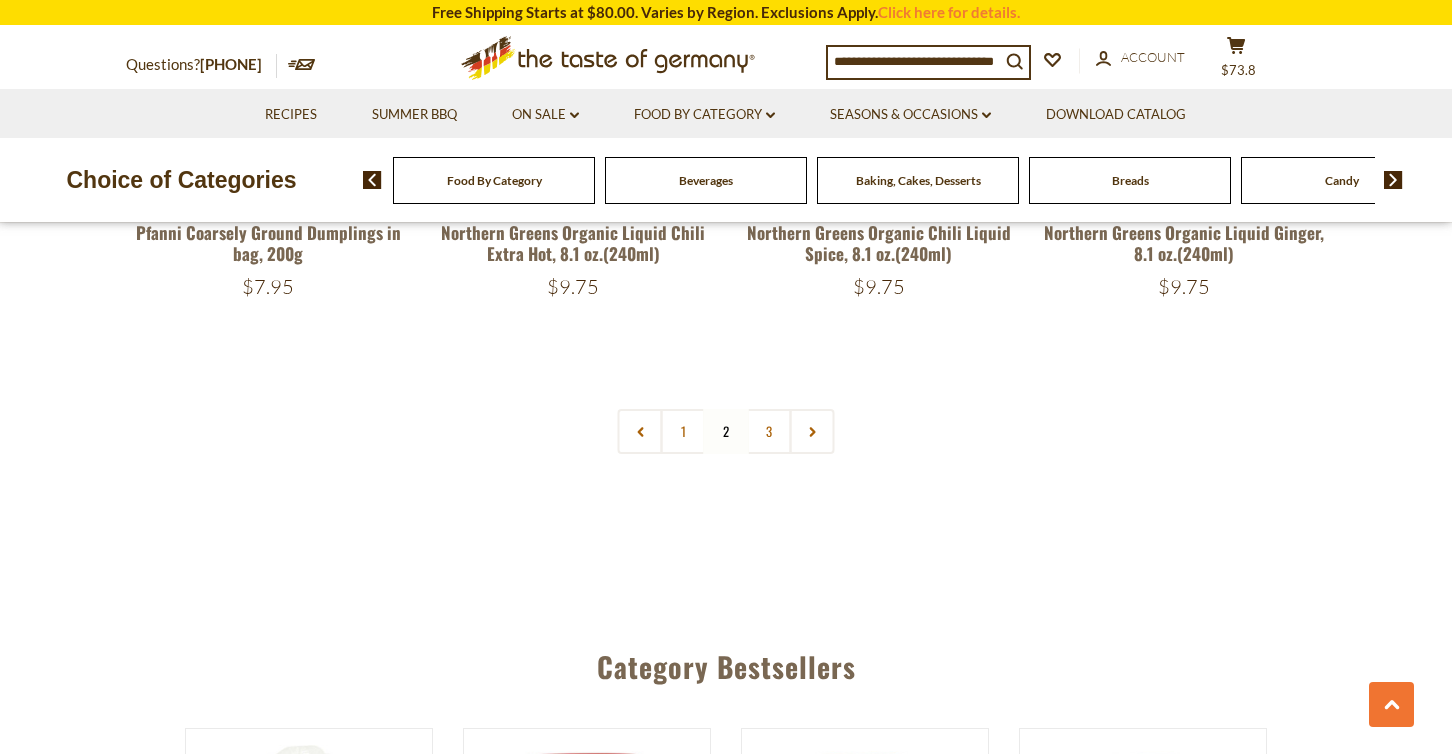 scroll, scrollTop: 4691, scrollLeft: 0, axis: vertical 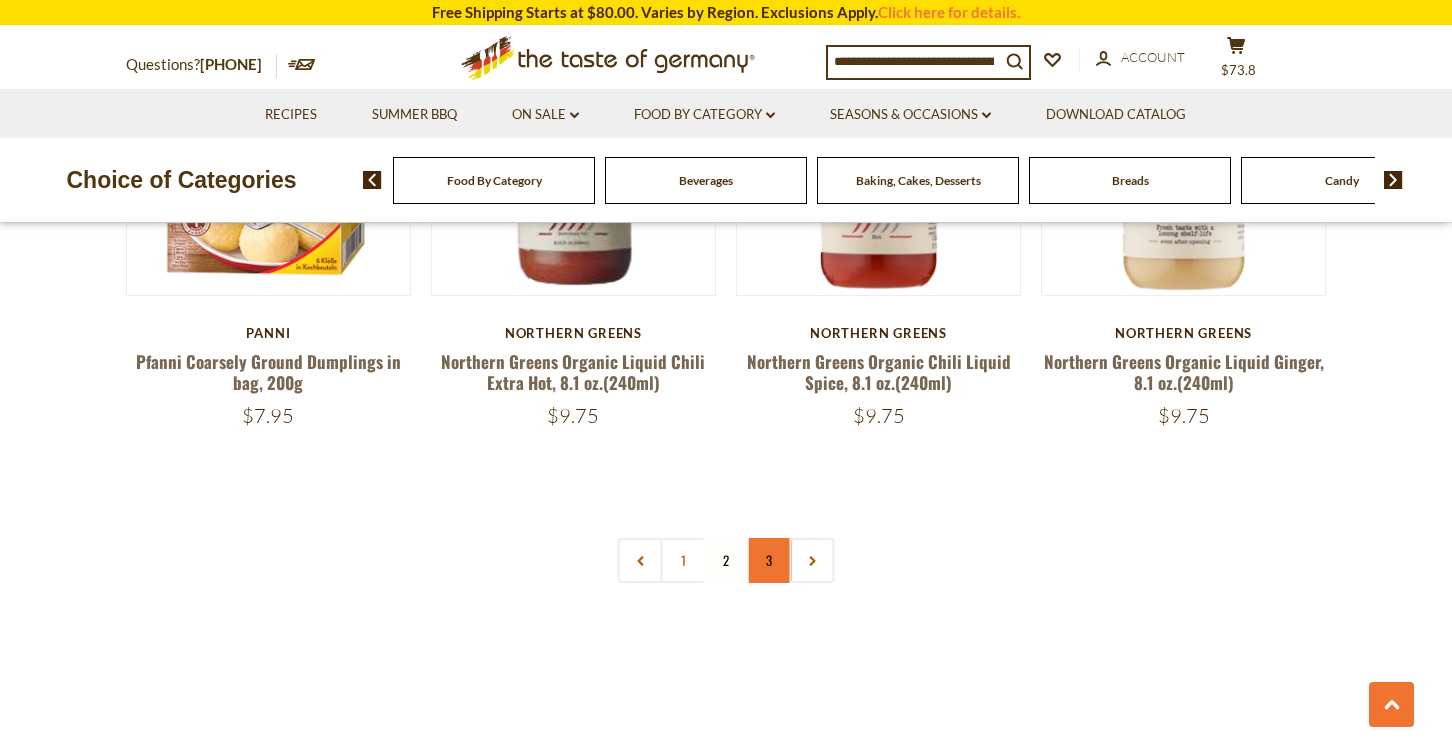 click on "3" at bounding box center (769, 560) 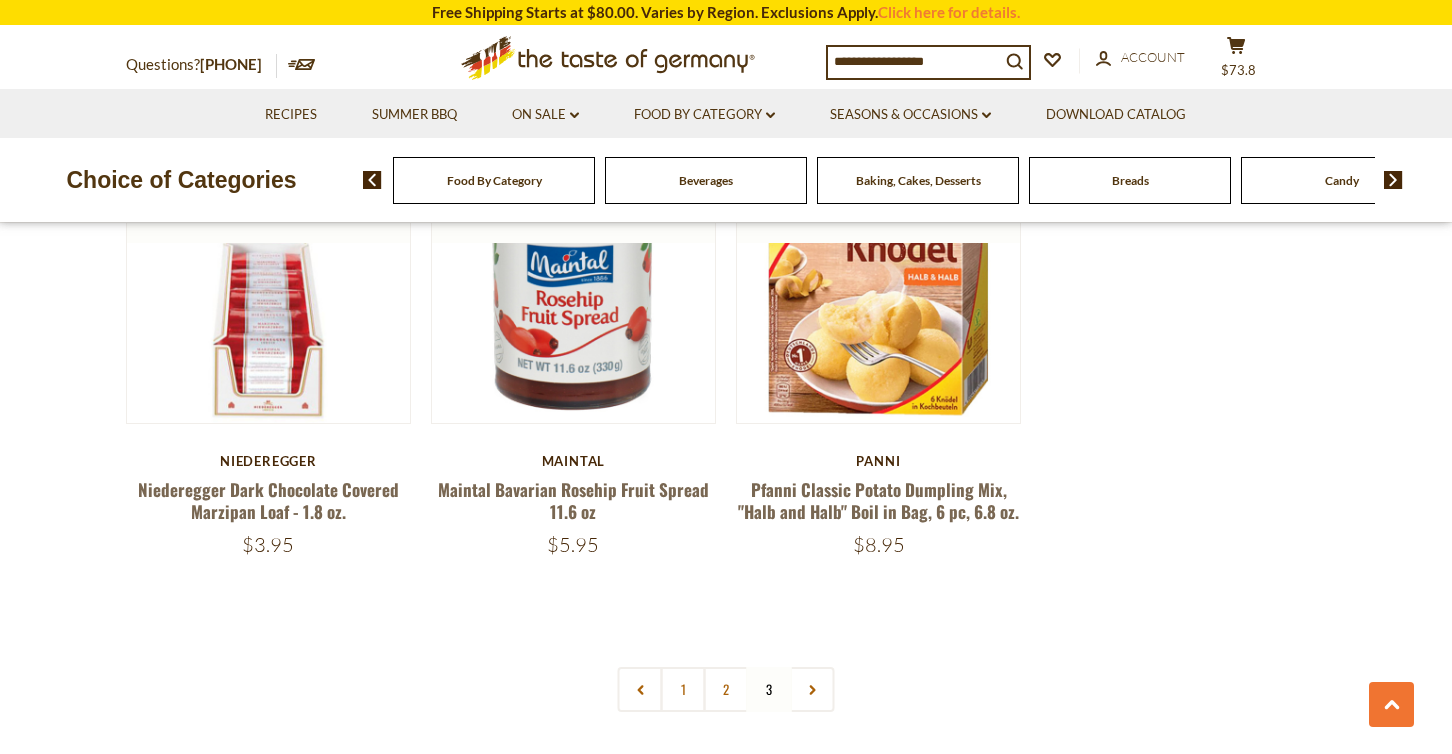scroll, scrollTop: 2736, scrollLeft: 0, axis: vertical 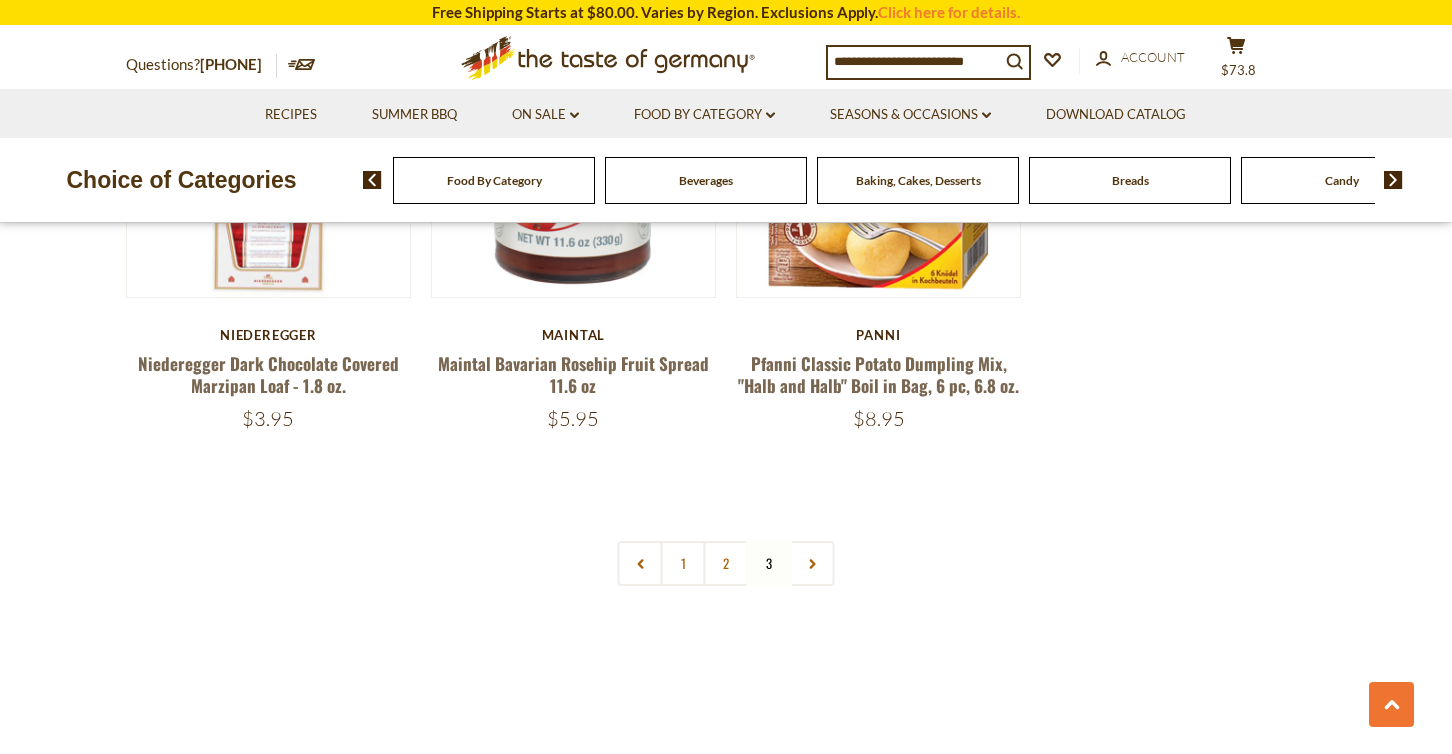 click on "1 2 3" at bounding box center [726, 563] 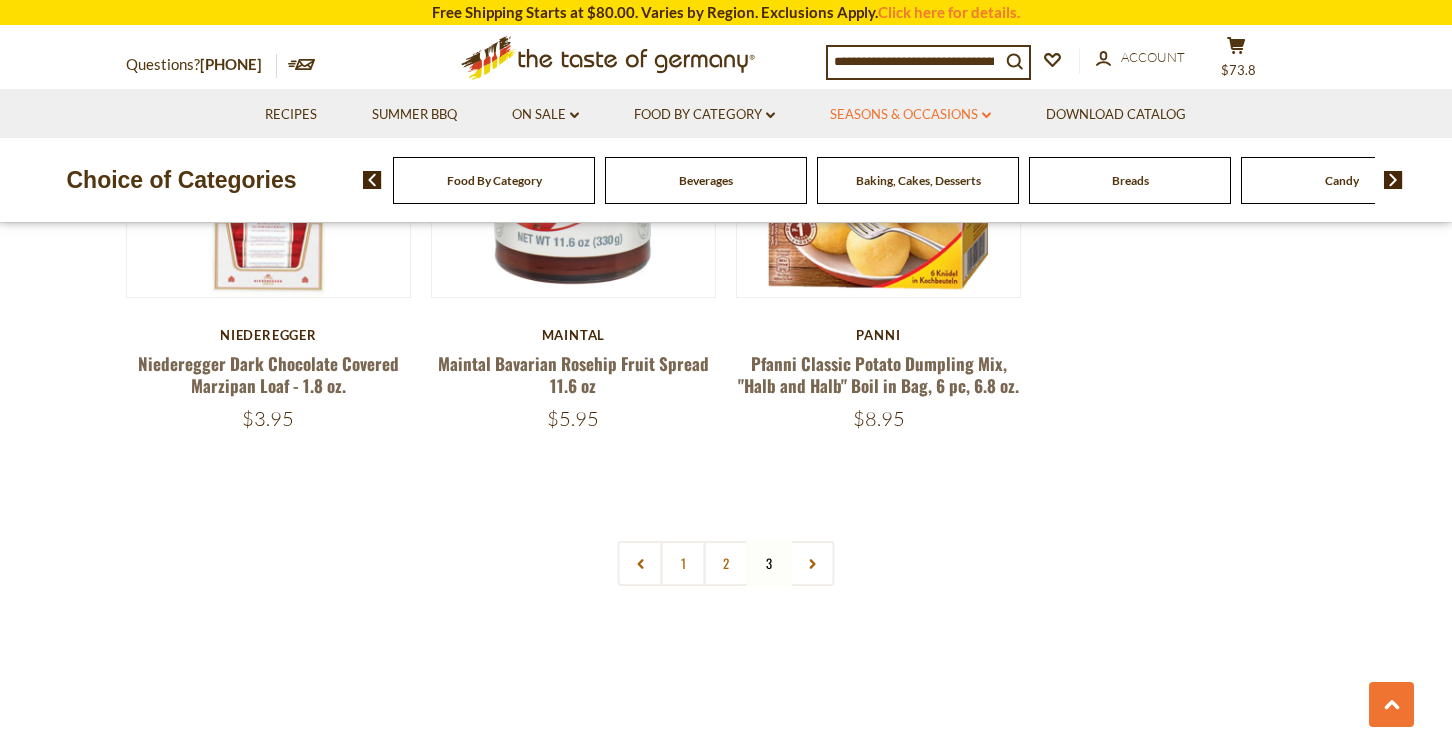 click on "Seasons & Occasions
dropdown_arrow" at bounding box center (910, 115) 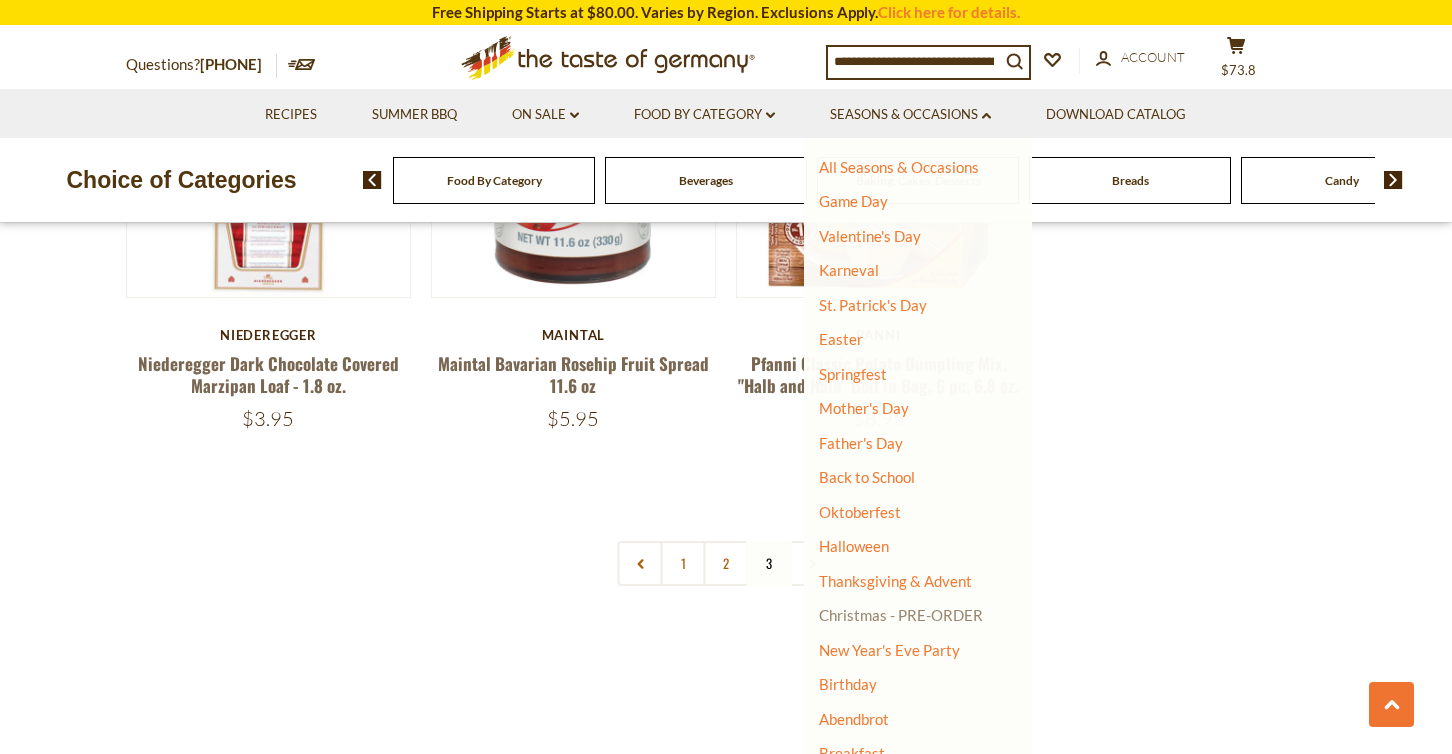 click on "Christmas - PRE-ORDER" at bounding box center (901, 615) 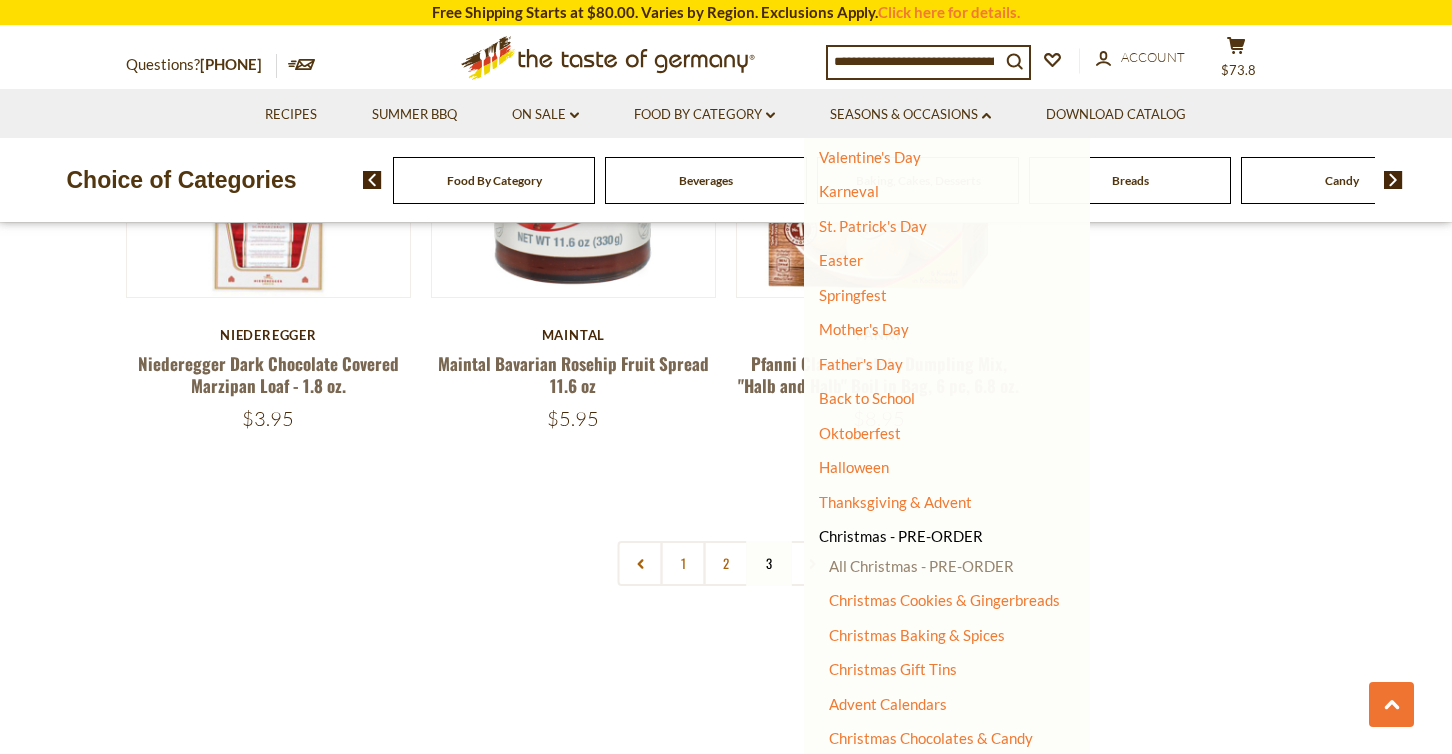 scroll, scrollTop: 90, scrollLeft: 0, axis: vertical 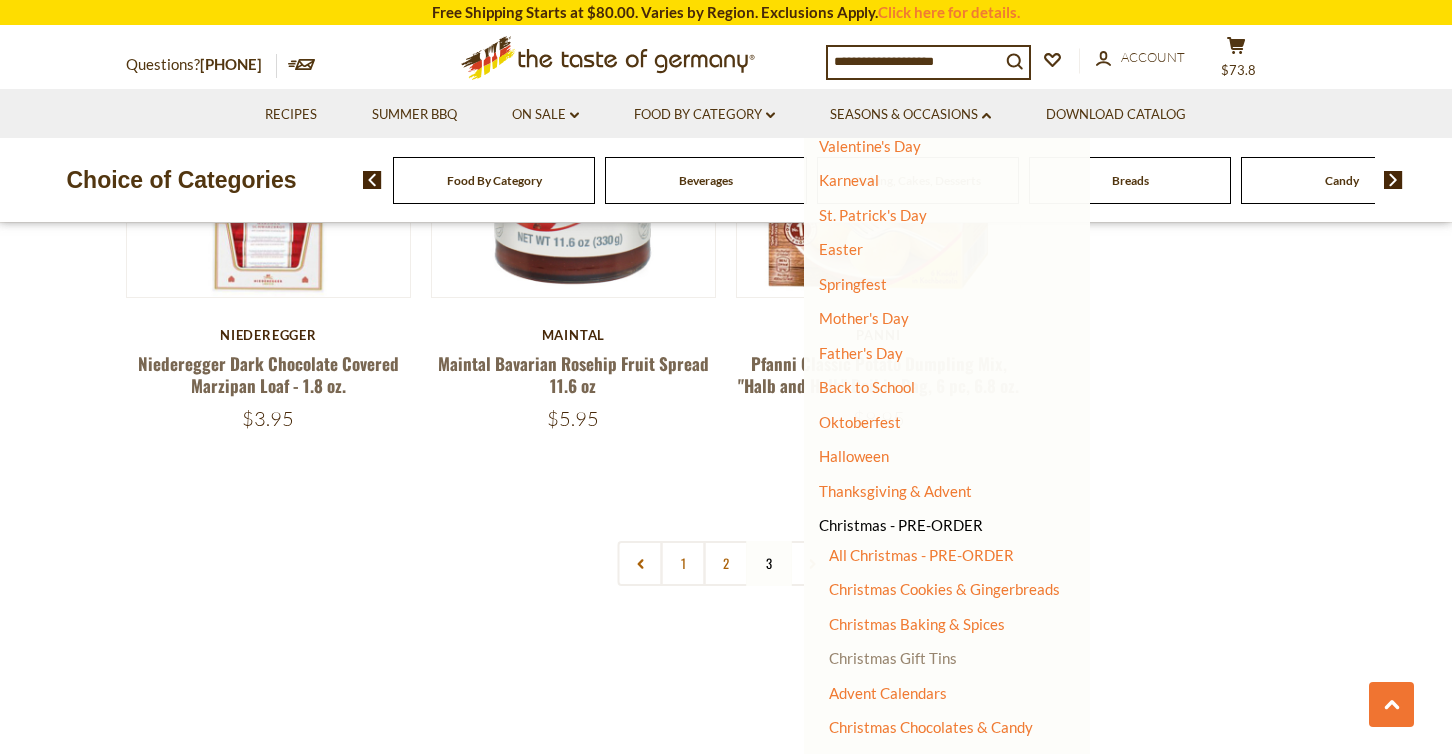 click on "Christmas Gift Tins" at bounding box center [893, 658] 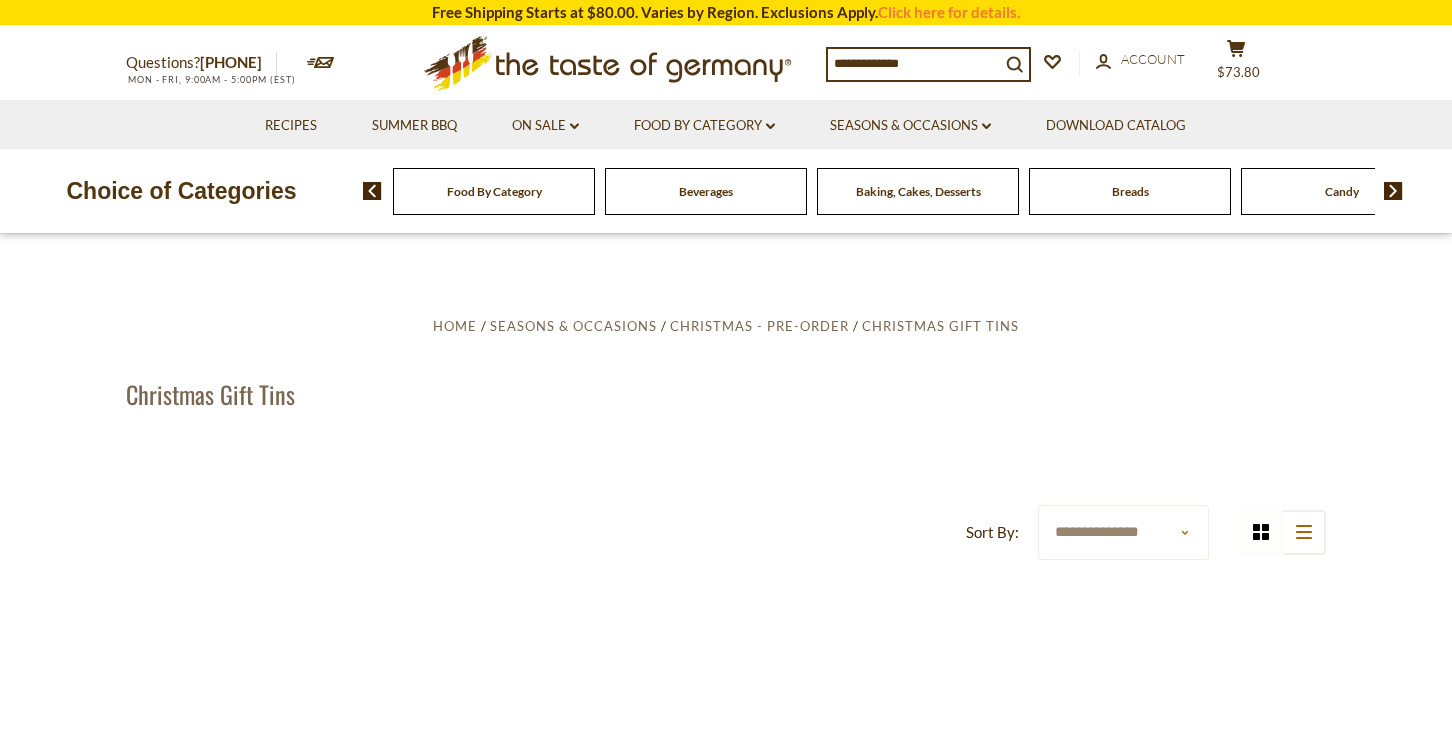 scroll, scrollTop: 0, scrollLeft: 0, axis: both 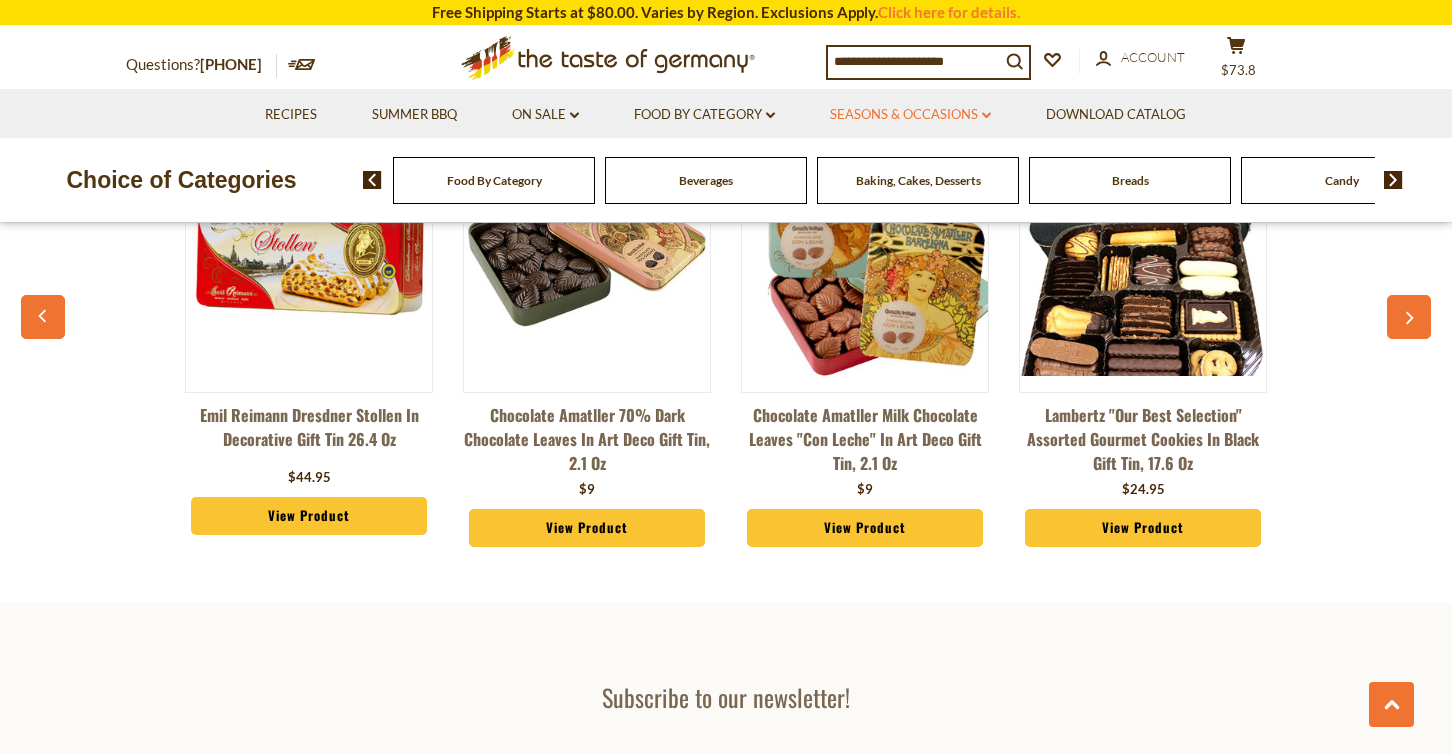 click on "Seasons & Occasions
dropdown_arrow" at bounding box center [910, 115] 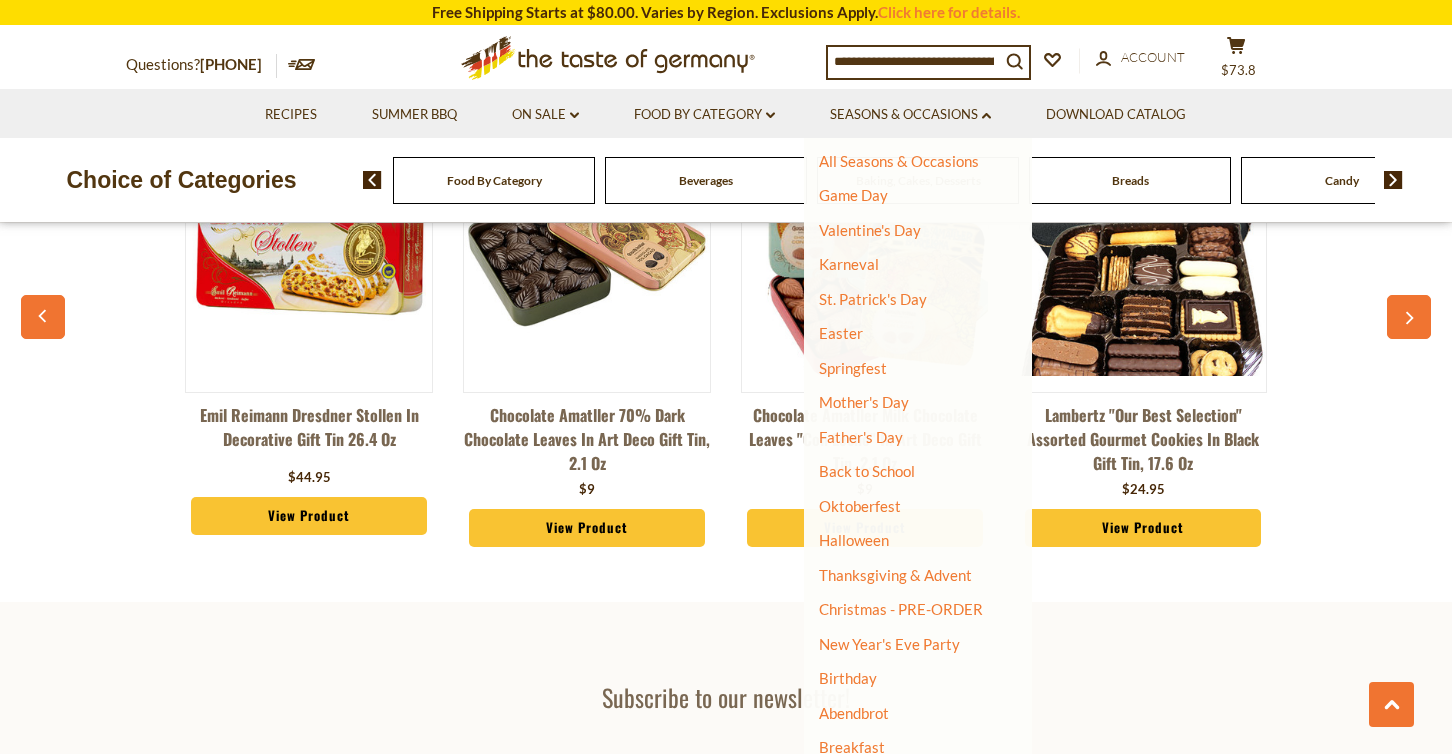 scroll, scrollTop: 5, scrollLeft: 0, axis: vertical 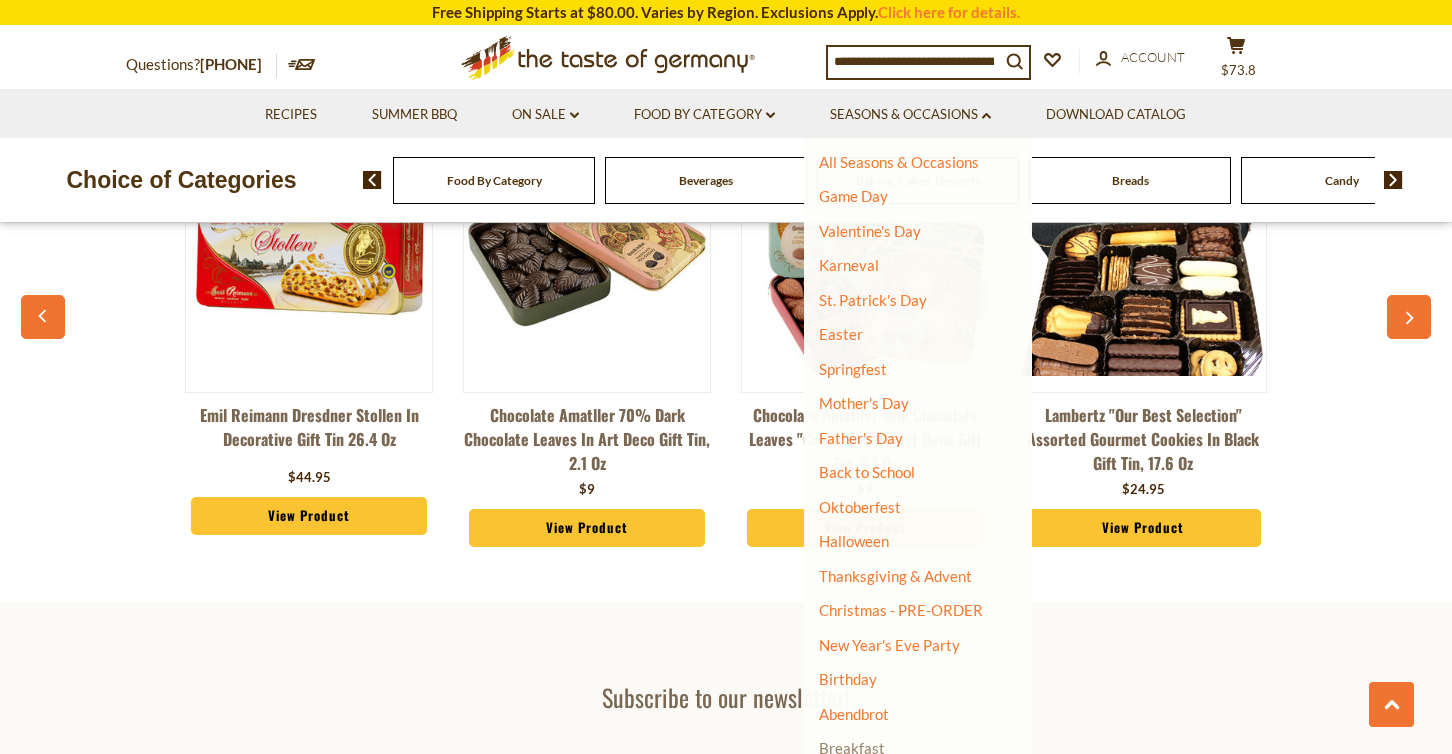 click on "Breakfast" at bounding box center (852, 748) 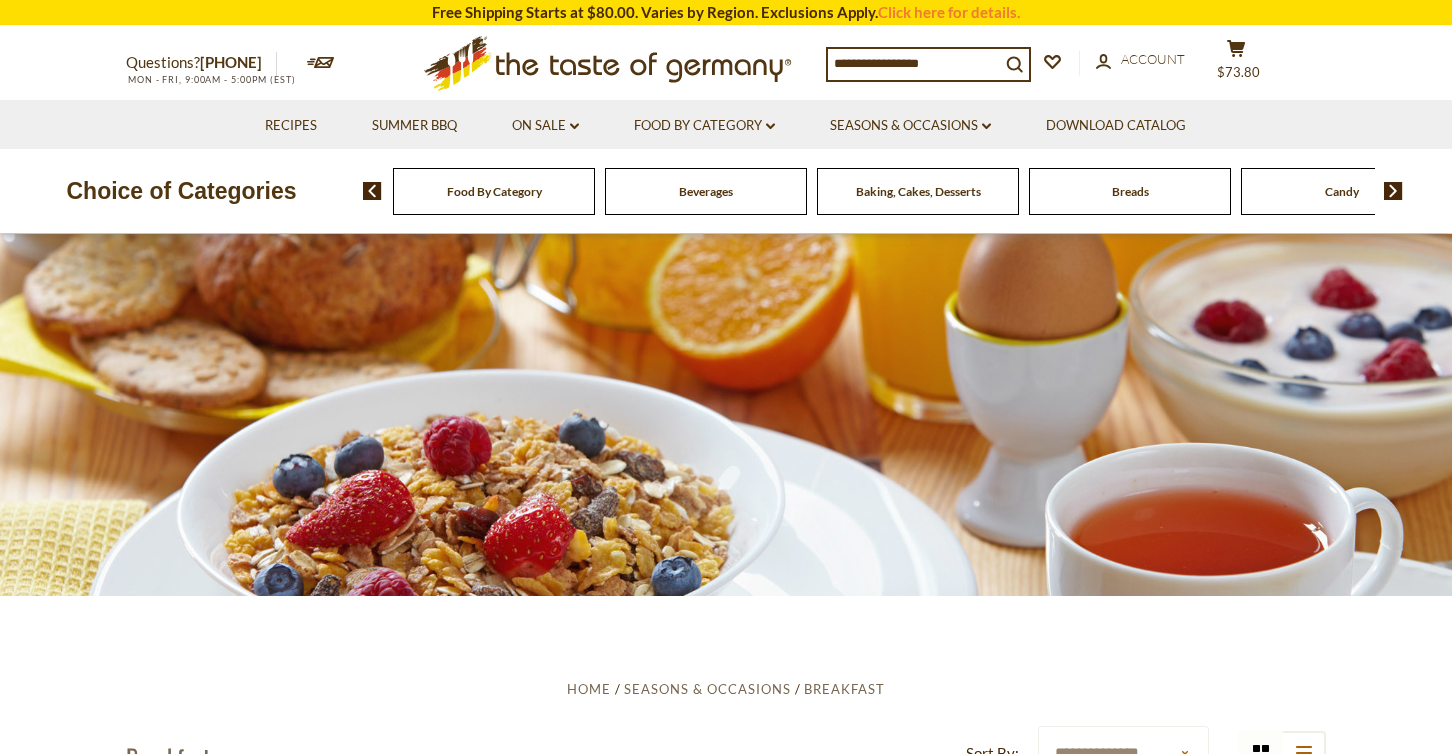 scroll, scrollTop: 0, scrollLeft: 0, axis: both 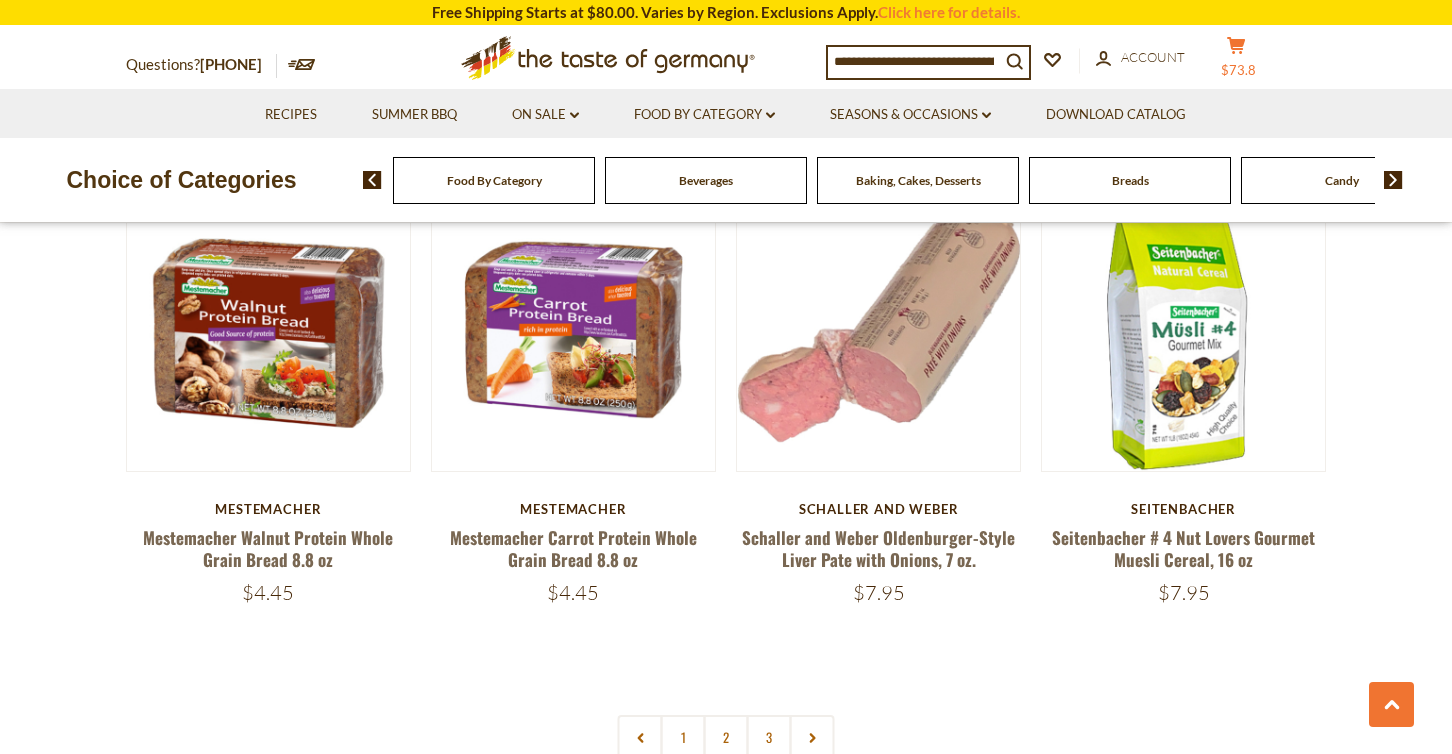 click on "$73.8" at bounding box center (1238, 70) 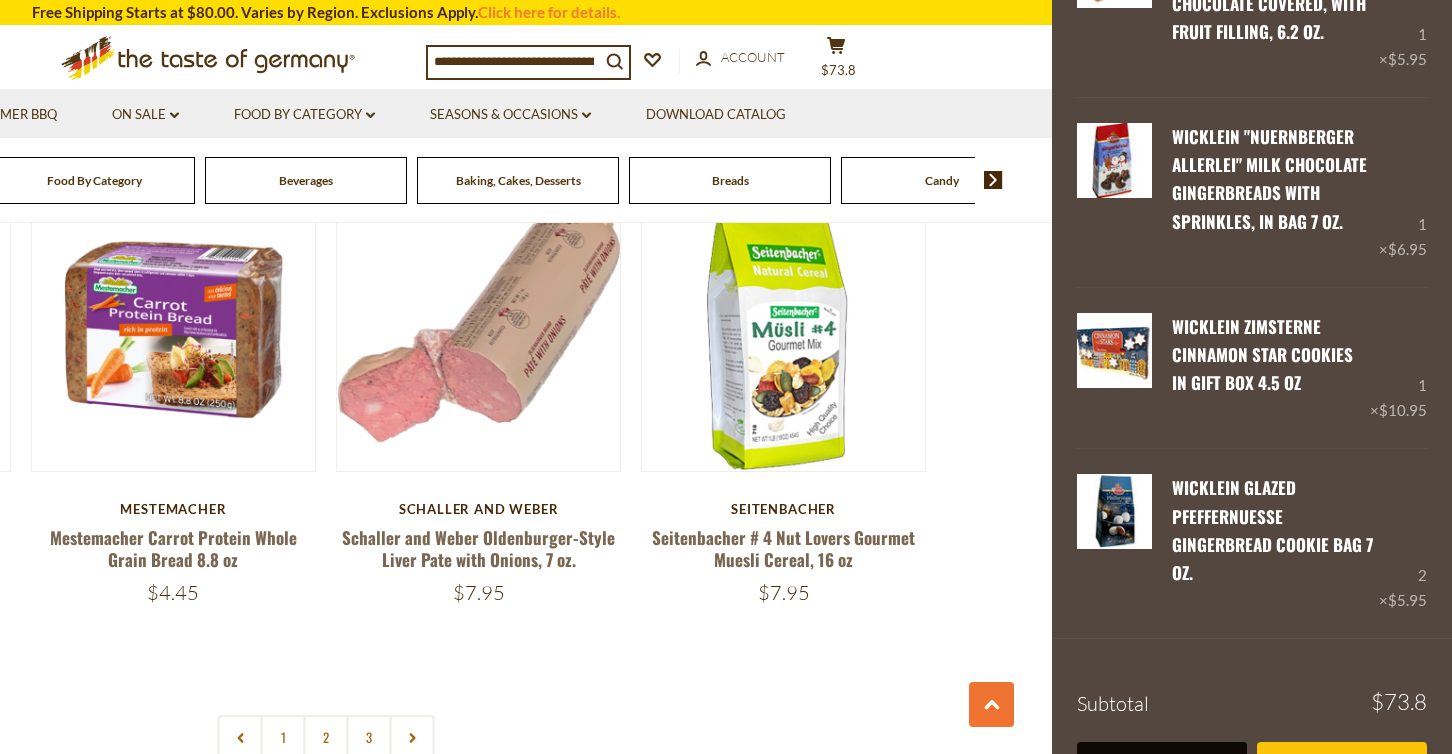 scroll, scrollTop: 735, scrollLeft: 0, axis: vertical 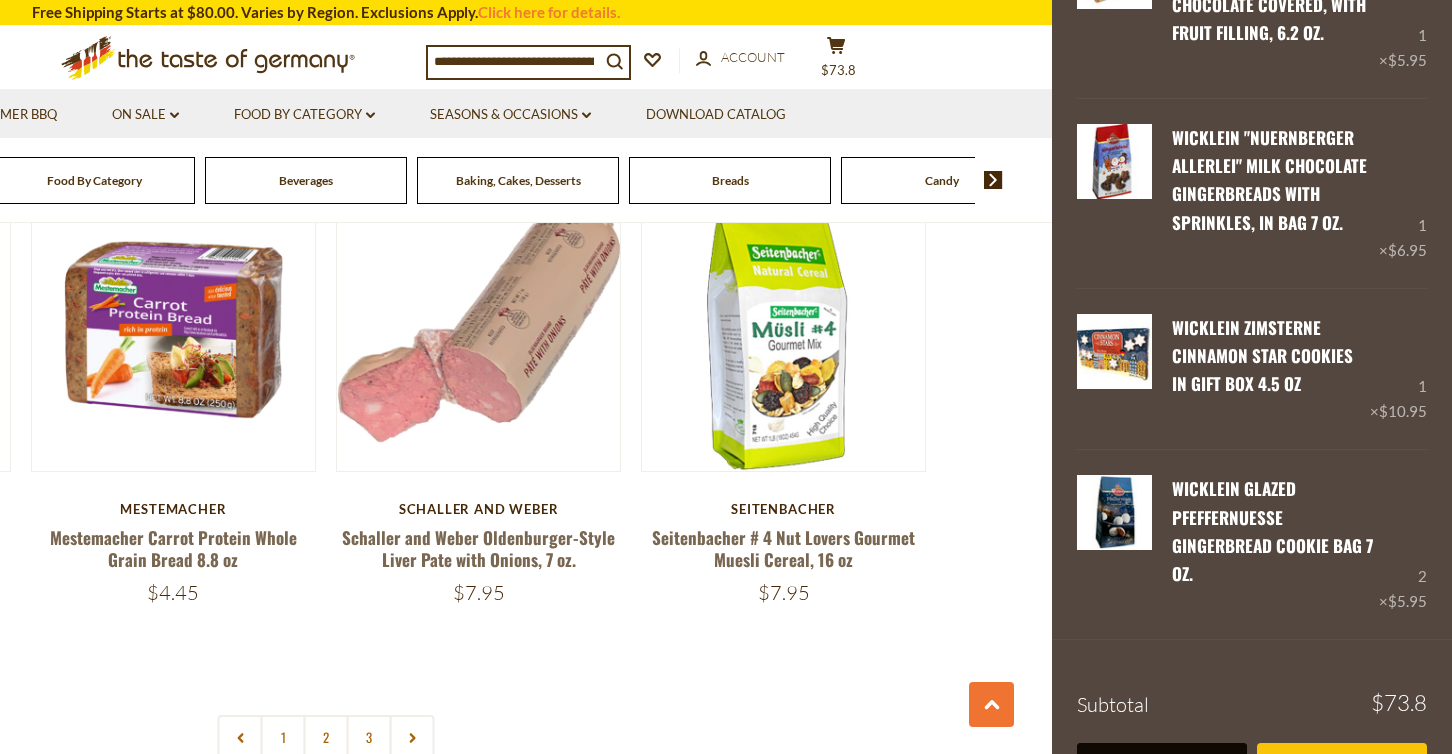 click on "View cart" at bounding box center (1162, 770) 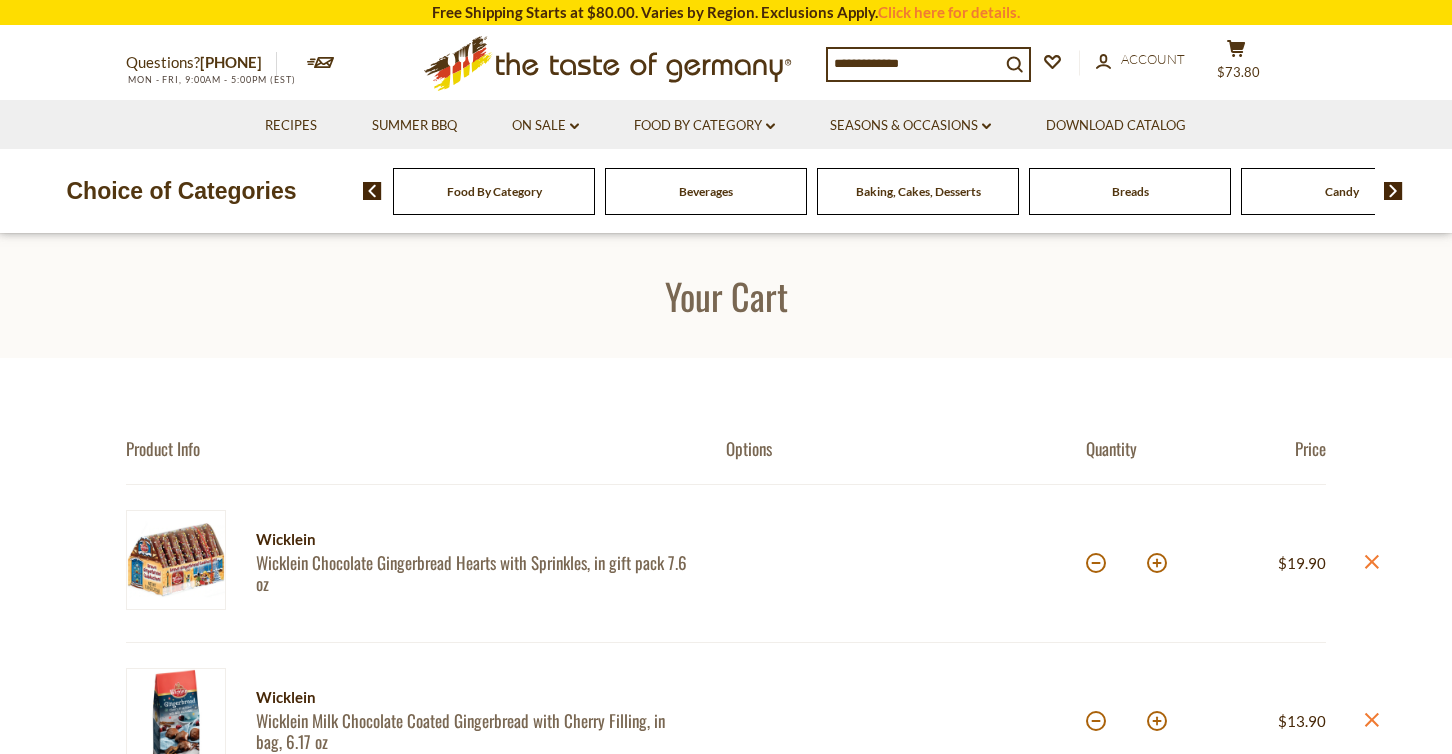 scroll, scrollTop: 0, scrollLeft: 0, axis: both 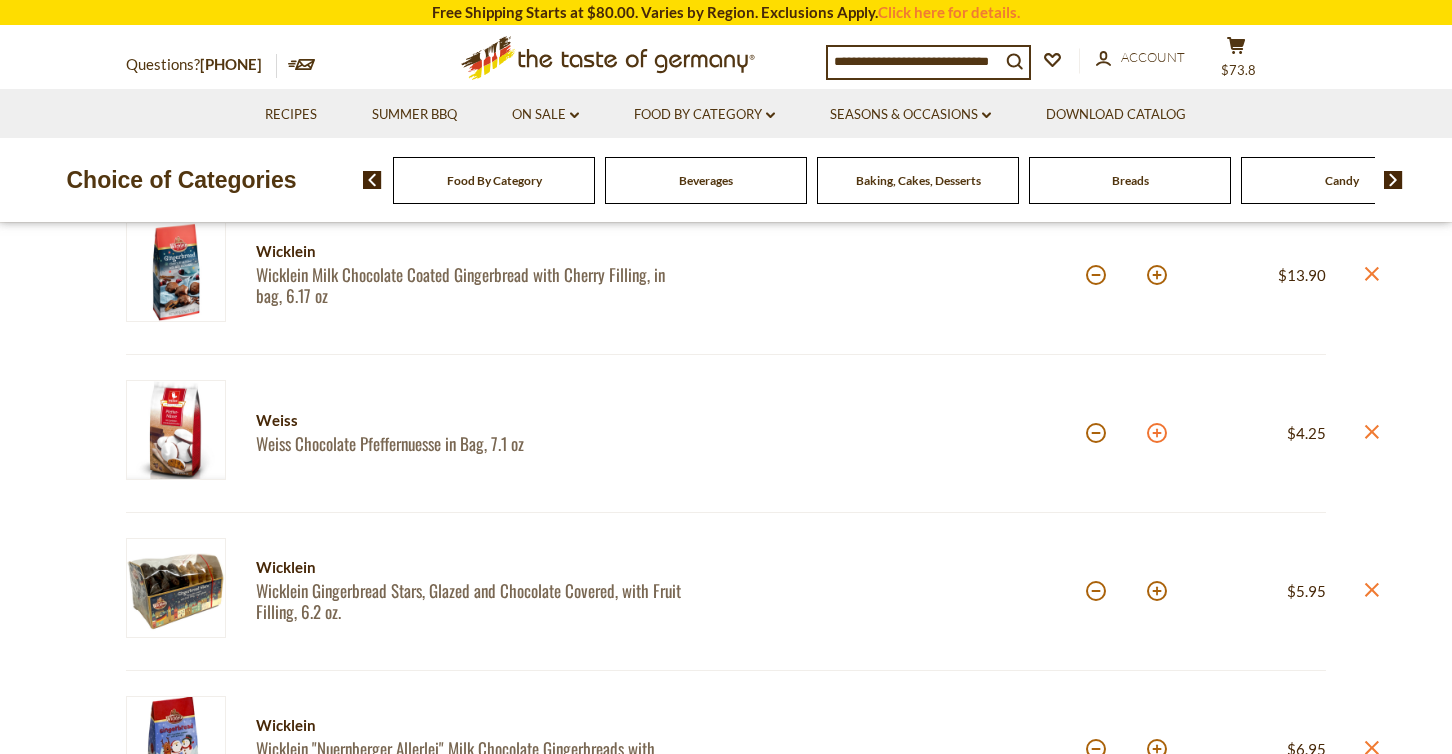 click at bounding box center [1157, 433] 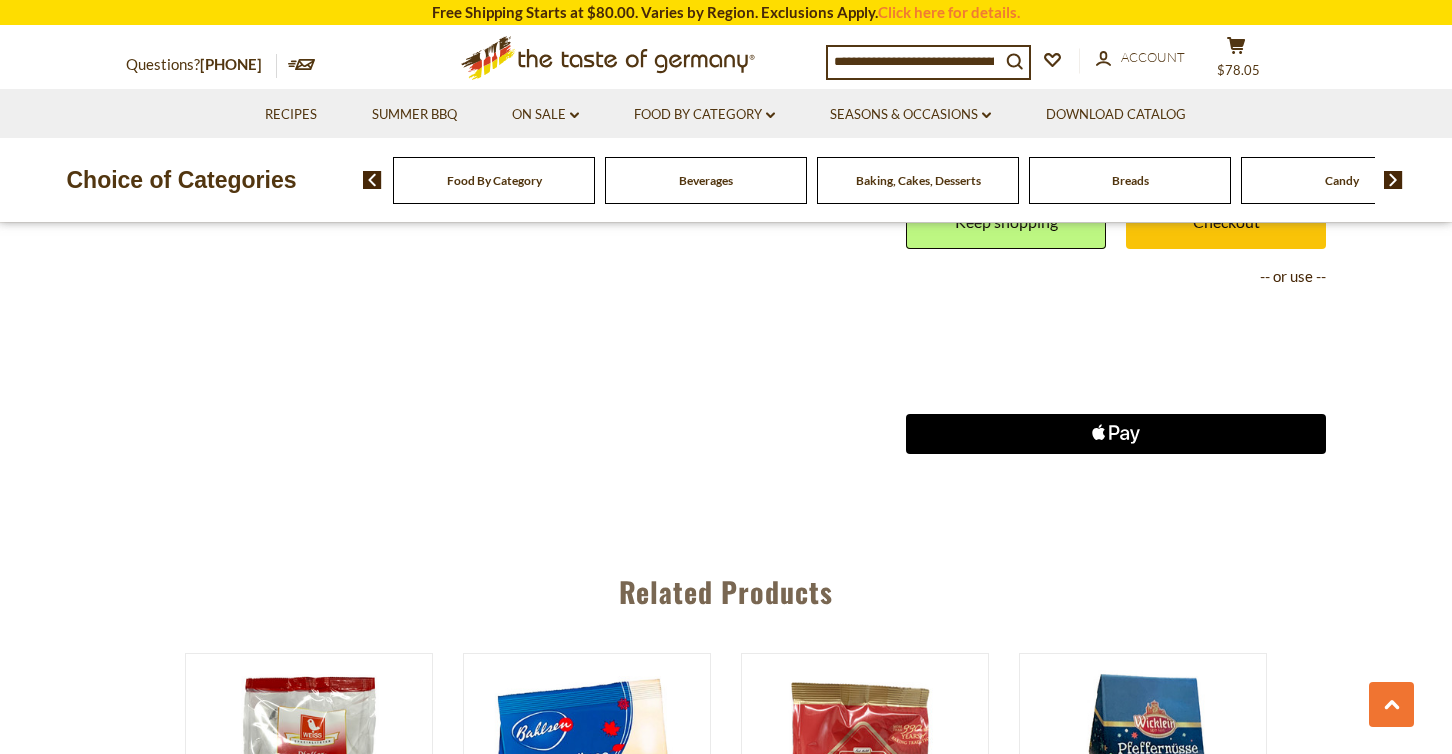 scroll, scrollTop: 1829, scrollLeft: 0, axis: vertical 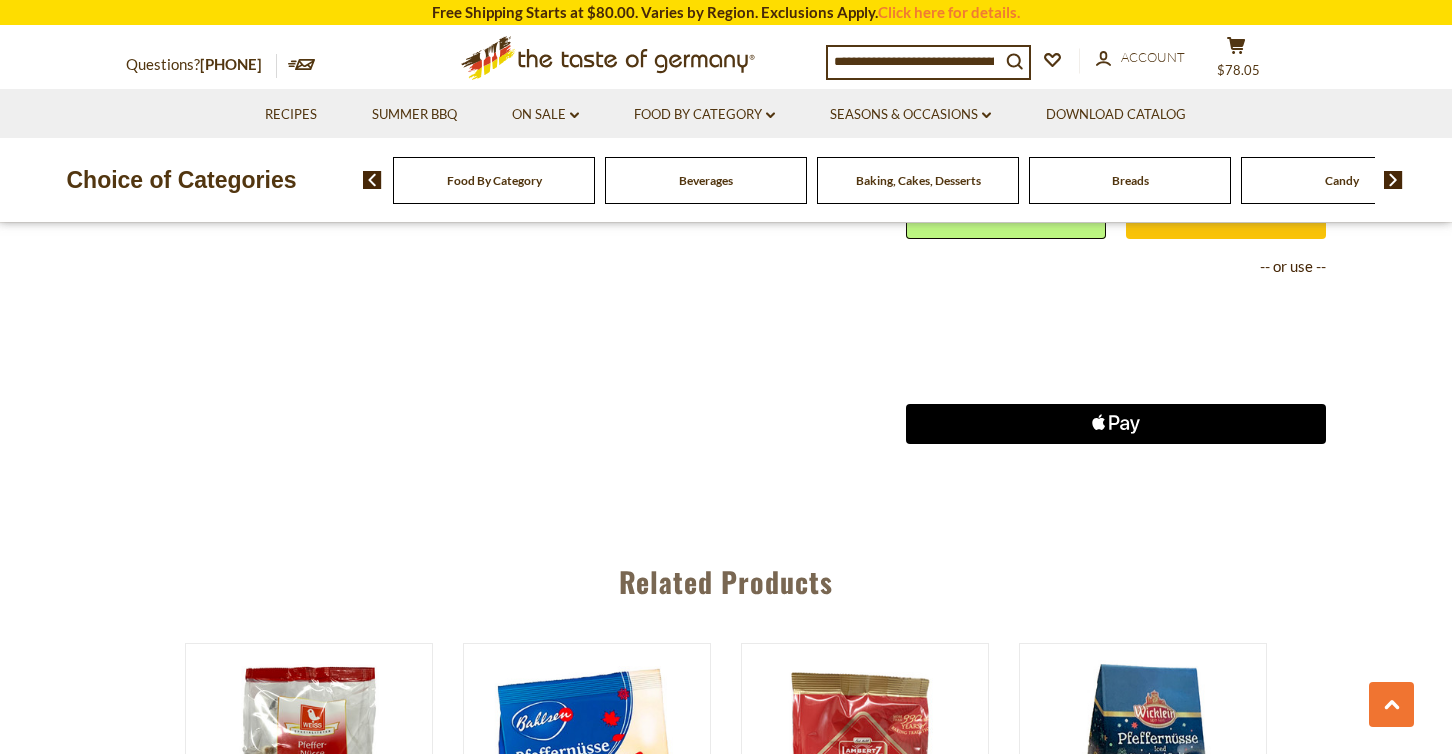 click on "Apple Logo" 